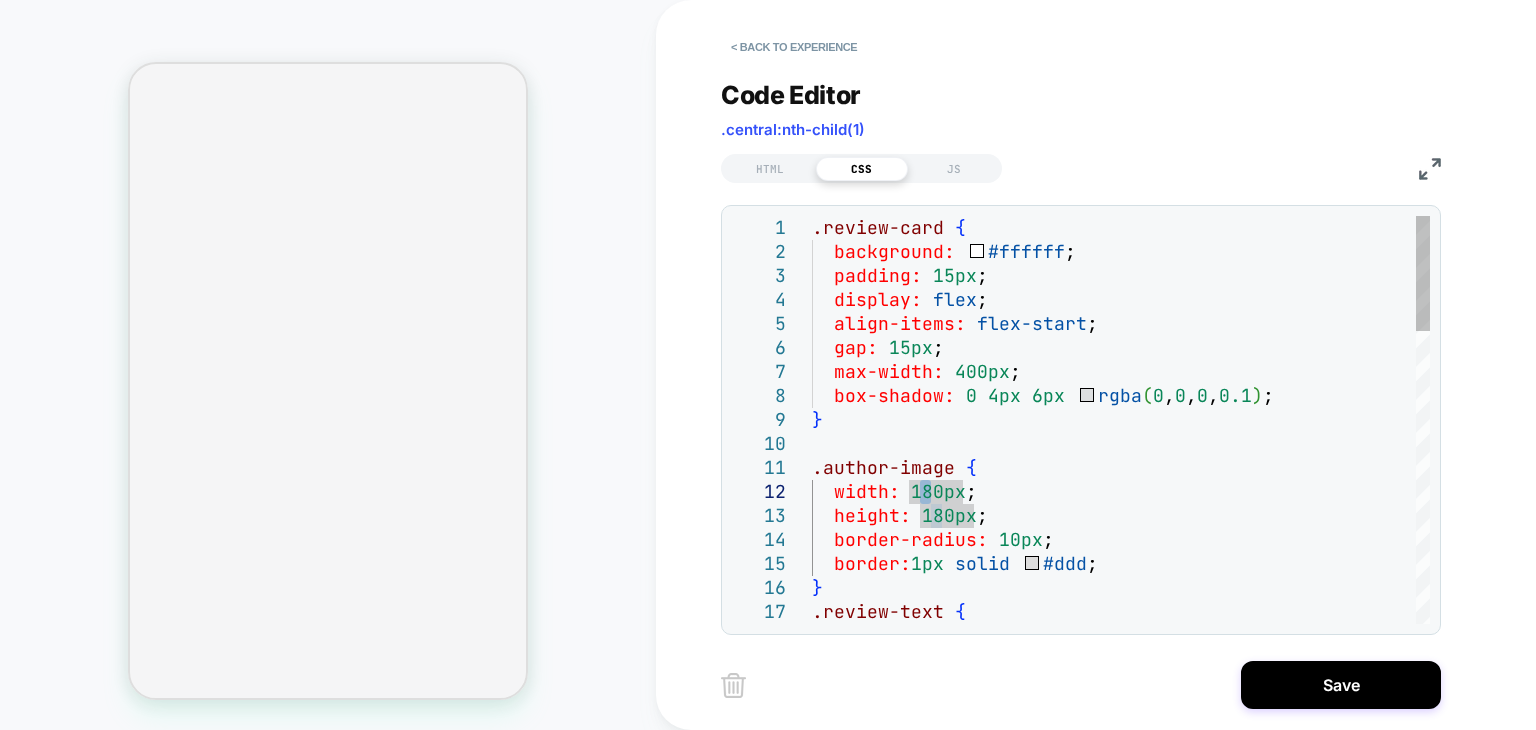 scroll, scrollTop: 0, scrollLeft: 0, axis: both 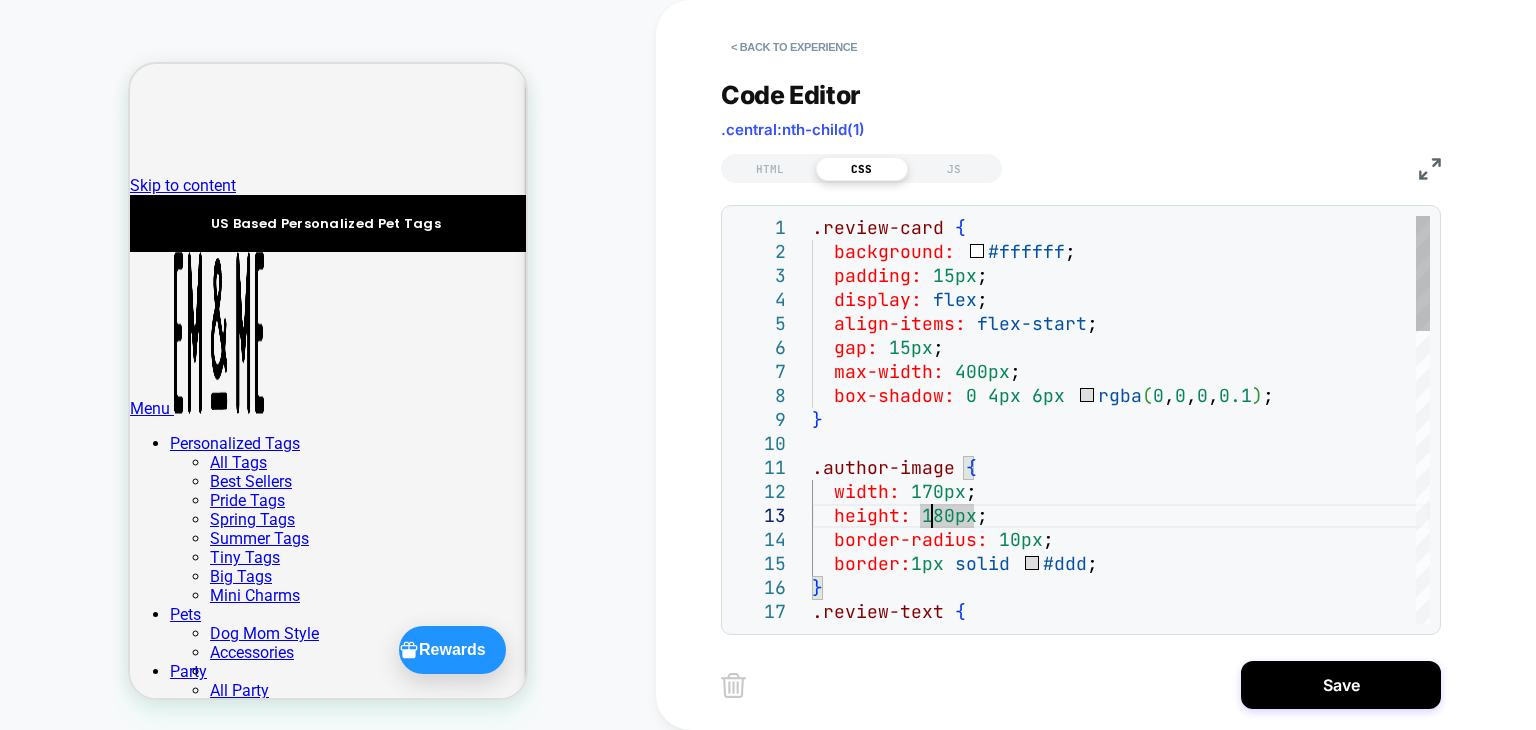 click on ".review-card   {    background:     #ffffff ;    padding:   15px ;    display:   flex ;    align-items:   flex-start ;    gap:   15px ;    max-width:   400px ;    box-shadow:   0   4px   6px     rgba ( 0 ,  0 ,  0 ,  0.1 ) ; } .author-image   {    width:   170px ;    height:   180px ;    border-radius:   10px ;    border: 1px   solid     #ddd ; } .review-text   {" at bounding box center [1121, 936] 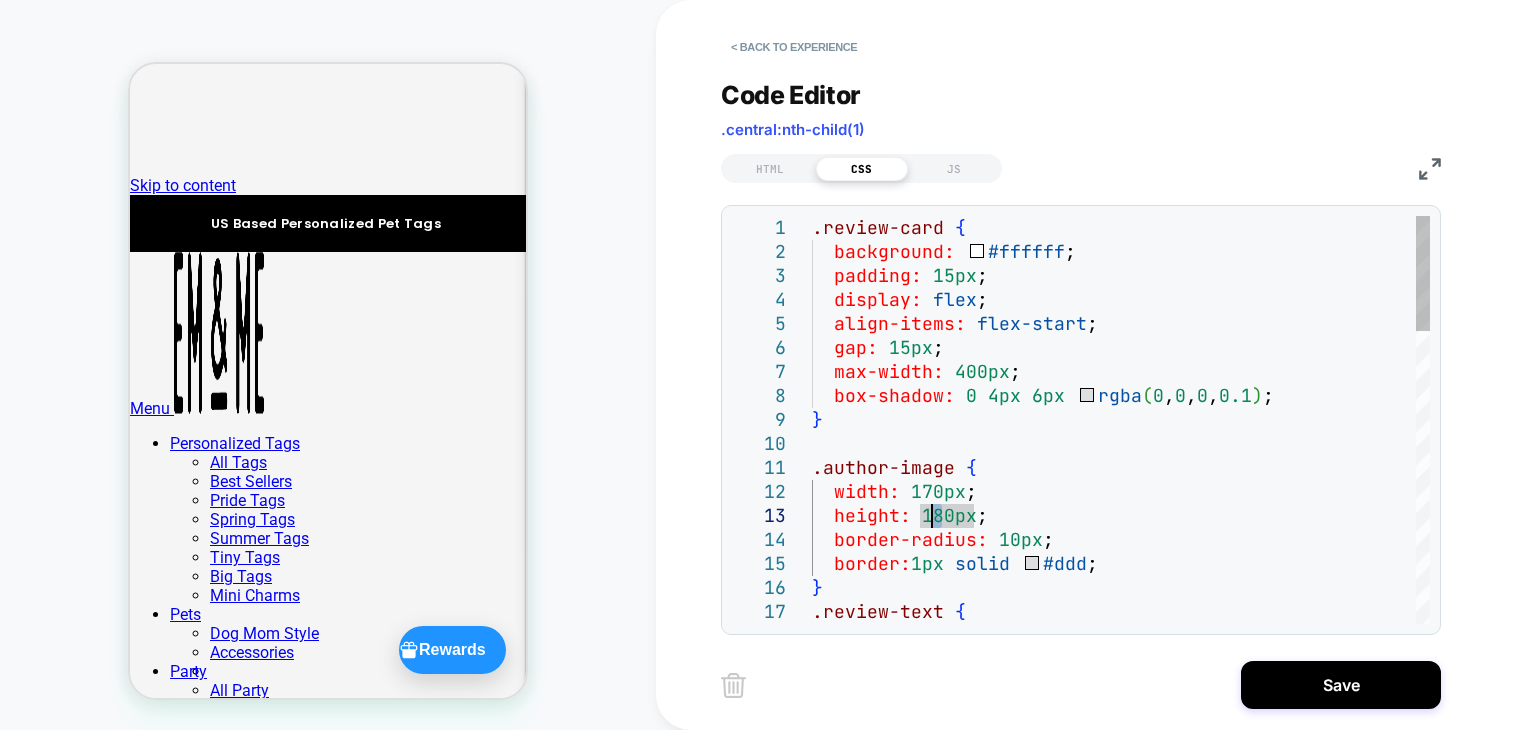 click on ".review-card   {    background:     #ffffff ;    padding:   15px ;    display:   flex ;    align-items:   flex-start ;    gap:   15px ;    max-width:   400px ;    box-shadow:   0   4px   6px     rgba ( 0 ,  0 ,  0 ,  0.1 ) ; } .author-image   {    width:   170px ;    height:   180px ;    border-radius:   10px ;    border: 1px   solid     #ddd ; } .review-text   {" at bounding box center [1121, 936] 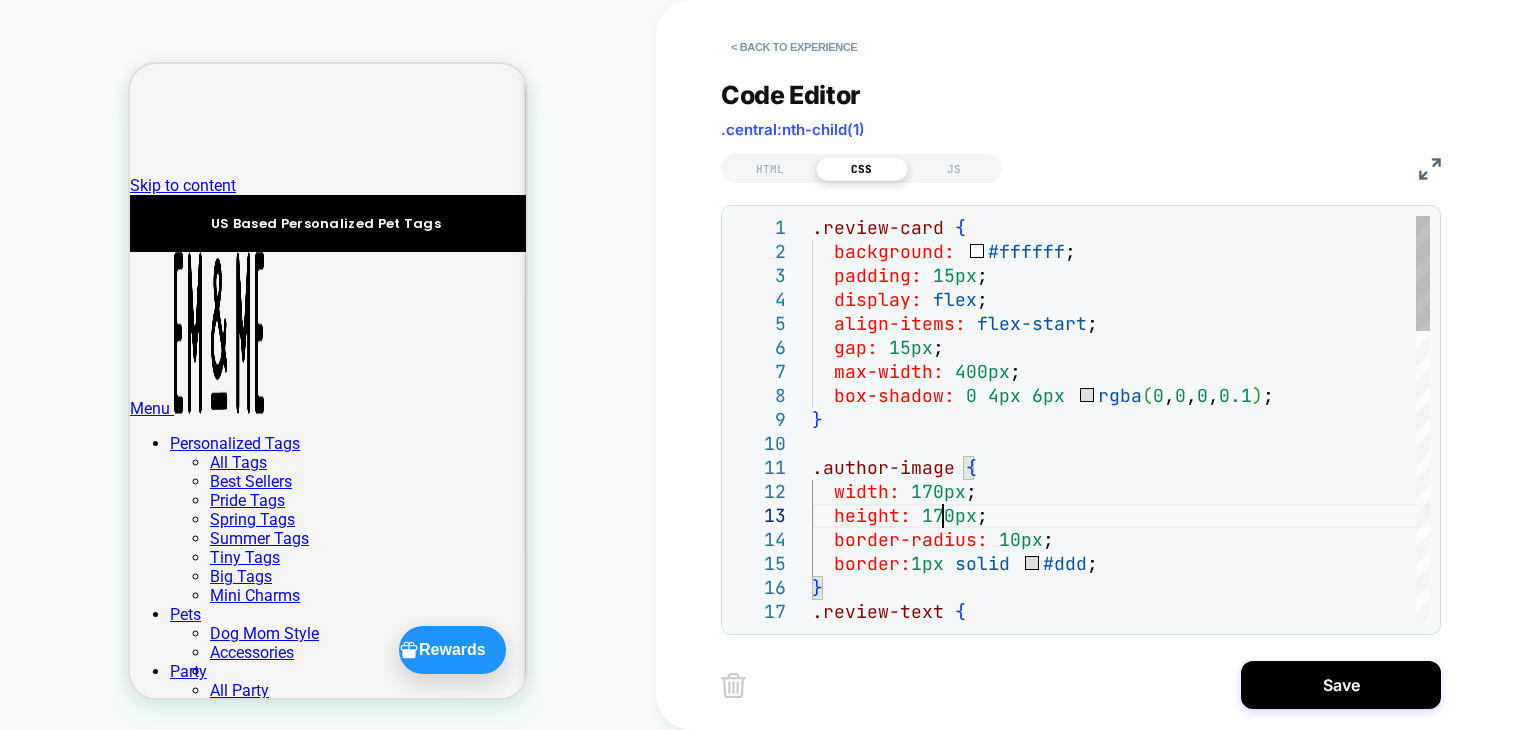 scroll, scrollTop: 47, scrollLeft: 128, axis: both 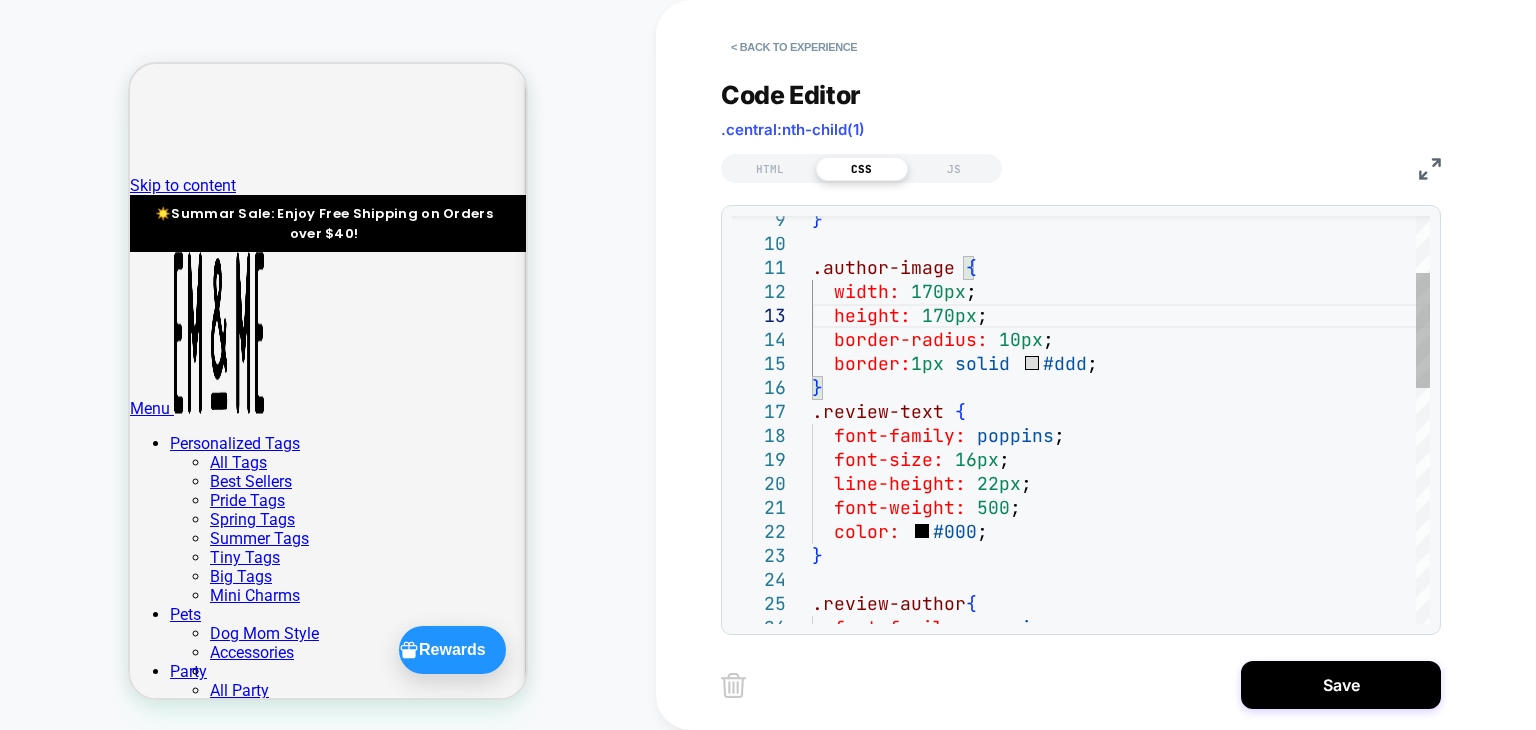 click on "} .author-image   {    width:   170px ;    height:   170px ;    border-radius:   10px ;    border: 1px   solid     #ddd ; } .review-text   {    font-family:   poppins ;    font-size:   16px ;    line-height:   22px ;    font-weight:   500 ;    color:     #000 ; } .review-author {    font-family:   poppins ;" at bounding box center [1121, 736] 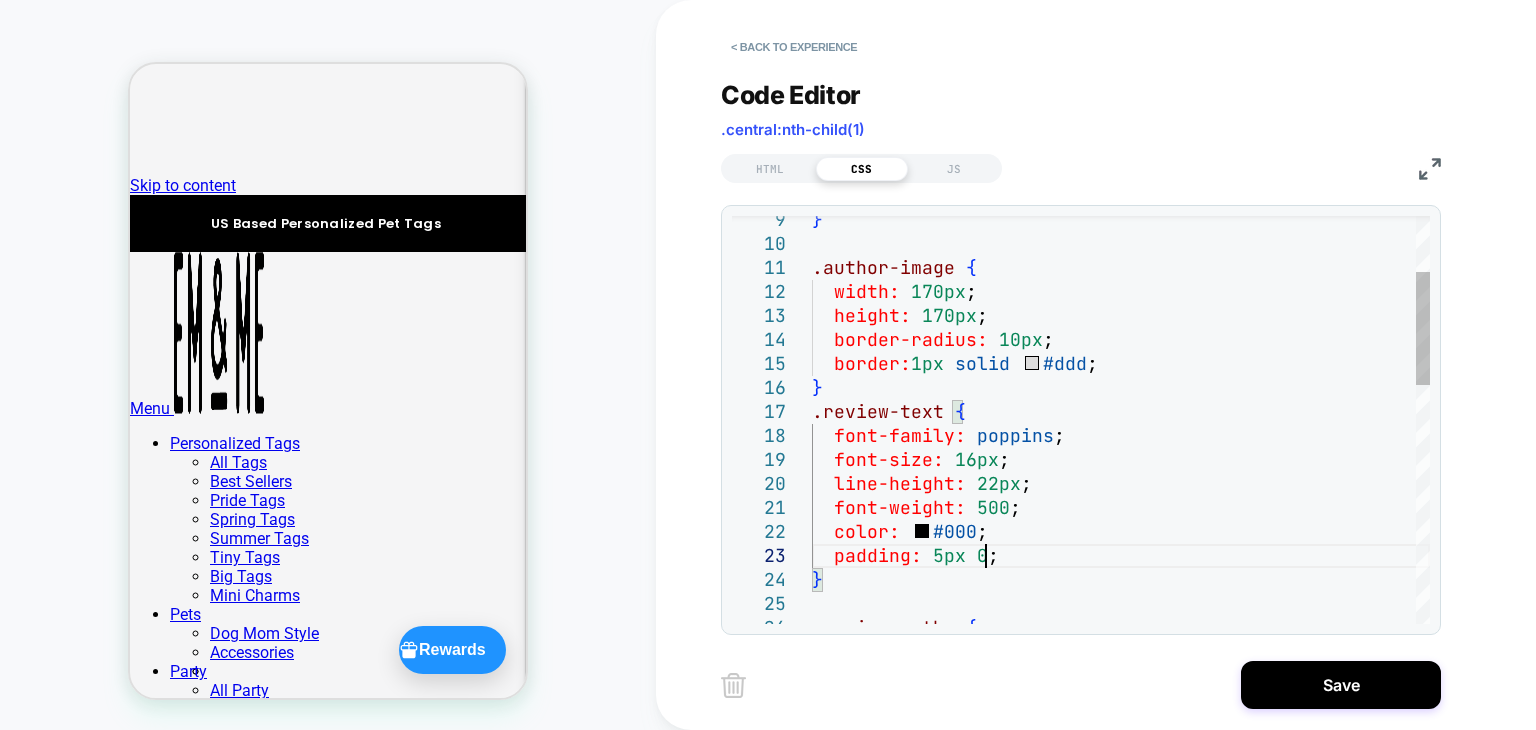 scroll, scrollTop: 47, scrollLeft: 172, axis: both 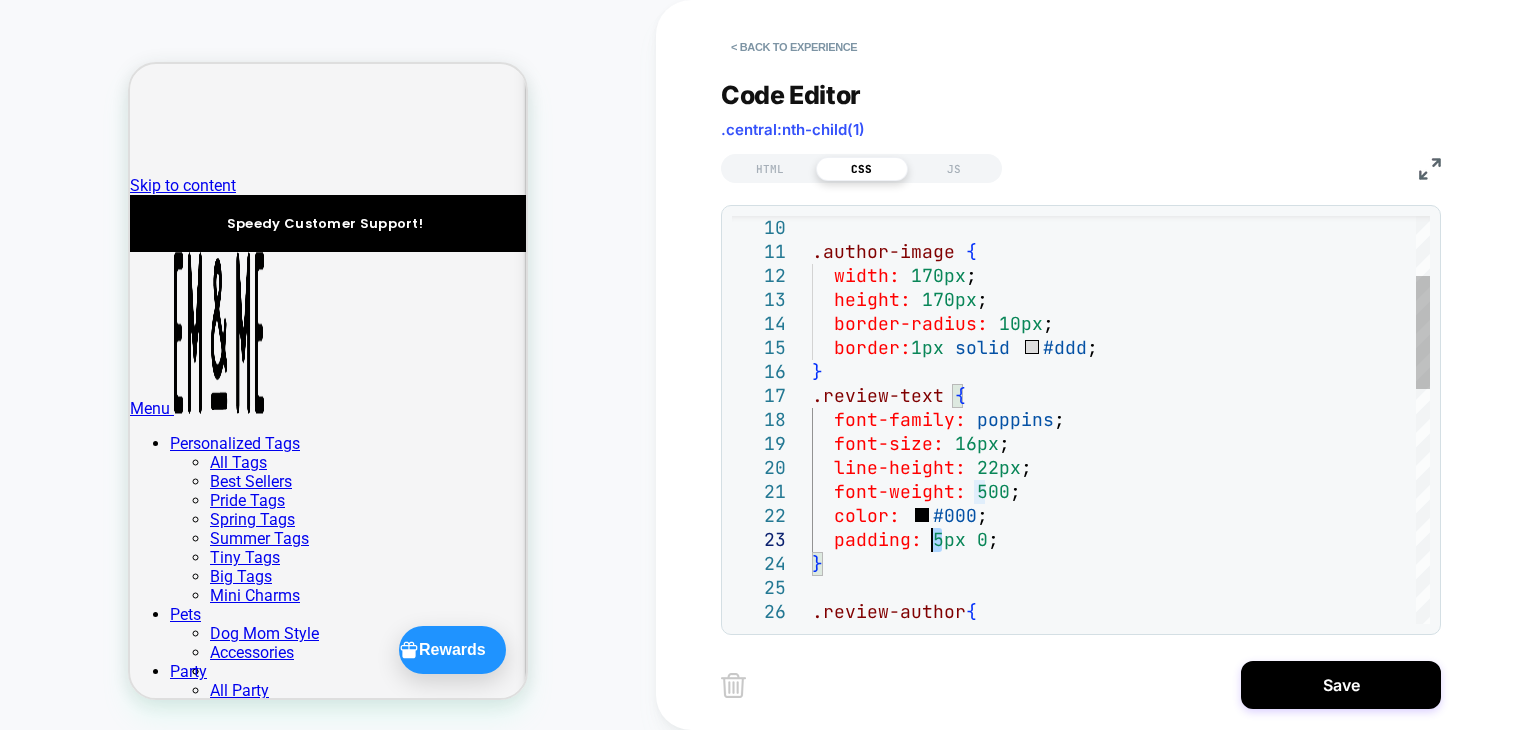 drag, startPoint x: 940, startPoint y: 541, endPoint x: 929, endPoint y: 545, distance: 11.7046995 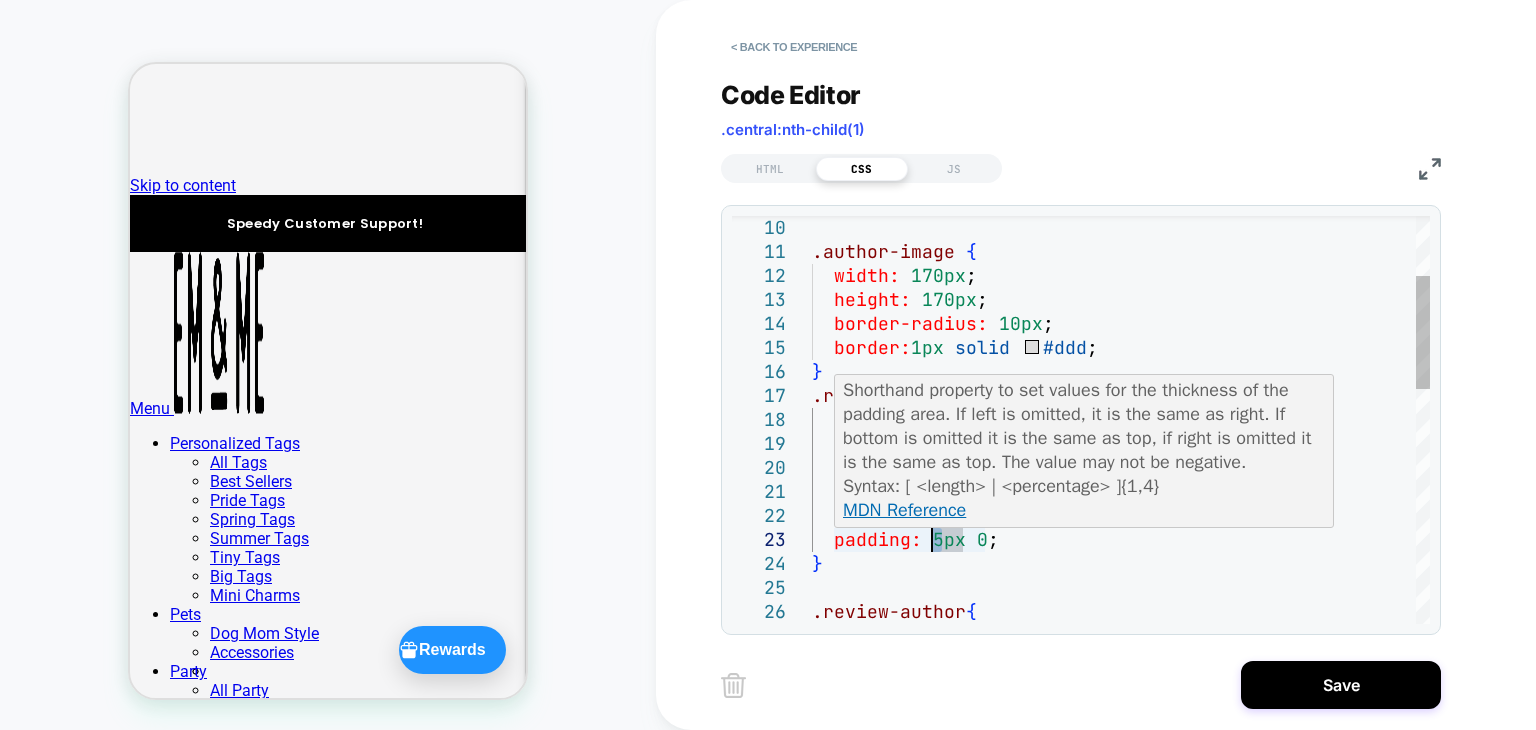 scroll, scrollTop: 47, scrollLeft: 128, axis: both 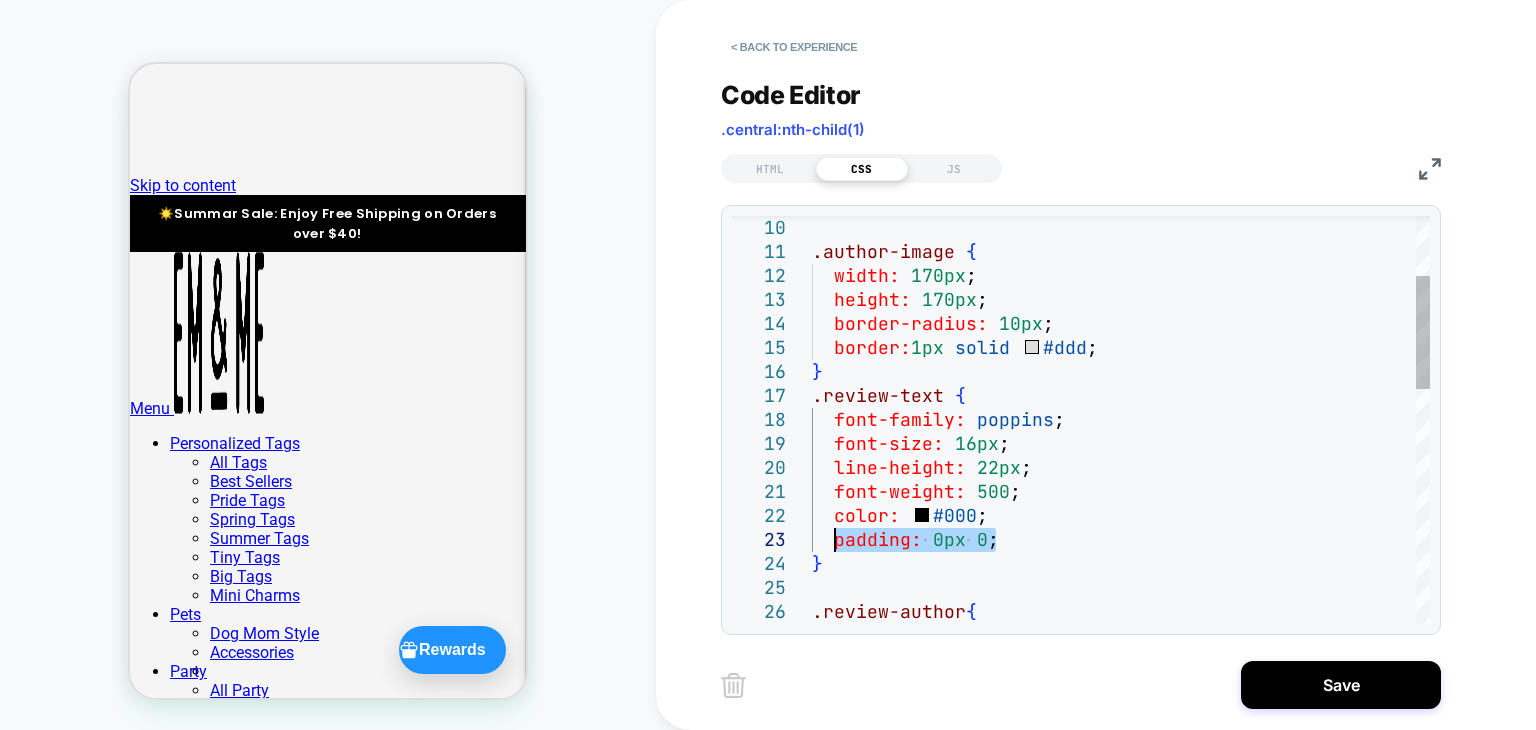 drag, startPoint x: 1005, startPoint y: 537, endPoint x: 834, endPoint y: 533, distance: 171.04678 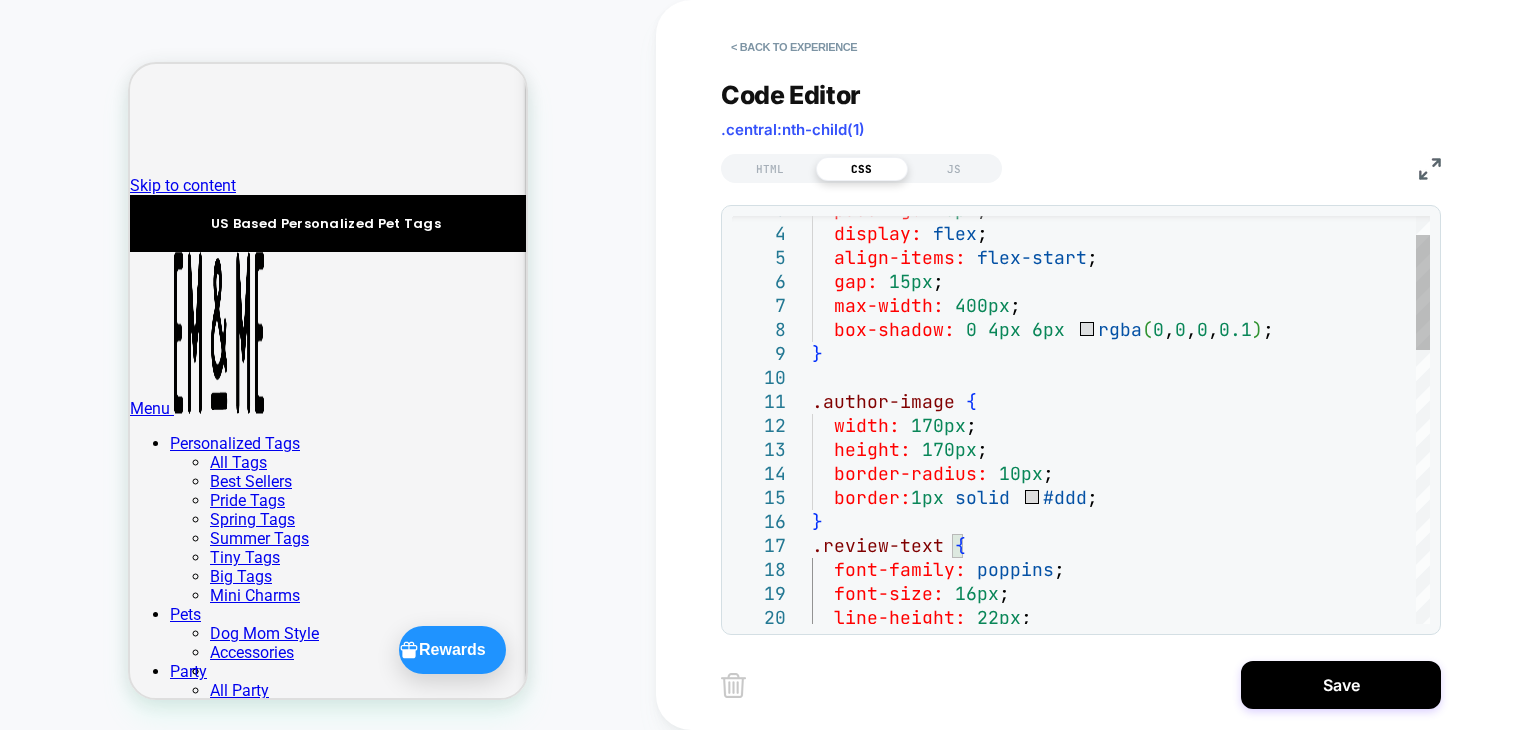 click on ".author-image { width: 170px ; height: 170px ; border-radius: 10px ; border: 1px solid #ddd ; } .review-text { font-family: poppins ; font-size: 16px ; line-height: 22px ; max-width: 400px ; box-shadow: 0 4px 6px rgba(0, 0, 0, 0.1) ; } align-items: flex-start ; gap: 15px ; padding: 15px ; display: flex ;" at bounding box center [1121, 870] 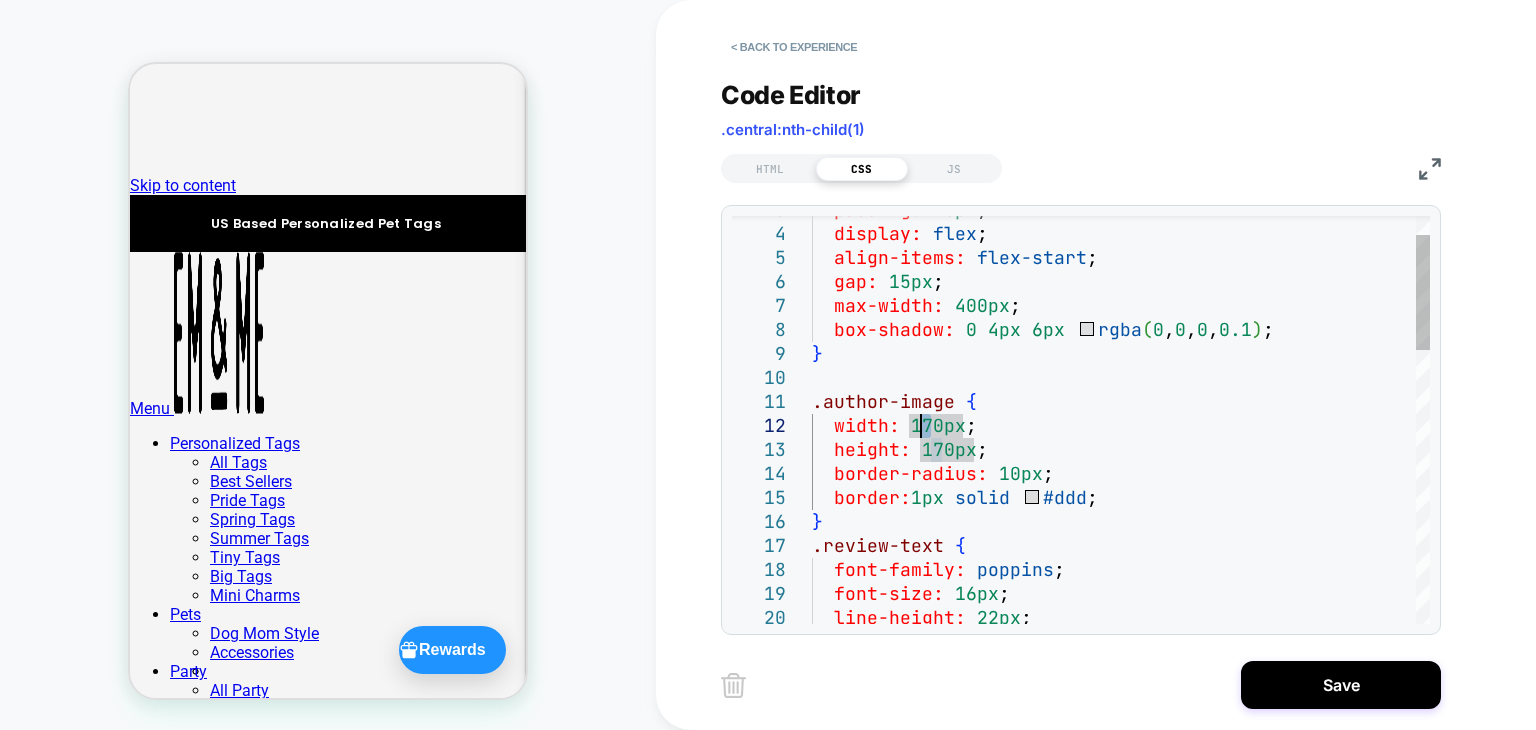 click on ".author-image { width: 170px ; height: 170px ; border-radius: 10px ; border: 1px solid #ddd ; } .review-text { font-family: poppins ; font-size: 16px ; line-height: 22px ; max-width: 400px ; box-shadow: 0 4px 6px rgba(0, 0, 0, 0.1) ; } align-items: flex-start ; gap: 15px ; padding: 15px ; display: flex ;" at bounding box center (1121, 870) 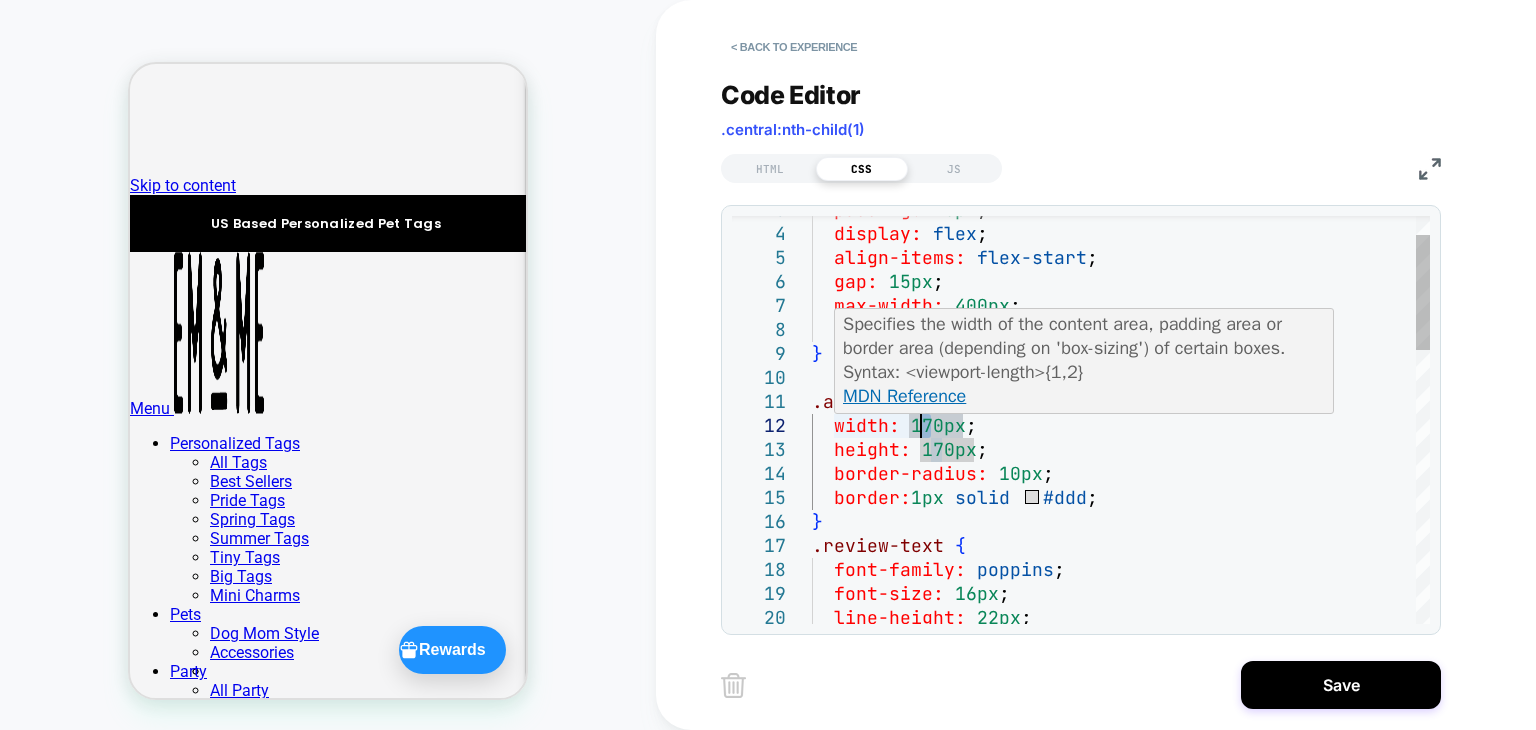 scroll, scrollTop: 47, scrollLeft: 118, axis: both 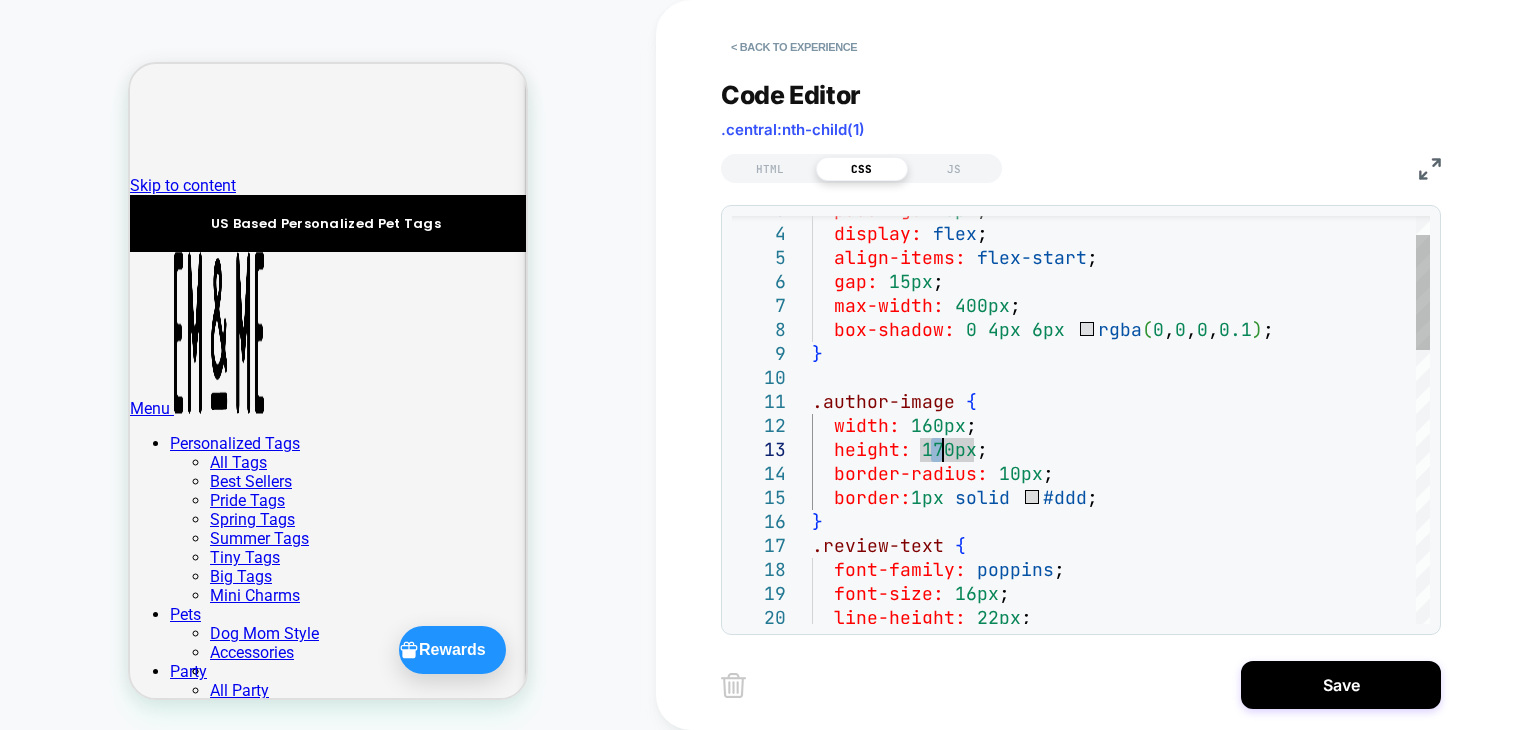 click on ".author-image   {    width:   160px ;    height:   170px ;    border-radius:   10px ;    border: 1px   solid     #ddd ; } .review-text   {    font-family:   poppins ;    font-size:   16px ;    line-height:   22px ;    max-width:   400px ;    box-shadow:   0   4px   6px     rgba ( 0 ,  0 ,  0 ,  0.1 ) ; }    align-items:   flex-start ;    gap:   15px ;    padding:   15px ;    display:   flex ;" at bounding box center [1121, 870] 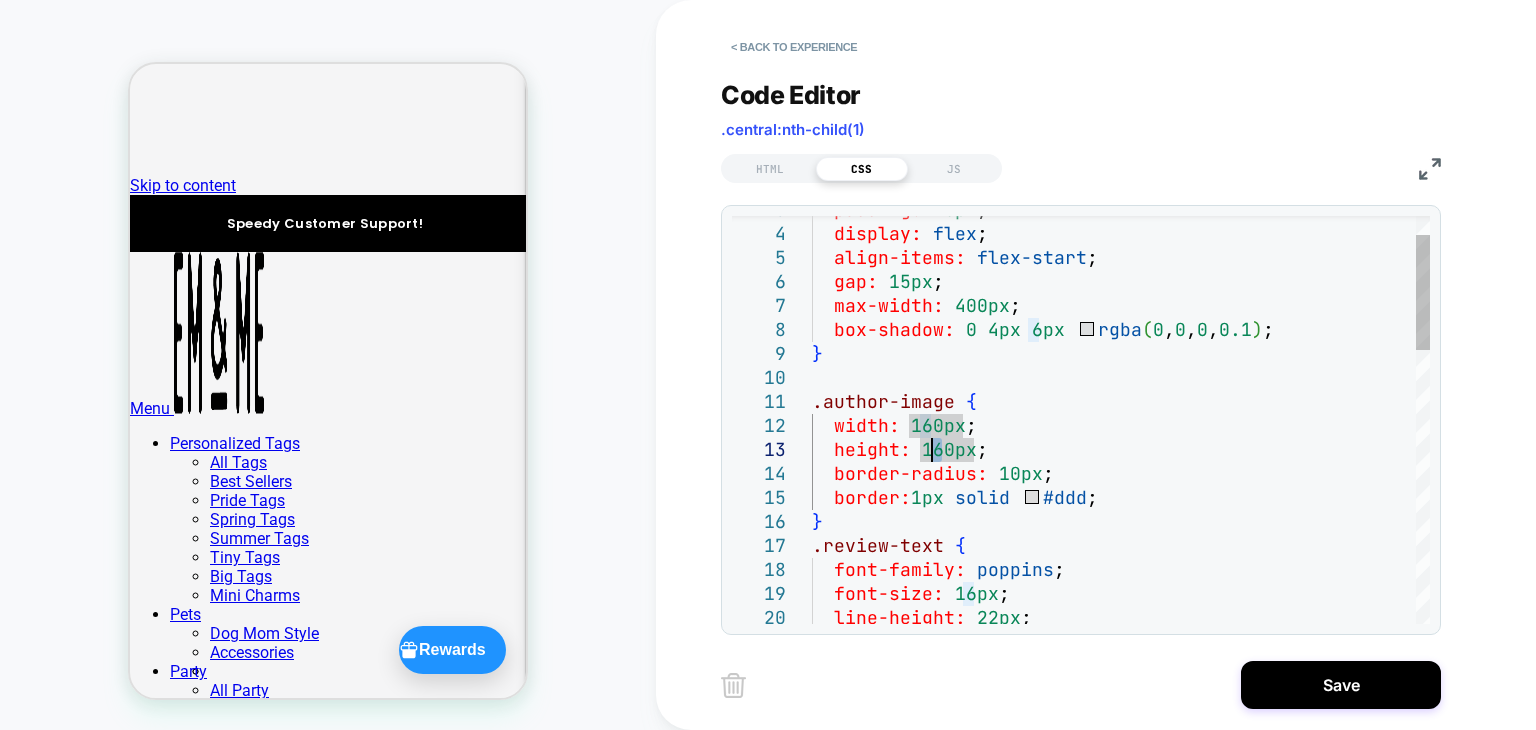 click on ".author-image   {    width:   160px ;    height:   160px ;    border-radius:   10px ;    border: 1px   solid     #ddd ; } .review-text   {    font-family:   poppins ;    font-size:   16px ;    line-height:   22px ;    max-width:   400px ;    box-shadow:   0   4px   6px     rgba ( 0 ,  0 ,  0 ,  0.1 ) ; }    align-items:   flex-start ;    gap:   15px ;    padding:   15px ;    display:   flex ;" at bounding box center (1121, 870) 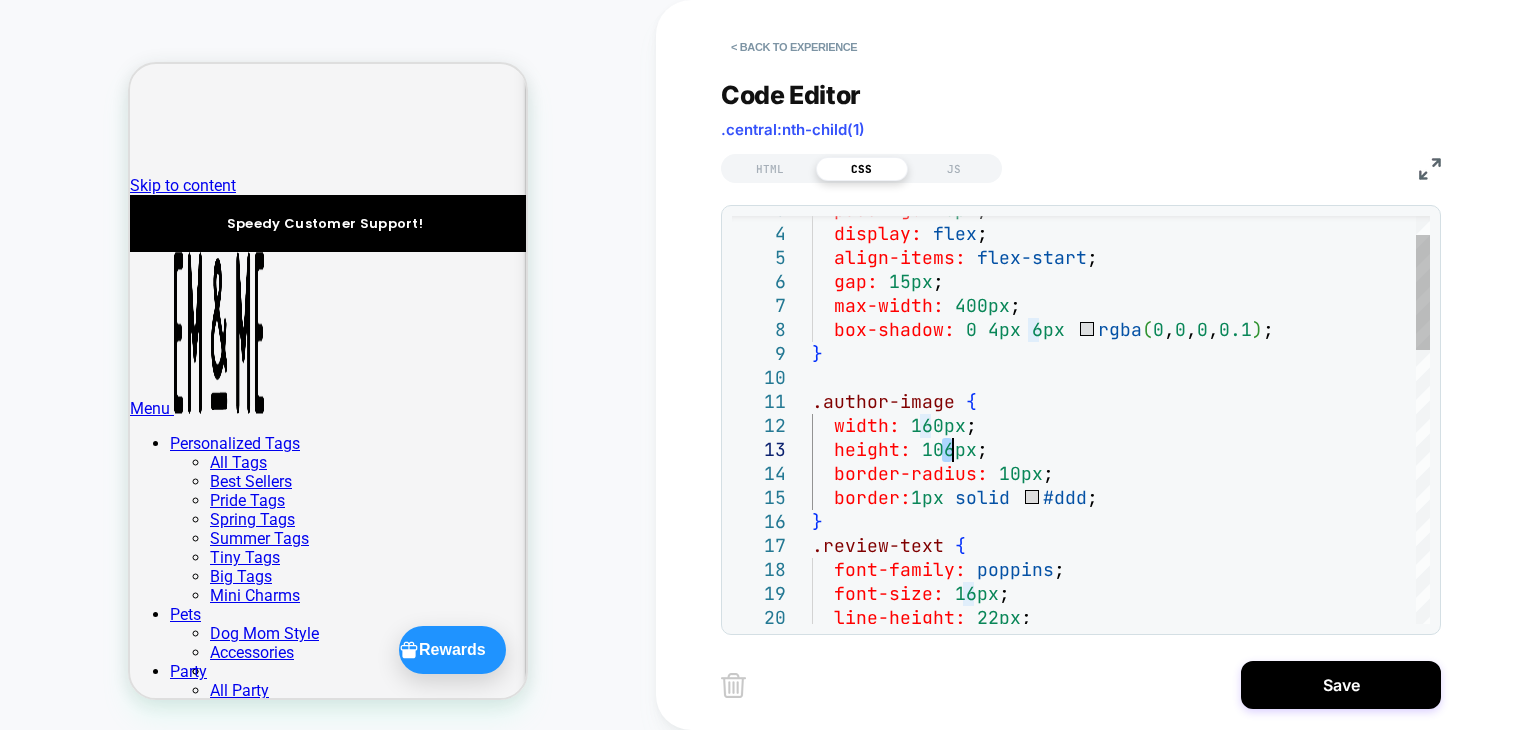 drag, startPoint x: 950, startPoint y: 448, endPoint x: 940, endPoint y: 447, distance: 10.049875 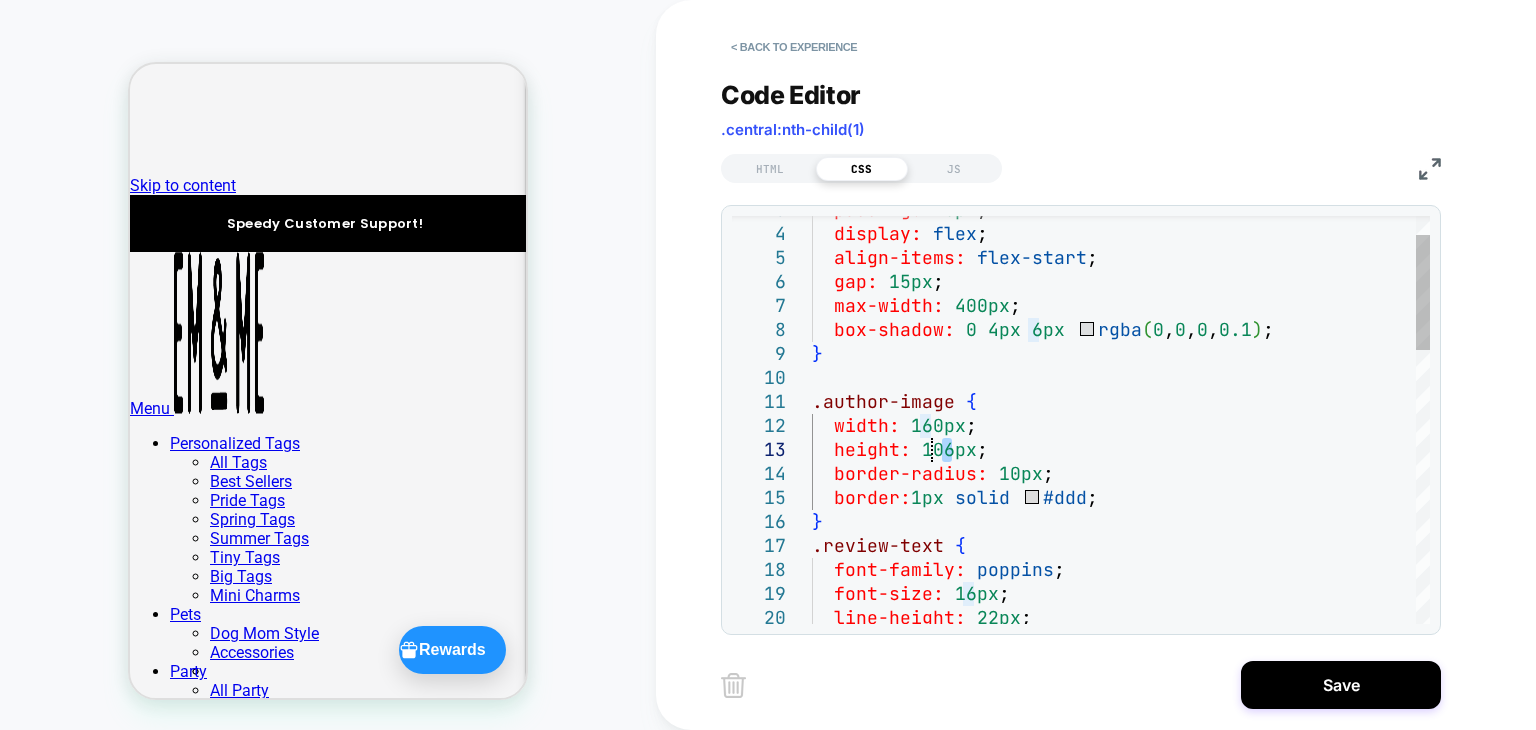 drag, startPoint x: 949, startPoint y: 449, endPoint x: 932, endPoint y: 449, distance: 17 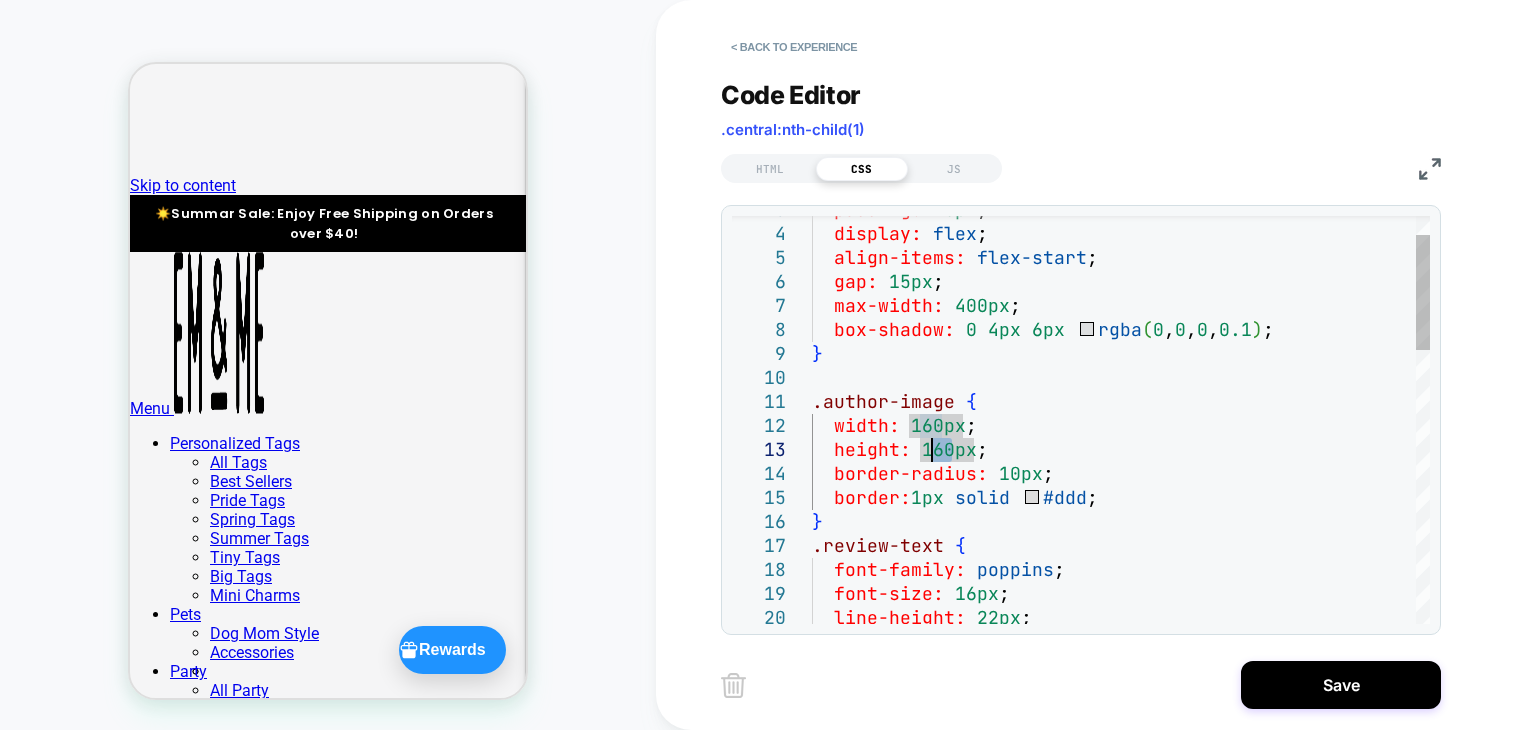 drag, startPoint x: 949, startPoint y: 447, endPoint x: 935, endPoint y: 446, distance: 14.035668 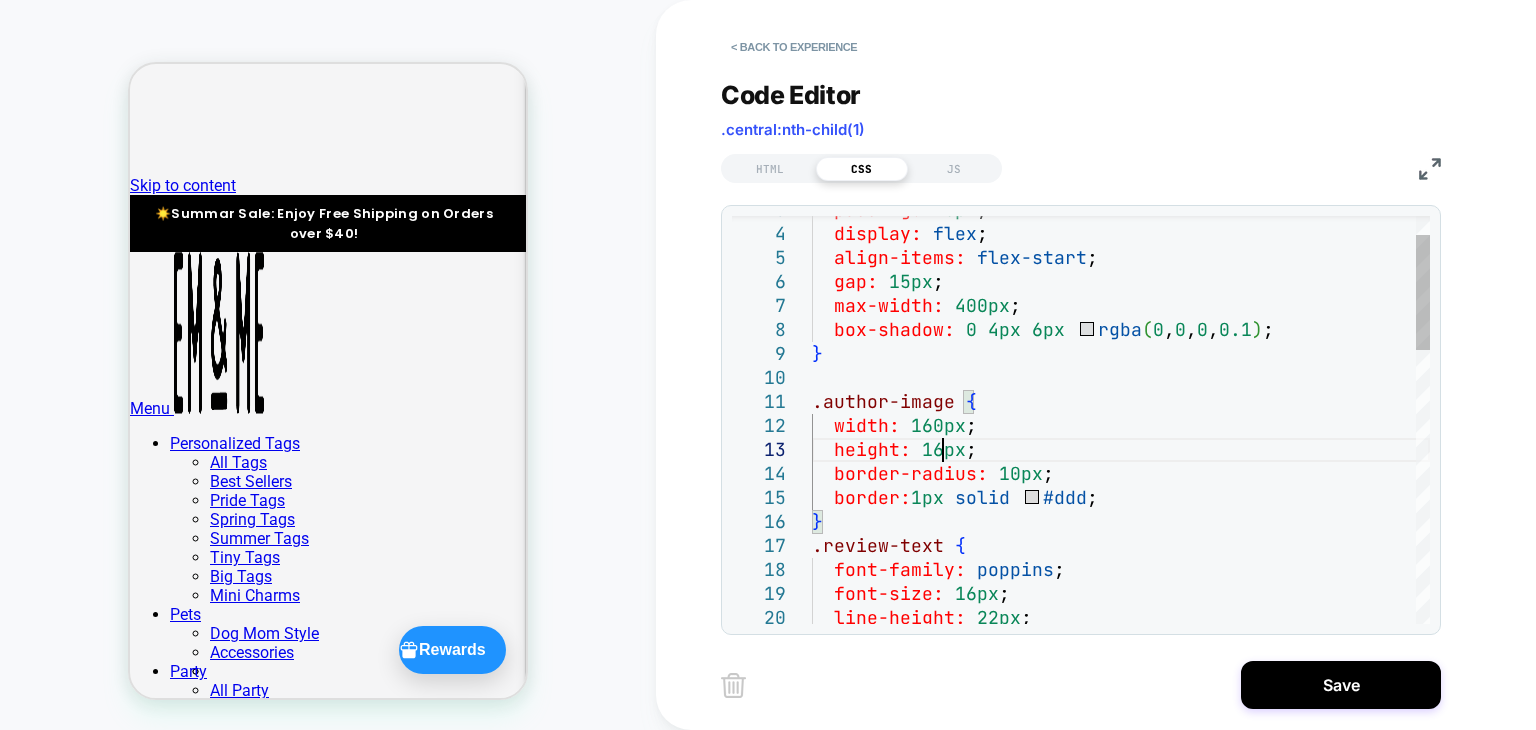 scroll, scrollTop: 48, scrollLeft: 140, axis: both 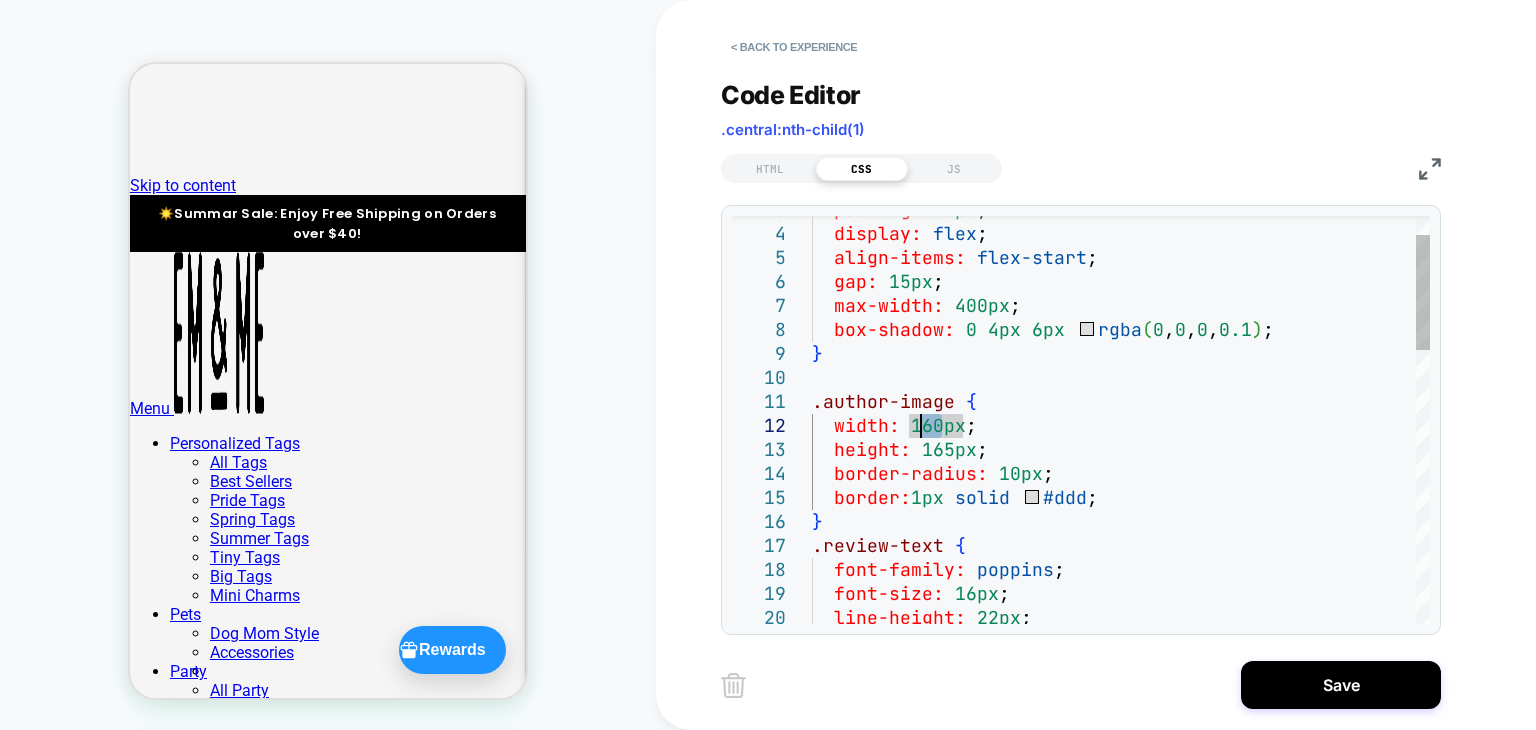 drag, startPoint x: 937, startPoint y: 424, endPoint x: 924, endPoint y: 425, distance: 13.038404 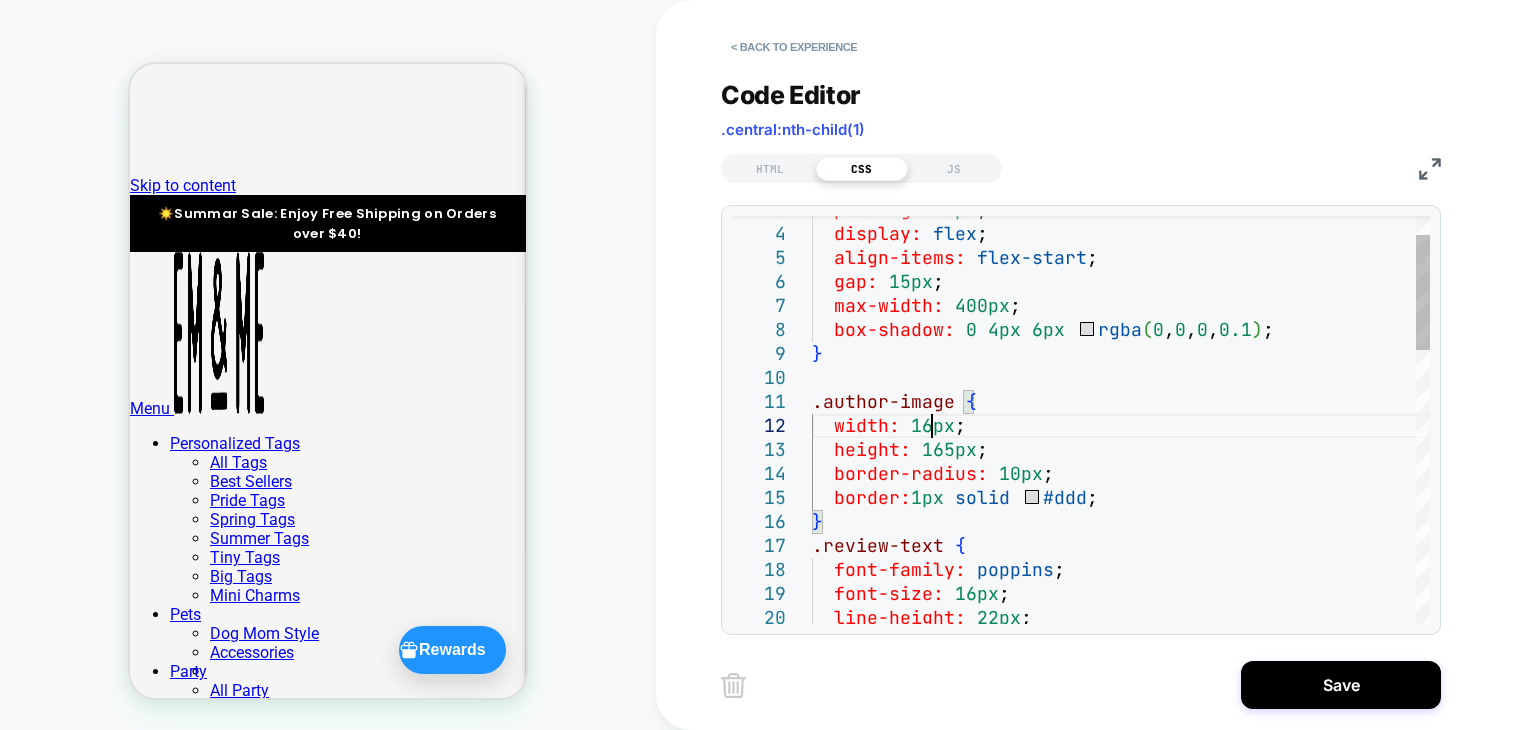 scroll, scrollTop: 48, scrollLeft: 128, axis: both 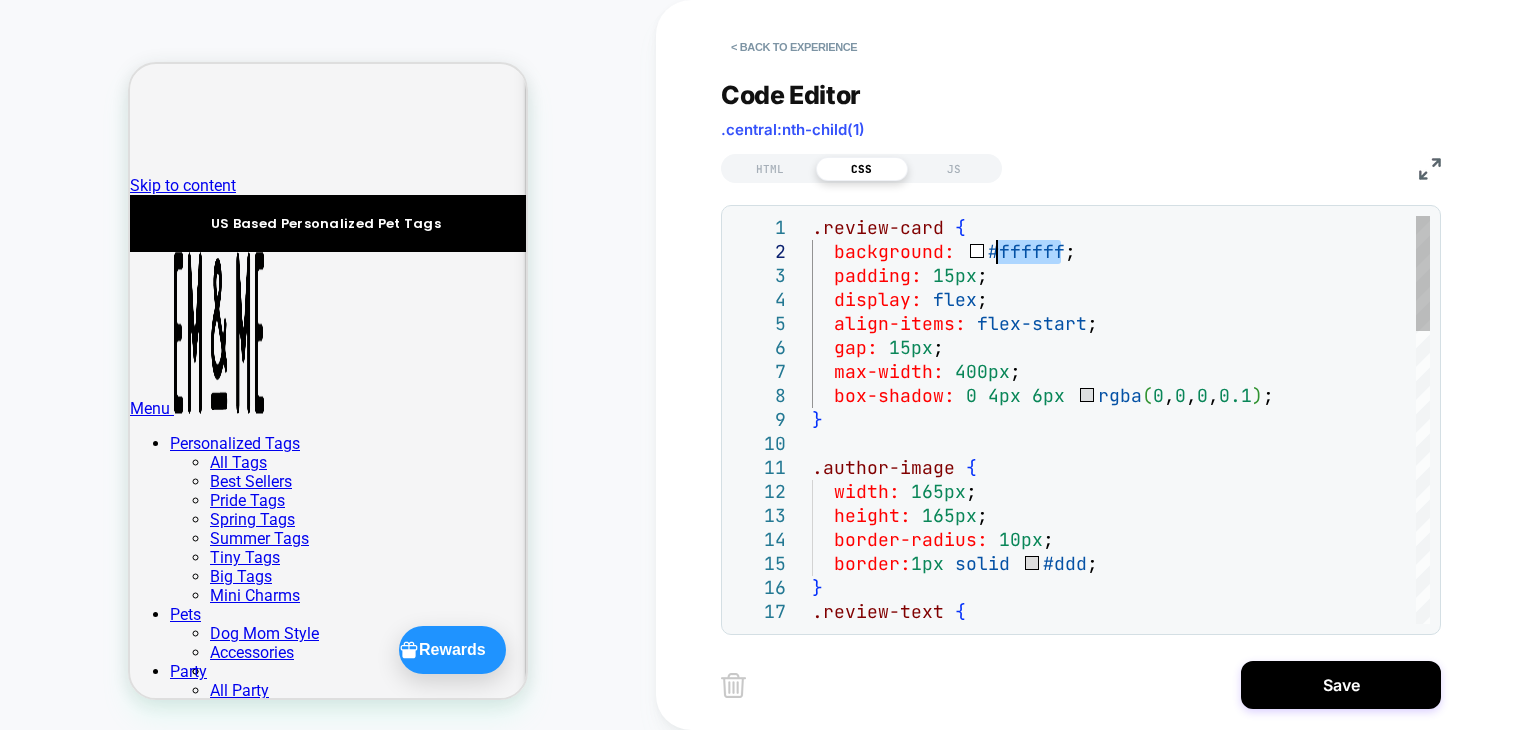 drag, startPoint x: 1064, startPoint y: 249, endPoint x: 996, endPoint y: 254, distance: 68.18358 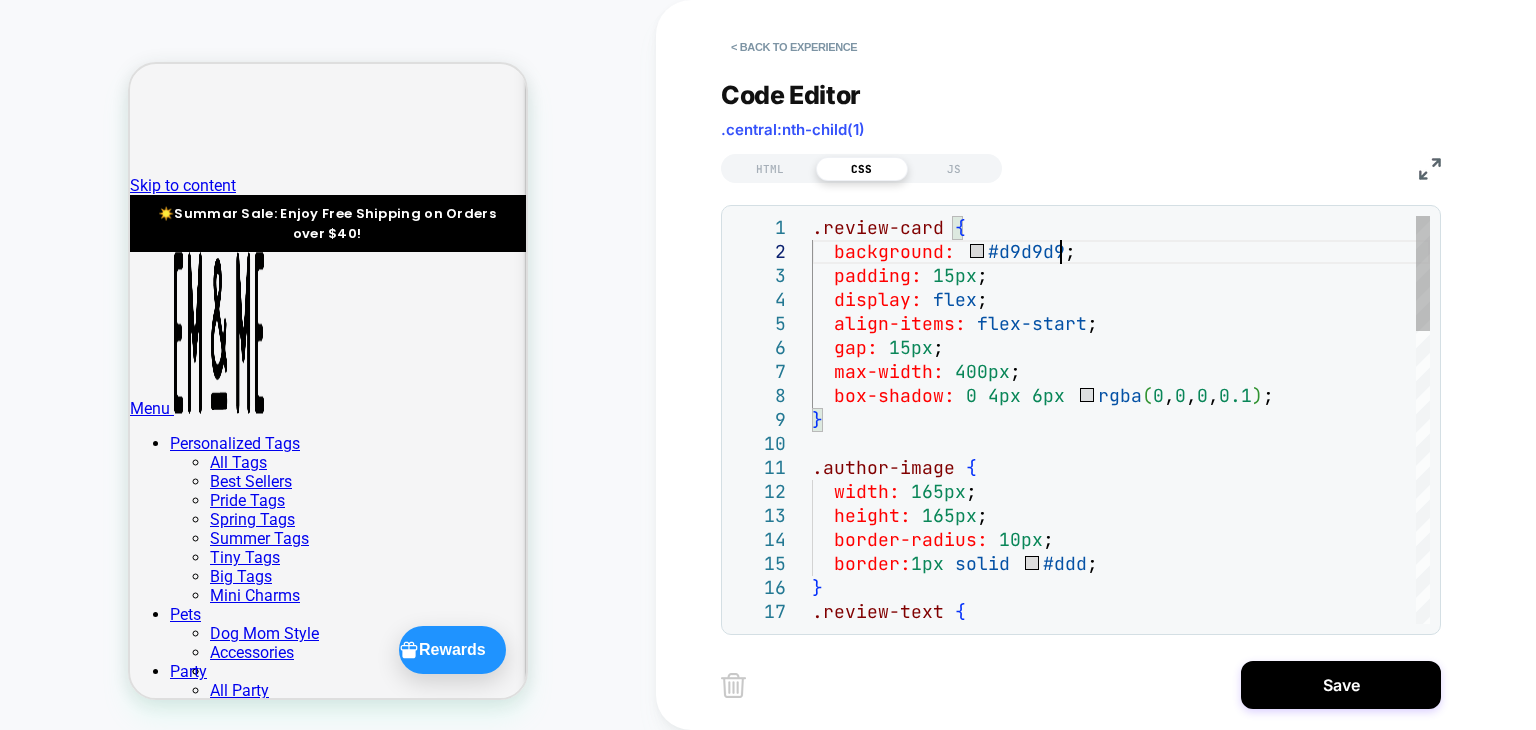 click on "} .review-text   {    border-radius:   10px ;    border: 1px   solid     #ddd ;    width:   165px ;    height:   165px ; .author-image   { }    max-width:   400px ;    box-shadow:   0   4px   6px     rgba ( 0 ,  0 ,  0 ,  0.1 ) ;    align-items:   flex-start ;    gap:   15px ;    padding:   15px ;    display:   flex ; .review-card   {    background:     #d9d9d9 ;" at bounding box center (1121, 936) 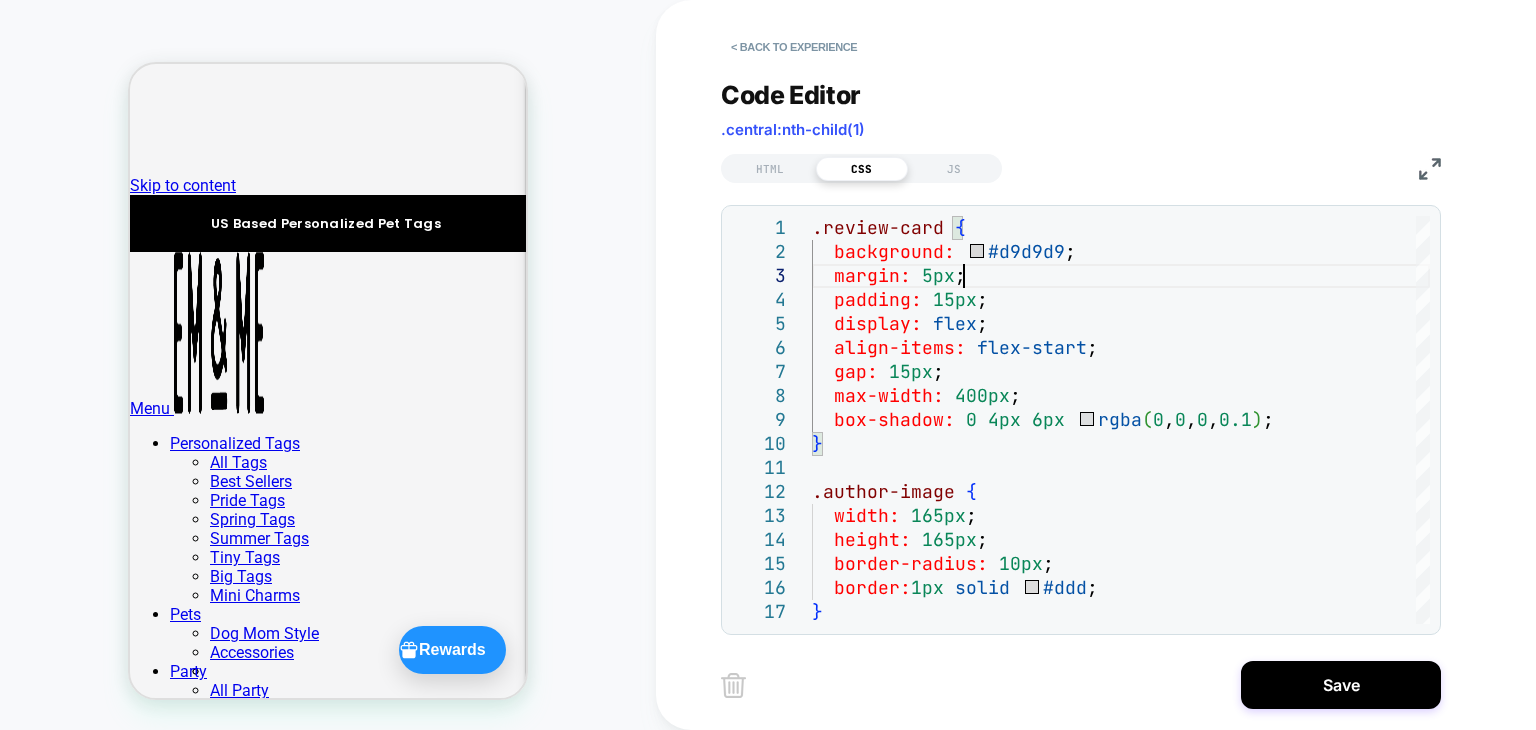 scroll, scrollTop: 48, scrollLeft: 161, axis: both 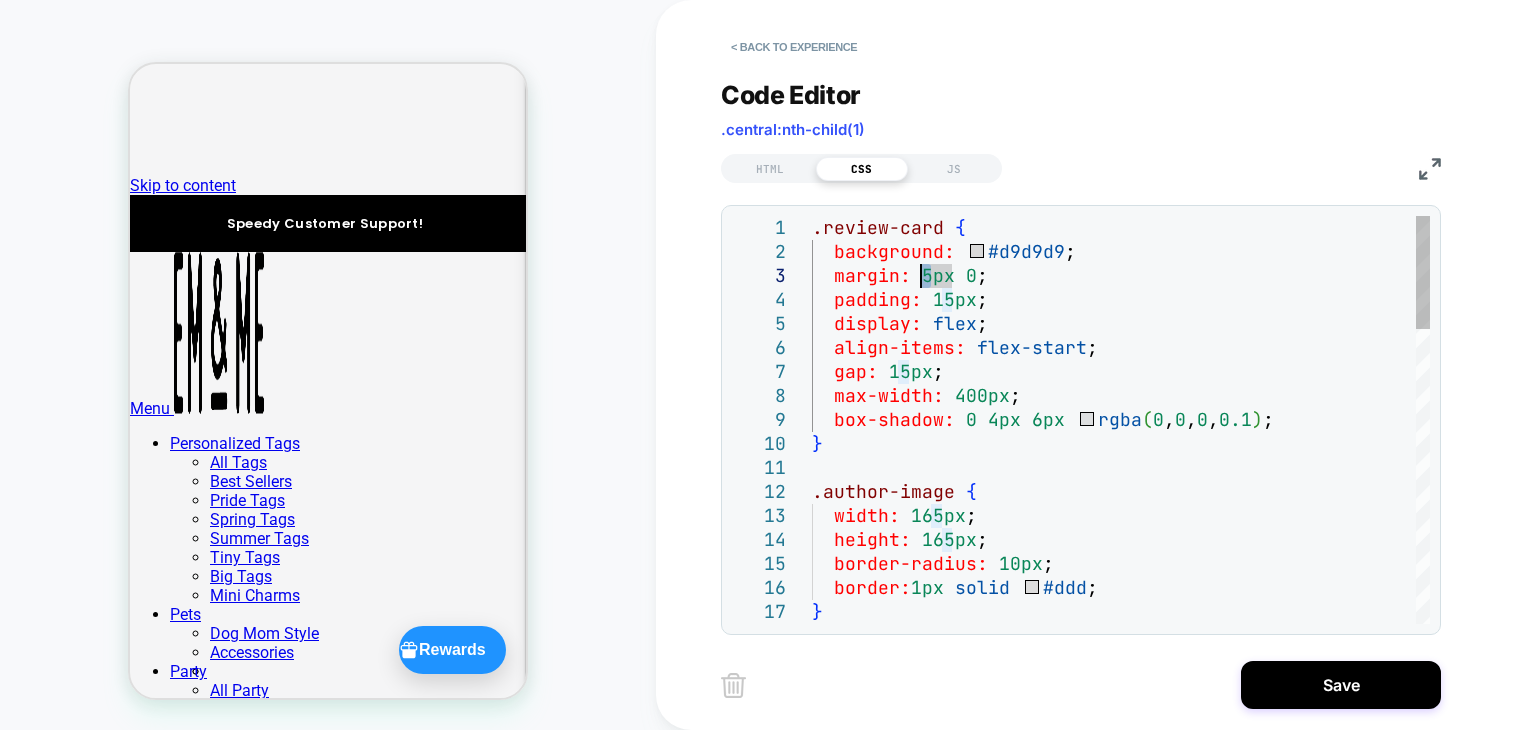 click on "}    border-radius:   10px ;    border: 1px   solid     #ddd ;    width:   165px ;    height:   165px ; .author-image   { }    max-width:   400px ;    box-shadow:   0   4px   6px     rgba ( 0 ,  0 ,  0 ,  0.1 ) ;    align-items:   flex-start ;    gap:   15px ;    padding:   15px ;    display:   flex ; .review-card   {    background:     #d9d9d9 ;    margin:   5px   0 ;" at bounding box center [1121, 948] 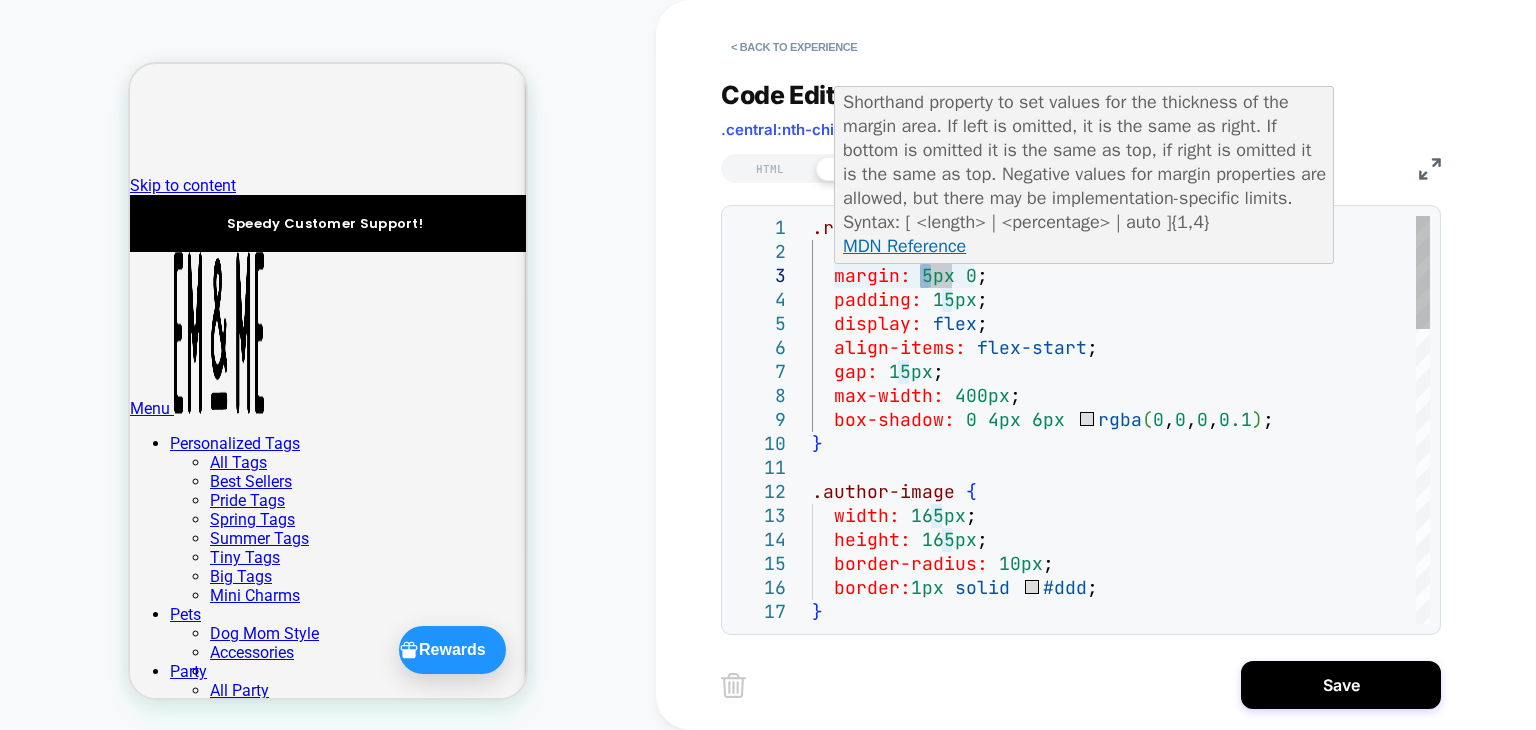 scroll, scrollTop: 48, scrollLeft: 118, axis: both 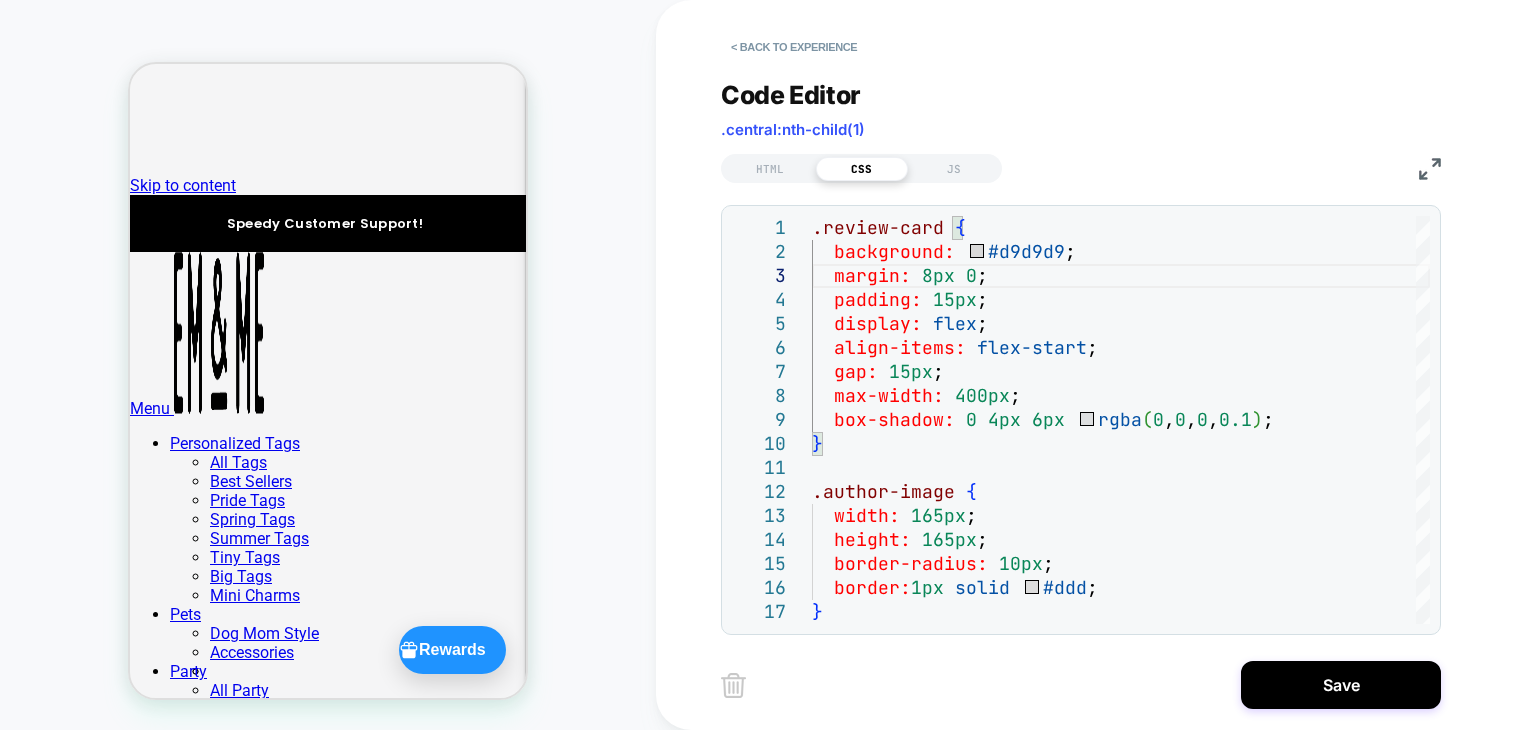 click on "HTML CSS JS" at bounding box center [1081, 166] 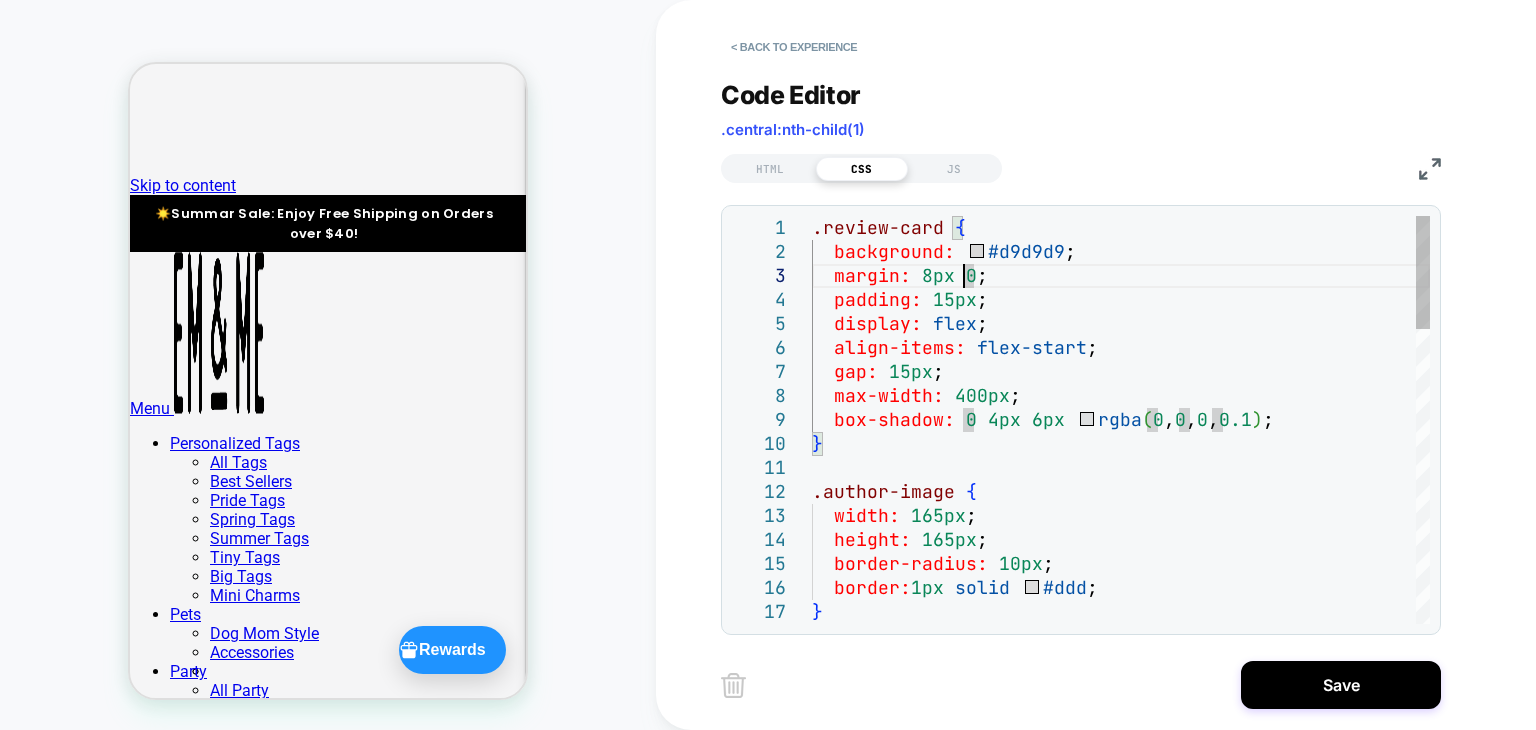 click on "}    border-radius:   10px ;    border: 1px   solid     #ddd ;    width:   165px ;    height:   165px ; .author-image   { }    max-width:   400px ;    box-shadow:   0   4px   6px     rgba ( 0 ,  0 ,  0 ,  0.1 ) ;    align-items:   flex-start ;    gap:   15px ;    padding:   15px ;    display:   flex ; .review-card   {    background:     #d9d9d9 ;    margin:   8px   0 ;" at bounding box center [1121, 948] 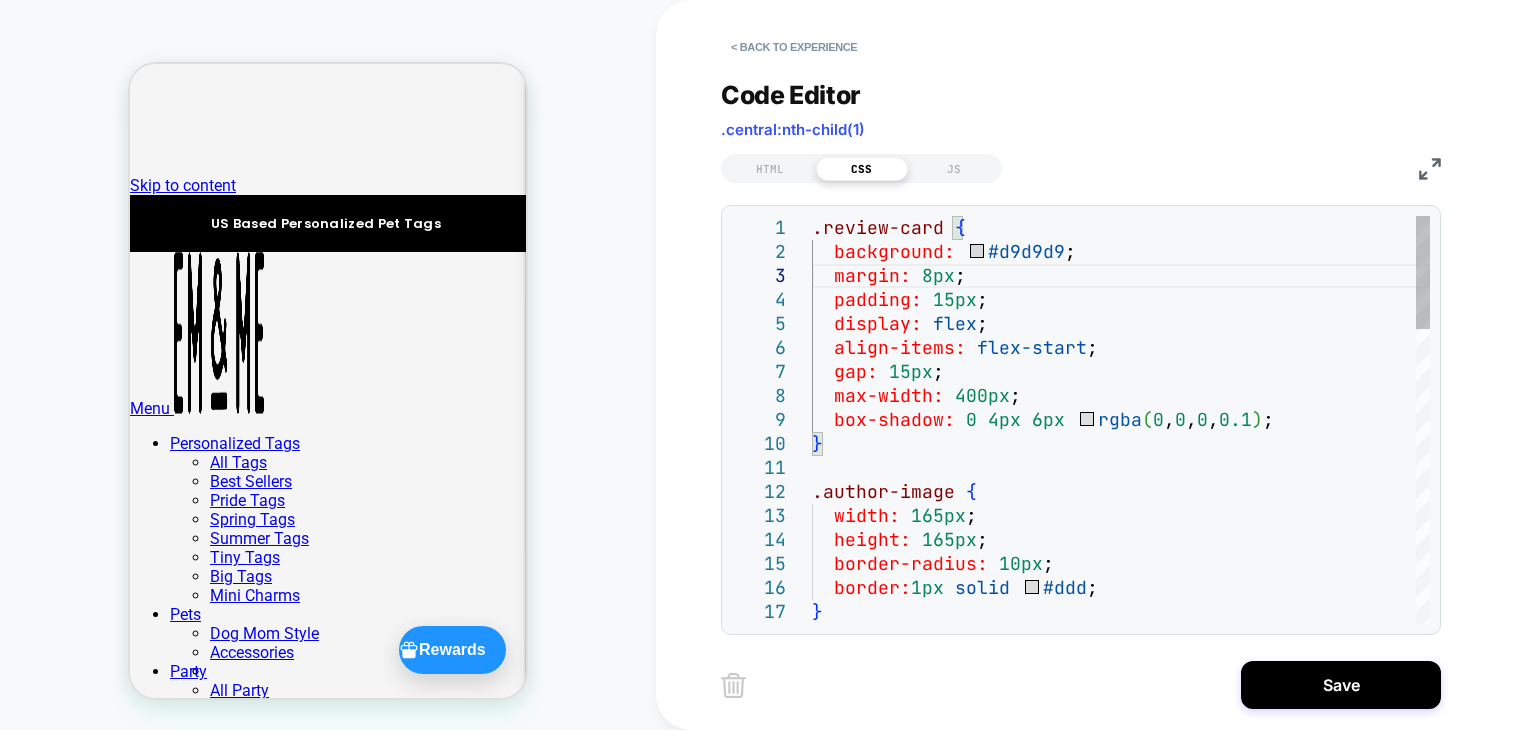 scroll, scrollTop: 48, scrollLeft: 161, axis: both 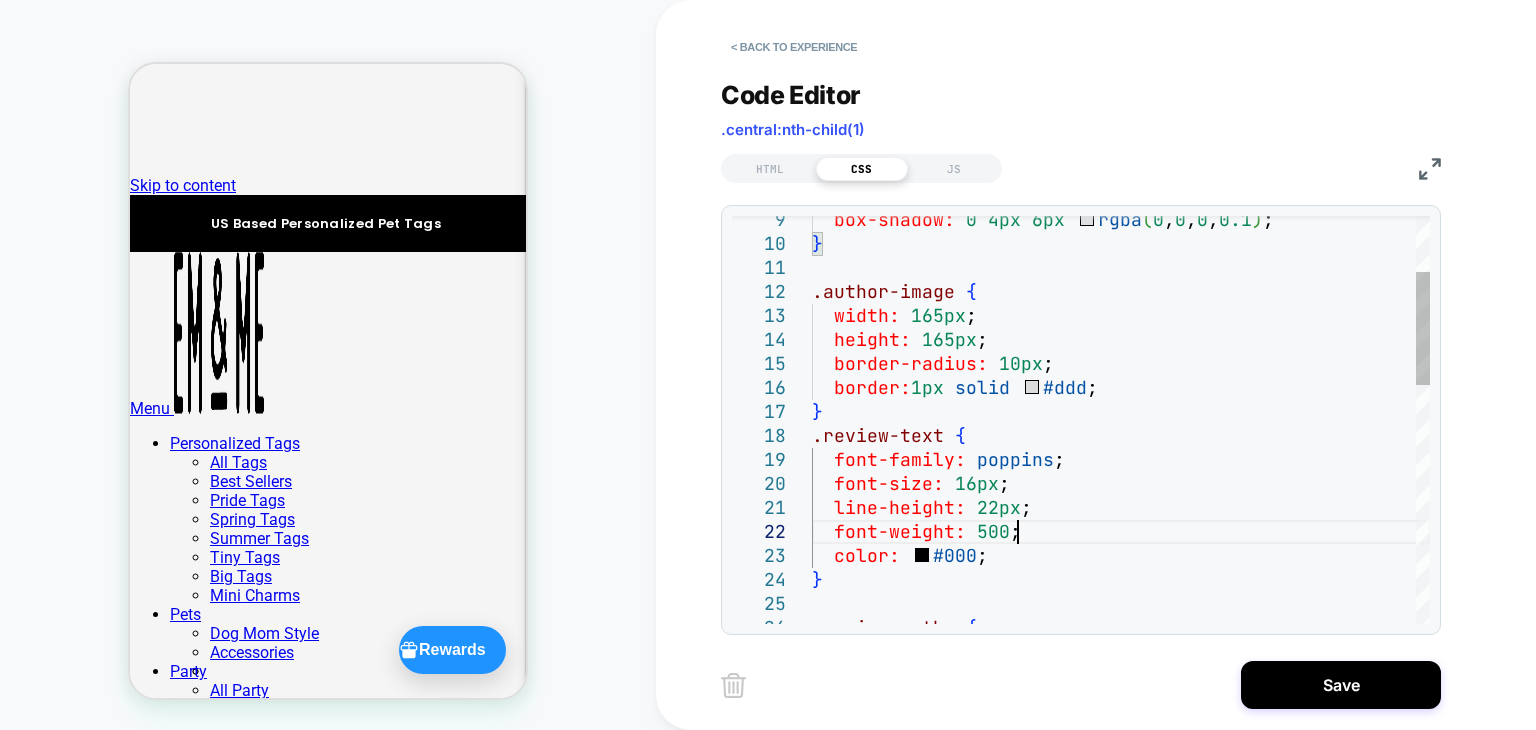 click on "} border-radius: 10px ; border: 1px solid #ddd ; width: 165px ; height: 165px ; .author-image { } box-shadow: 0 4px 6px rgba(0, 0, 0, 0.1) ; .review-text { font-family: poppins ; font-size: 16px ; line-height: 22px ; font-weight: 500 ; color: #000 ; } .review-author {" at bounding box center [1121, 748] 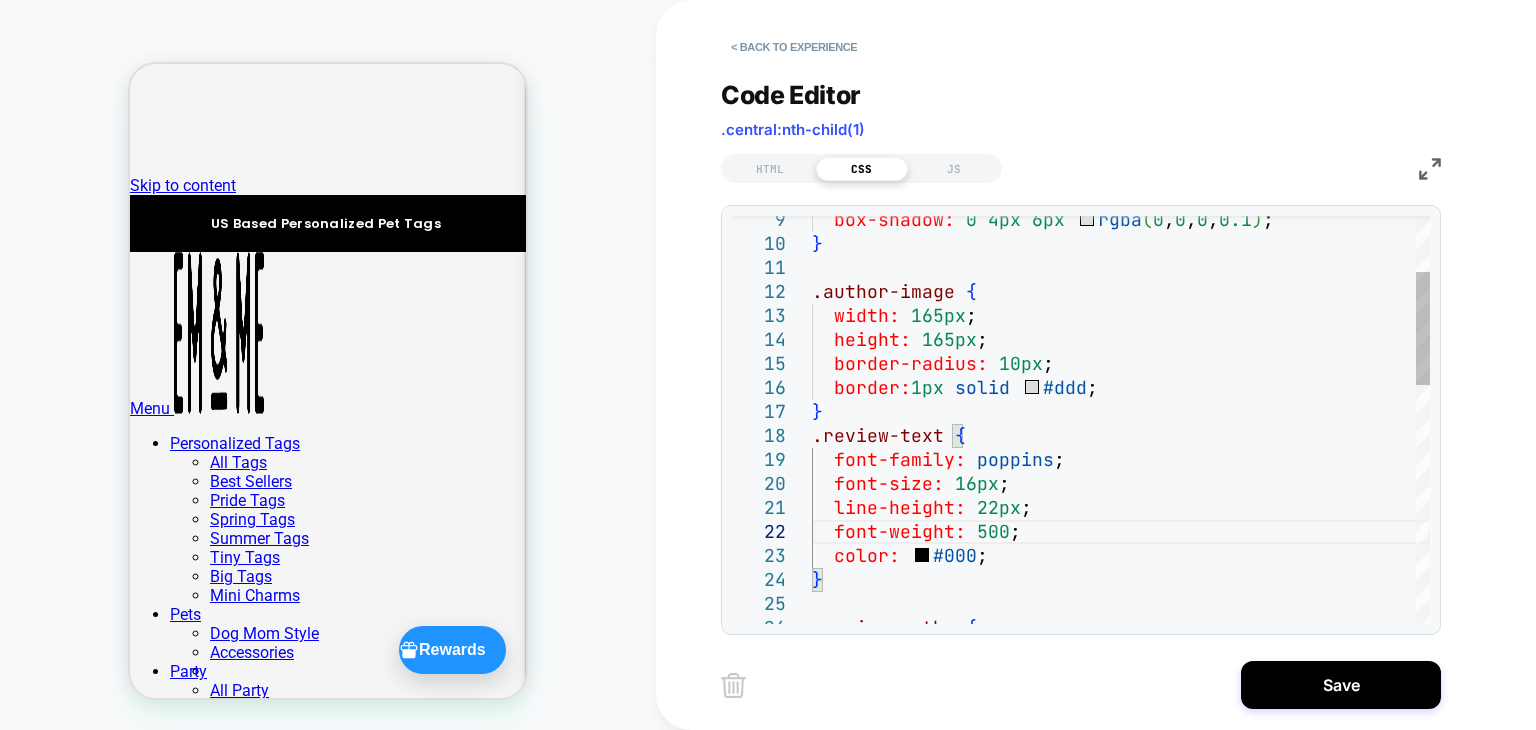 click on "} border-radius: 10px ; border: 1px solid #ddd ; width: 165px ; height: 165px ; .author-image { } box-shadow: 0 4px 6px rgba(0, 0, 0, 0.1) ; .review-text { font-family: poppins ; font-size: 16px ; line-height: 22px ; font-weight: 500 ; color: #000 ; } .review-author {" at bounding box center [1121, 748] 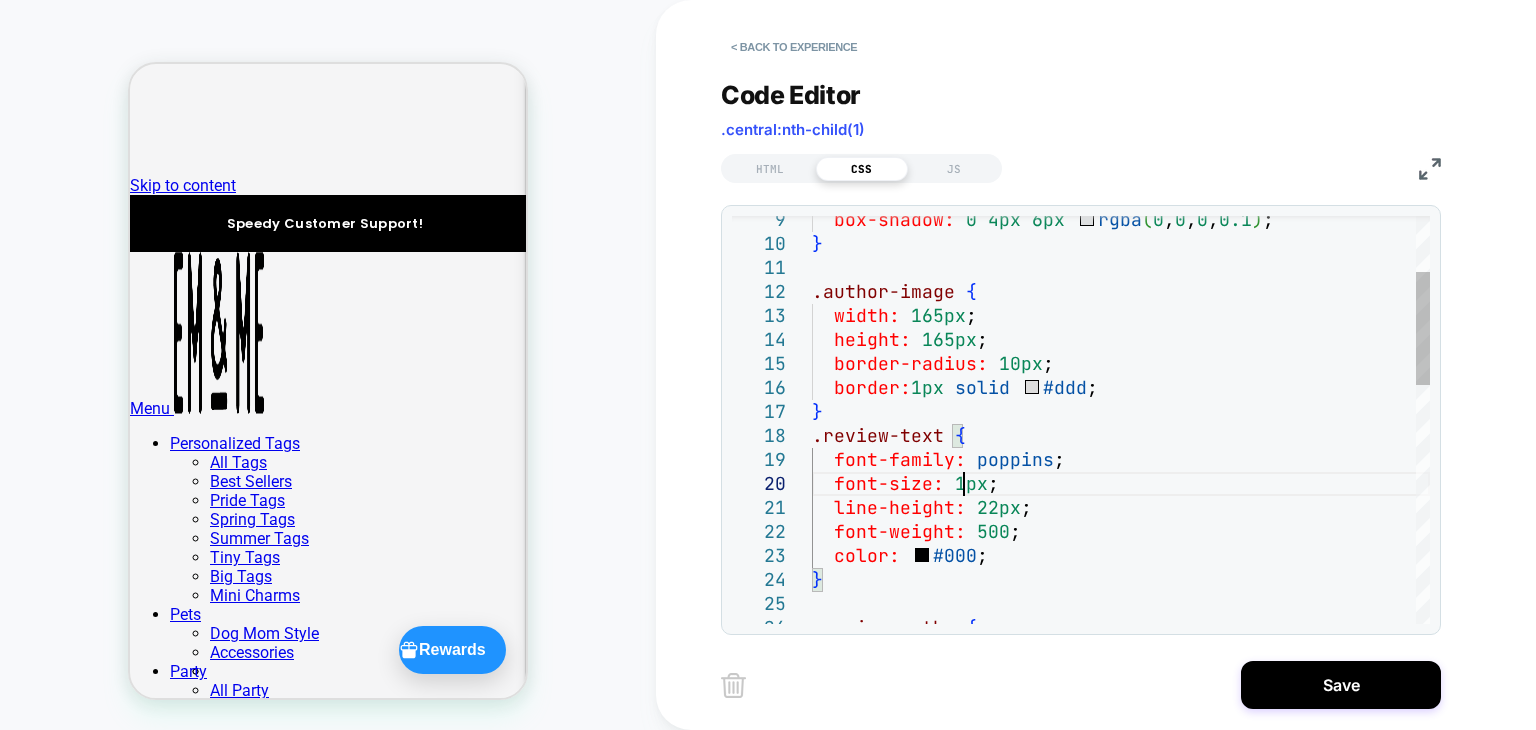 scroll, scrollTop: 215, scrollLeft: 161, axis: both 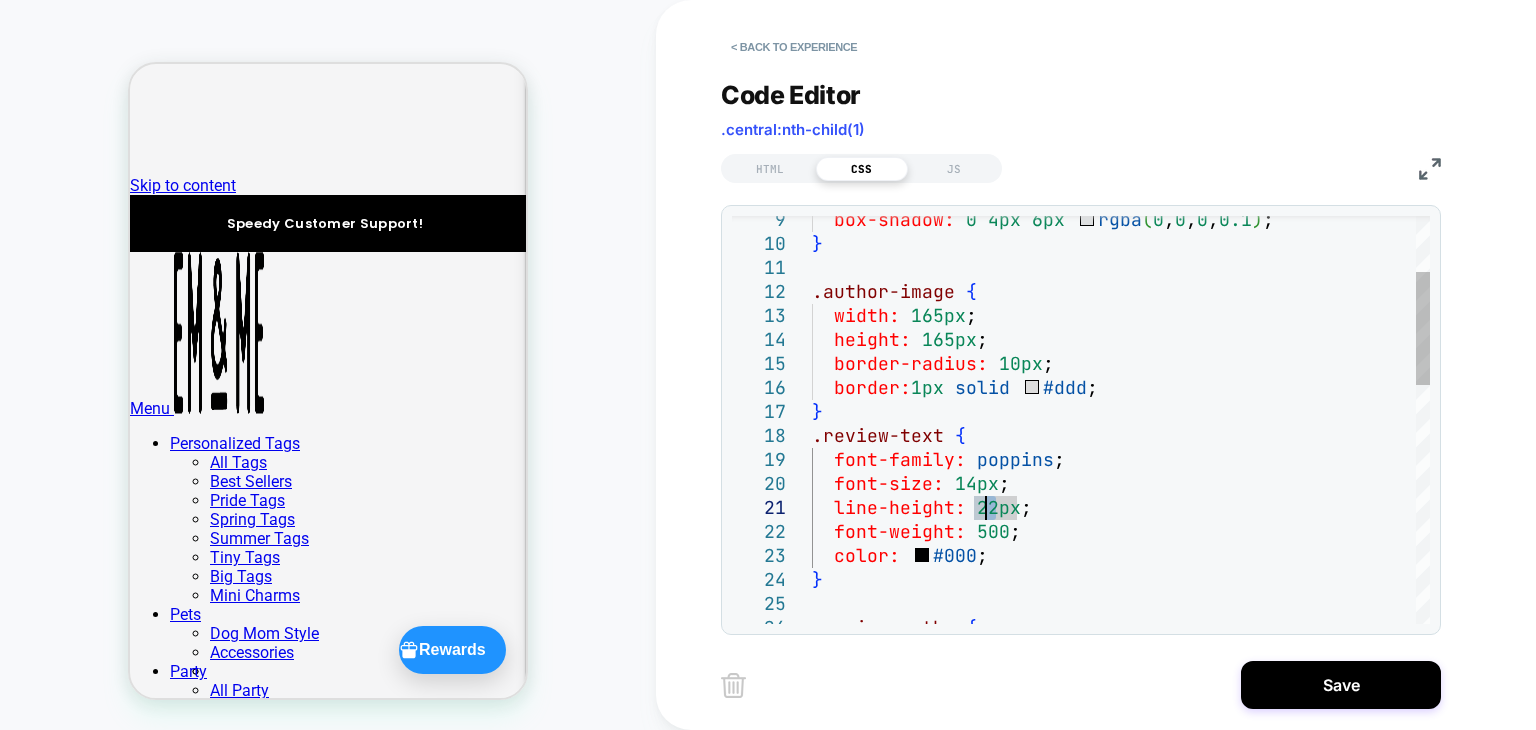 click on "}    border-radius:   10px ;    border: 1px   solid     #ddd ;    width:   165px ;    height:   165px ; .author-image   { }    box-shadow:   0   4px   6px     rgba ( 0 ,  0 ,  0 ,  0.1 ) ; .review-text   {    font-family:   poppins ;    font-size:   14px ;    line-height:   22px ;    font-weight:   500 ;    color:     #000 ; } .review-author {" at bounding box center [1121, 748] 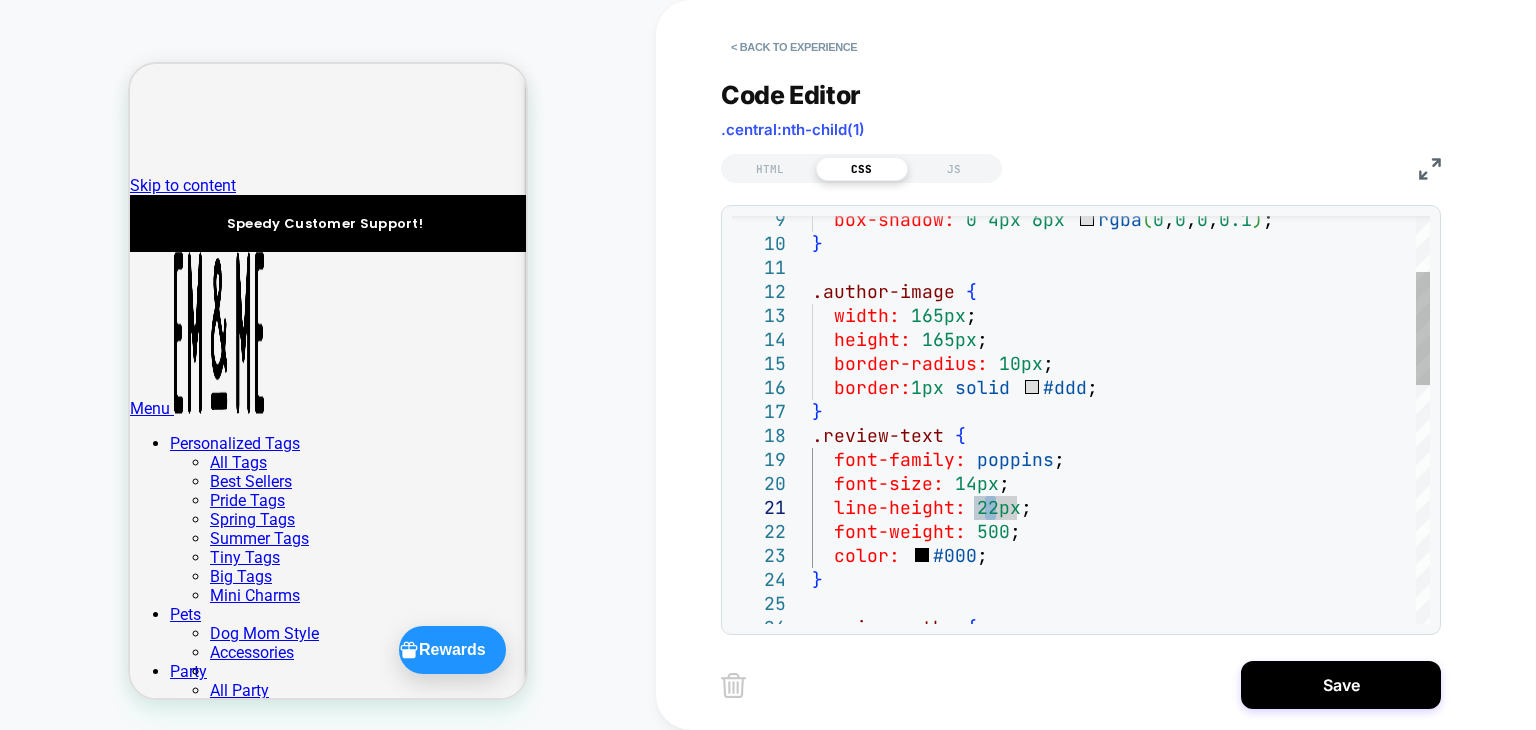 click on "}    border-radius:   10px ;    border: 1px   solid     #ddd ;    width:   165px ;    height:   165px ; .author-image   { }    box-shadow:   0   4px   6px     rgba ( 0 ,  0 ,  0 ,  0.1 ) ; .review-text   {    font-family:   poppins ;    font-size:   14px ;    line-height:   22px ;    font-weight:   500 ;    color:     #000 ; } .review-author {" at bounding box center (1121, 748) 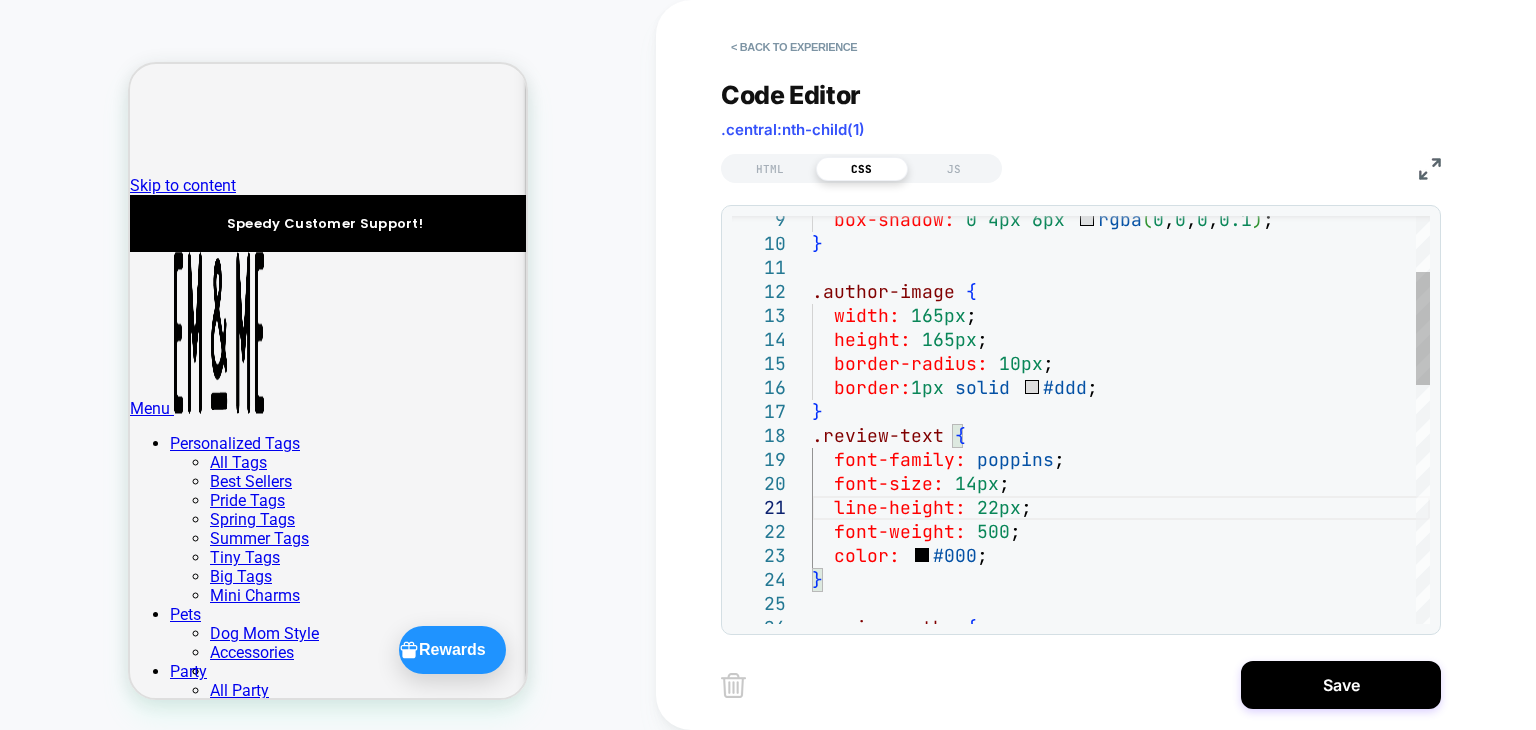 click on "}    border-radius:   10px ;    border: 1px   solid     #ddd ;    width:   165px ;    height:   165px ; .author-image   { }    box-shadow:   0   4px   6px     rgba ( 0 ,  0 ,  0 ,  0.1 ) ; .review-text   {    font-family:   poppins ;    font-size:   14px ;    line-height:   22px ;    font-weight:   500 ;    color:     #000 ; } .review-author {" at bounding box center [1121, 748] 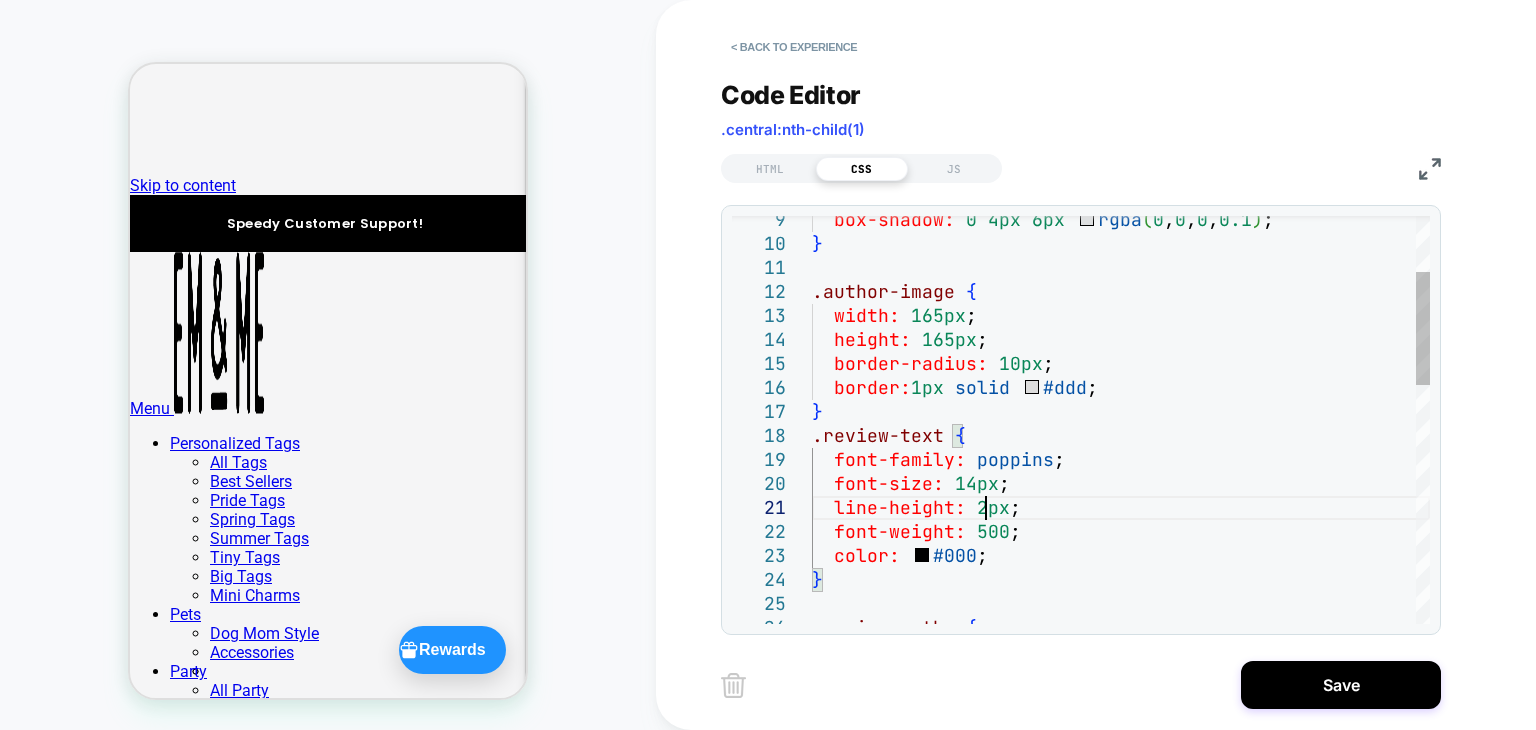scroll, scrollTop: 23, scrollLeft: 183, axis: both 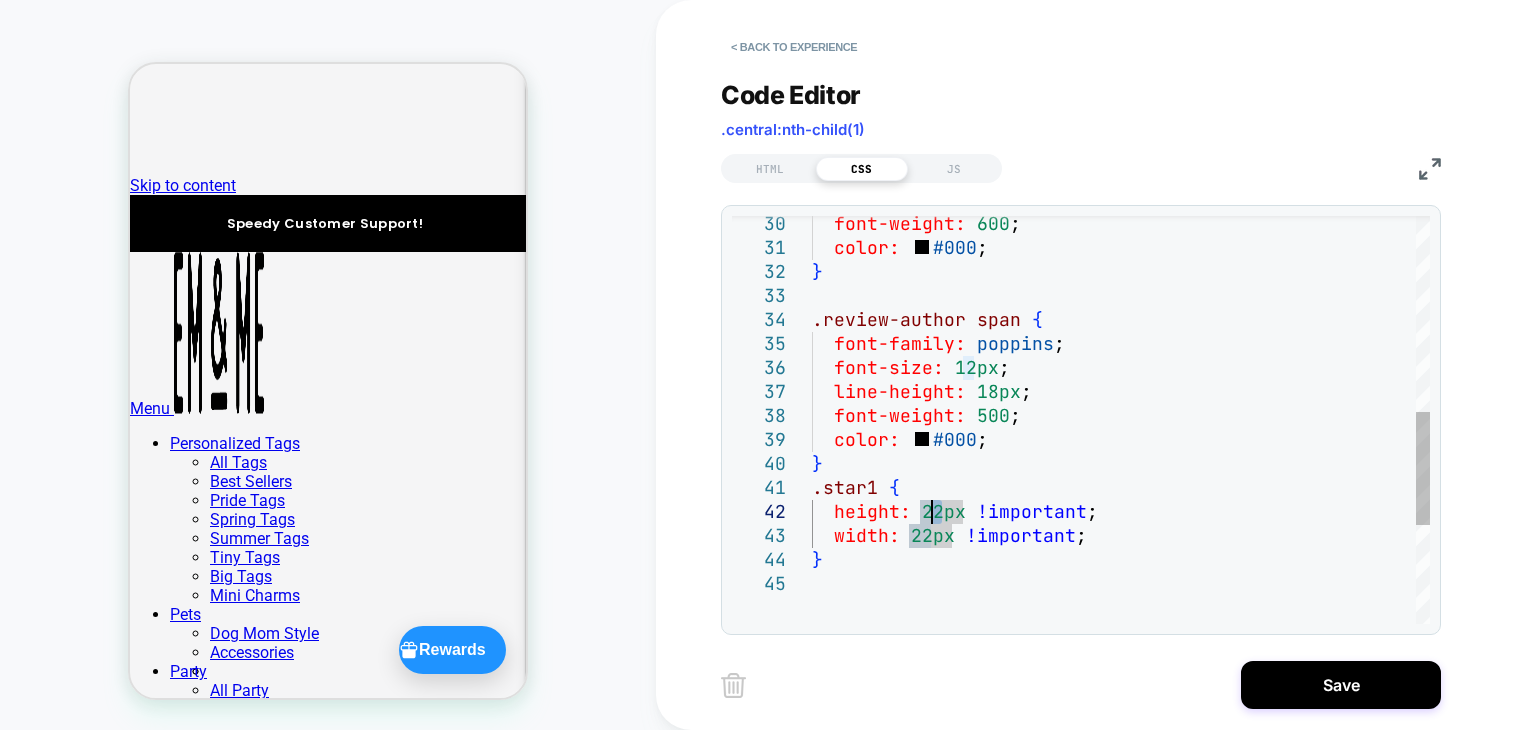 click on "font-weight:   600 ;    color:     #000 ; } .review-author   span   {    font-family:   poppins ;    font-size:   12px ;    line-height:   18px ;    font-weight:   500 ;    color:     #000 ; } .star1   {    height:   22px   !important ;    width:   22px   !important ; }" at bounding box center (1121, 248) 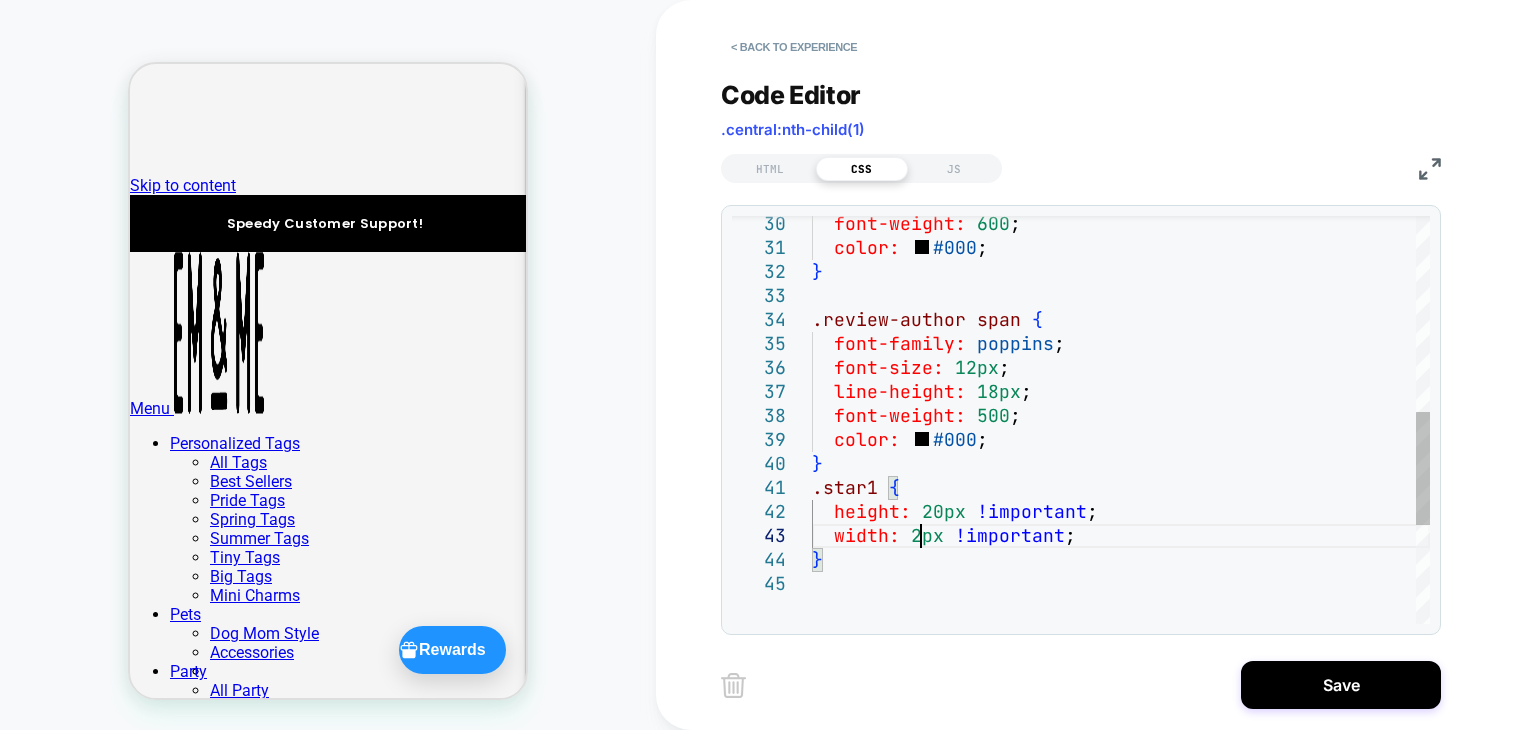 scroll, scrollTop: 47, scrollLeft: 118, axis: both 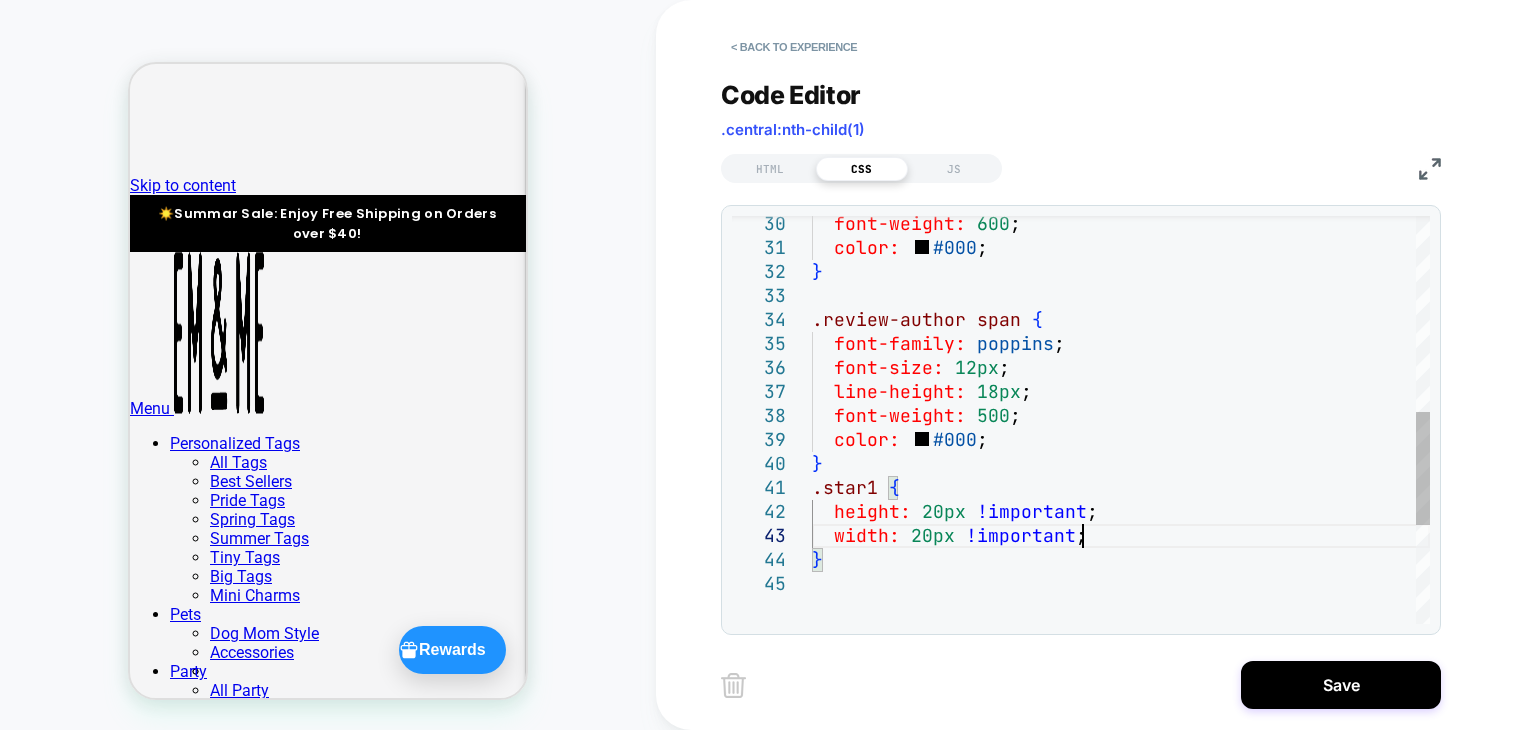 click on "font-weight:   600 ;    color:     #000 ; } .review-author   span   {    font-family:   poppins ;    font-size:   12px ;    line-height:   18px ;    font-weight:   500 ;    color:     #000 ; } .star1   {    height:   20px   !important ;    width:   20px   !important ; }" at bounding box center (1121, 248) 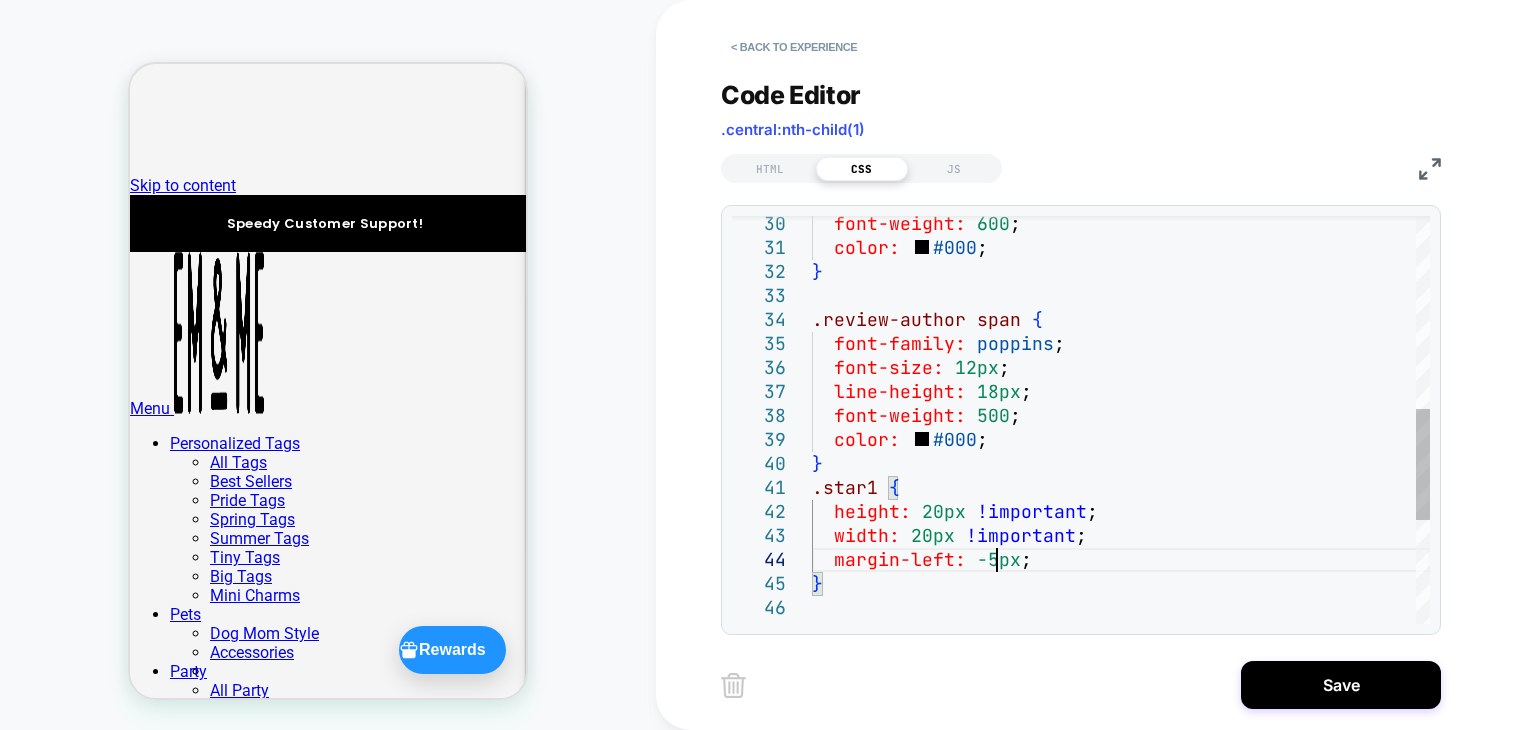 scroll, scrollTop: 71, scrollLeft: 183, axis: both 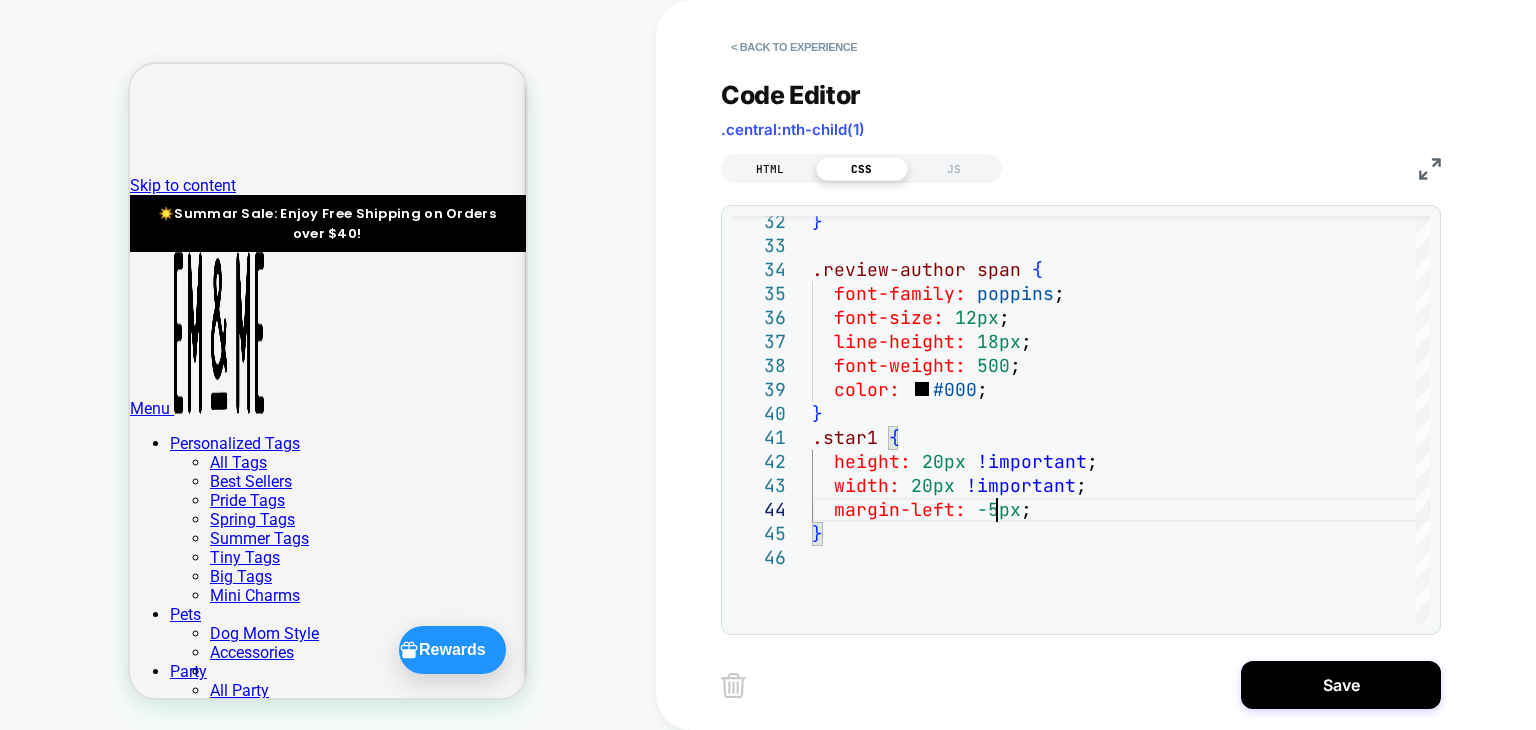 type on "**********" 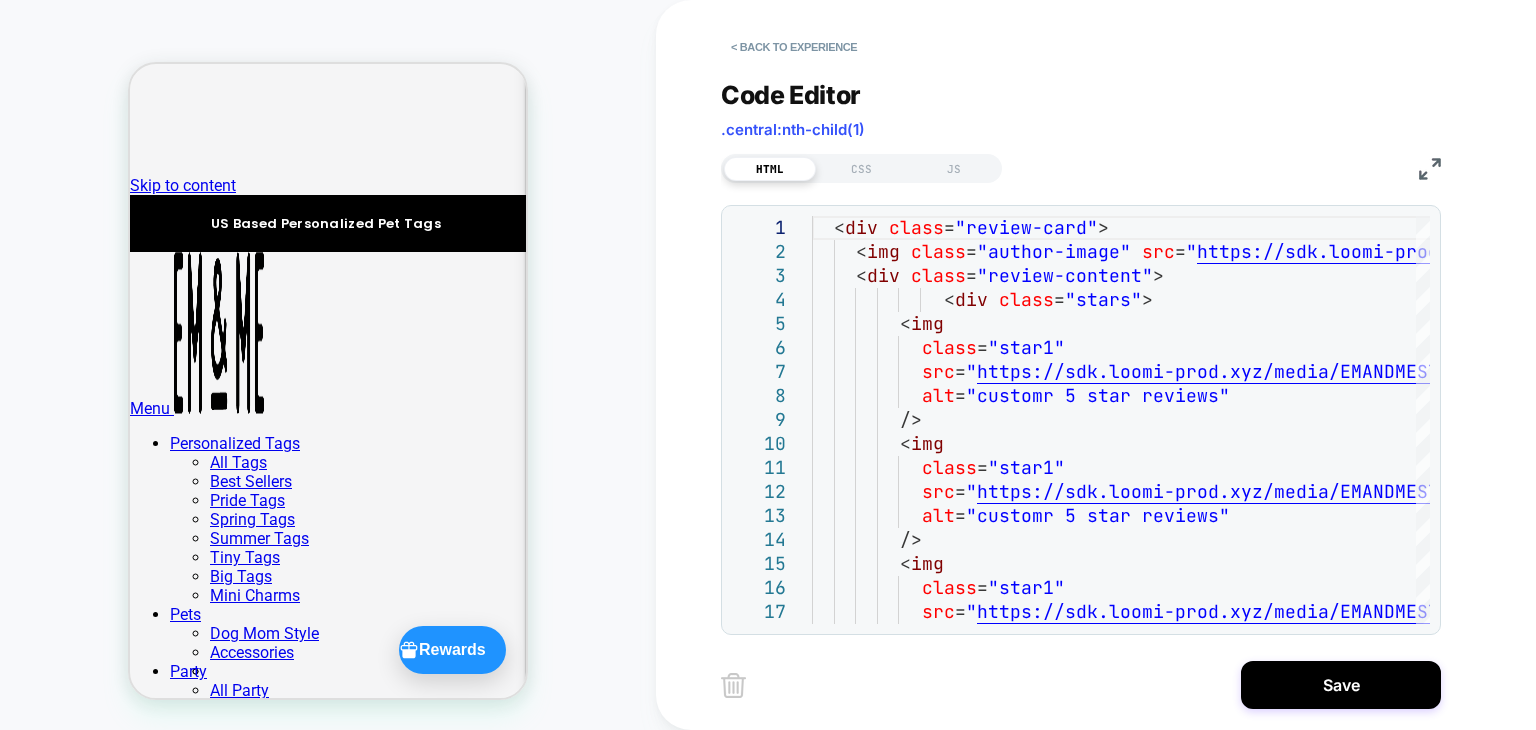 click at bounding box center (1430, 169) 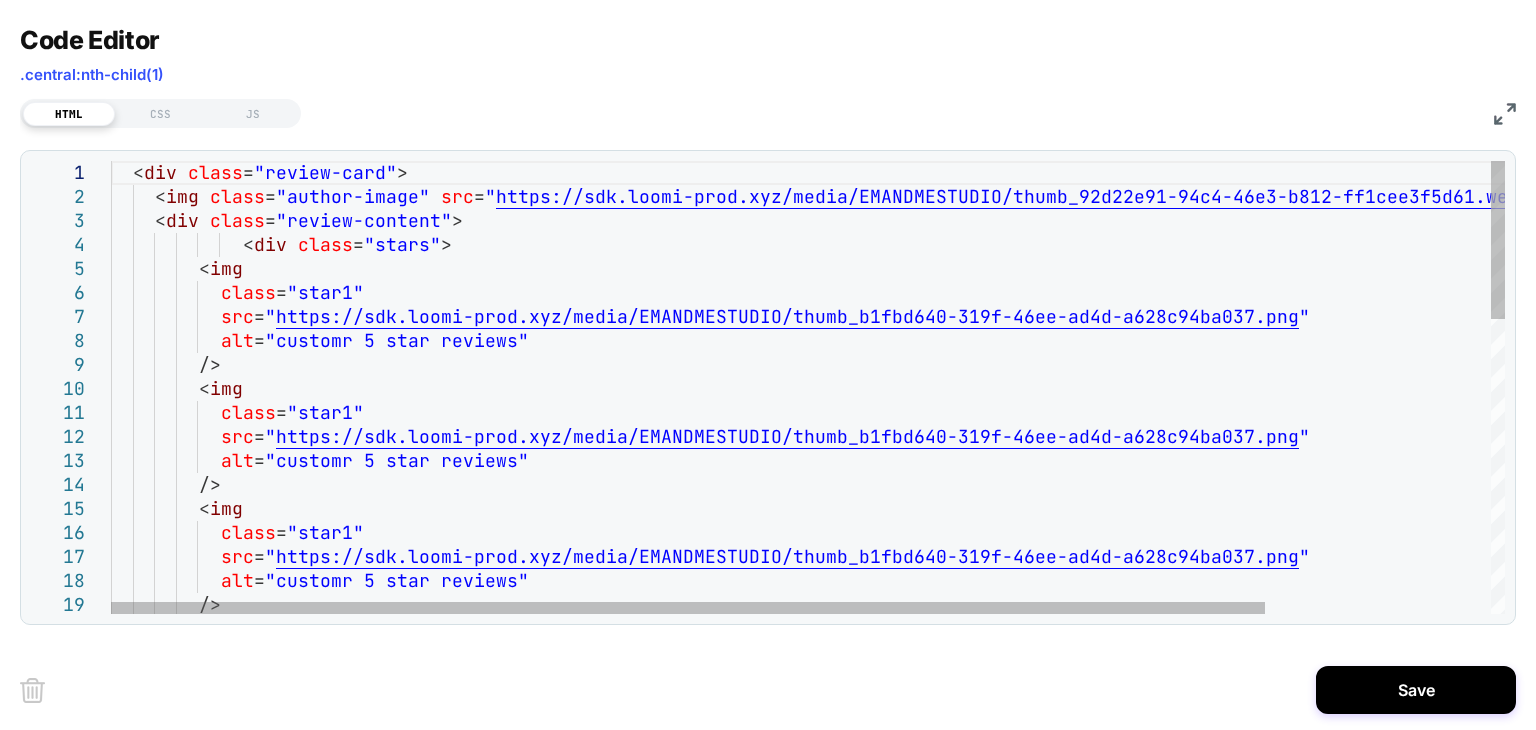 click on "< div   class = "review-card" >      < img   class = "author-image"   src = " https://sdk.loomi-prod.xyz/media/EMANDMESTUDIO/thu mb_92d22e91-94c4-46e3-b812-ff1cee3f5d61.webp "   alt = "Dog Photo"   />      < div   class = "review-content" >              < div   class = "stars" >          < img            class = "star1"            src = " https://sdk.loomi-prod.xyz/media/EMANDMESTUDIO/thu mb_b1fbd640-319f-46ee-ad4d-a628c94ba037.png "            alt = "customr 5 star reviews"          />          < img            class = "star1"            src = " https://sdk.loomi-prod.xyz/media/EMANDMESTUDIO/thu mb_b1fbd640-319f-46ee-ad4d-a628c94ba037.png "            alt = "customr 5 star reviews"          />          < img            class = "star1"            src = " https://sdk.loomi-prod.xyz/media/EMANDMESTUDIO/thu mb_b1fbd640-319f-46ee-ad4d-a628c94ba037.png " alt" at bounding box center [944, 807] 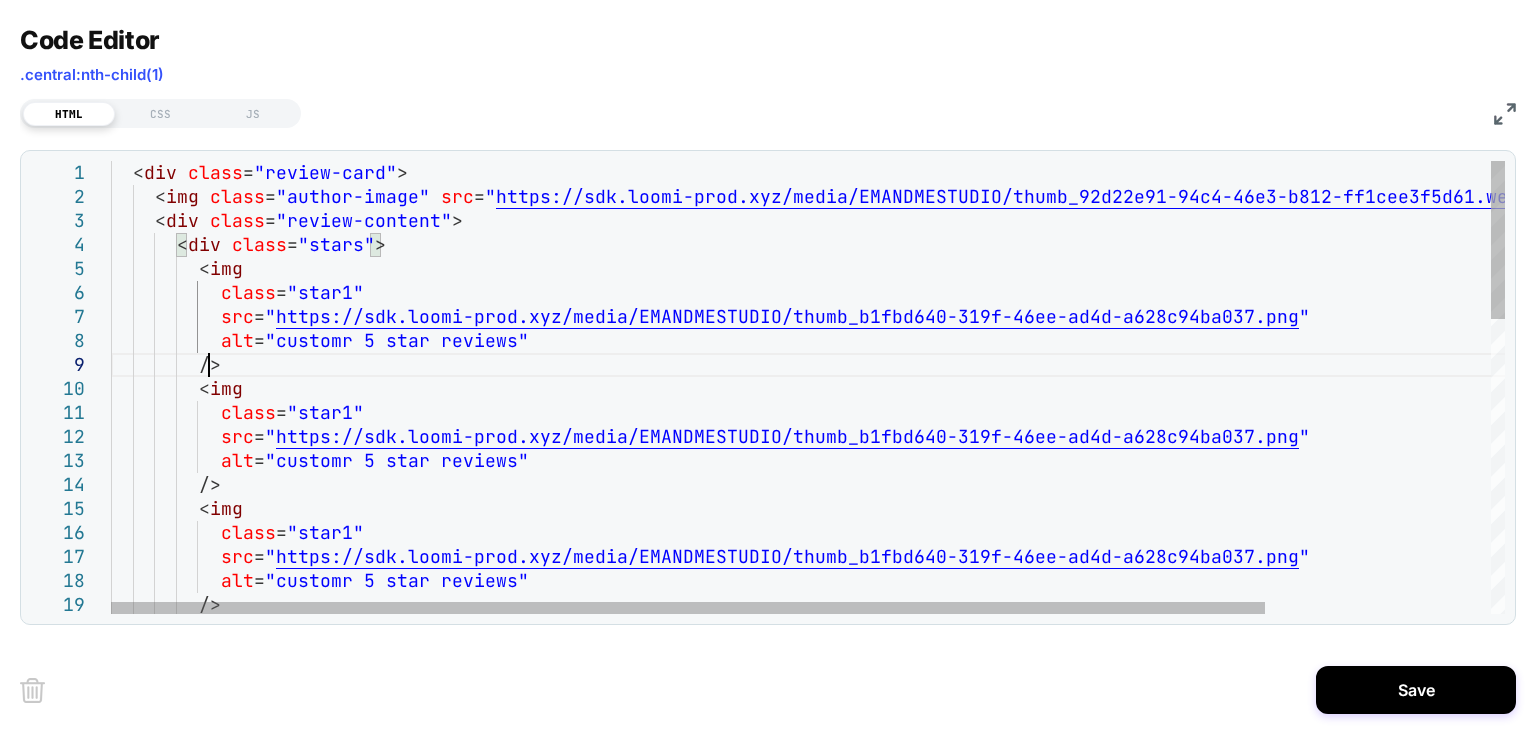 click on "<div class = "review-card" > <img class = "author-image" src = " https://sdk.loomi-prod.xyz/media/EMANDMESTUDIO/thumb_92d22e91-94c4-46e3-b812-ff1cee3f5d61.webp " alt = "Dog Photo" /> <div class = "review-content" > <div class = "stars" > <img class = "star1" src = " https://sdk.loomi-prod.xyz/media/EMANDMESTUDIO/thumb_b1fbd640-319f-46ee-ad4d-a628c94ba037.png " alt = "customr 5 star reviews" /> <img class = "star1" src = " https://sdk.loomi-prod.xyz/media/EMANDMESTUDIO/thumb_b1fbd640-319f-46ee-ad4d-a628c94ba037.png " alt = "customr 5 star reviews" /> <img class = "star1" src = " https://sdk.loomi-prod.xyz/media/EMANDMESTUDIO/thumb_b1fbd640-319f-46ee-ad4d-a628c94ba037.png " alt = />" at bounding box center (944, 807) 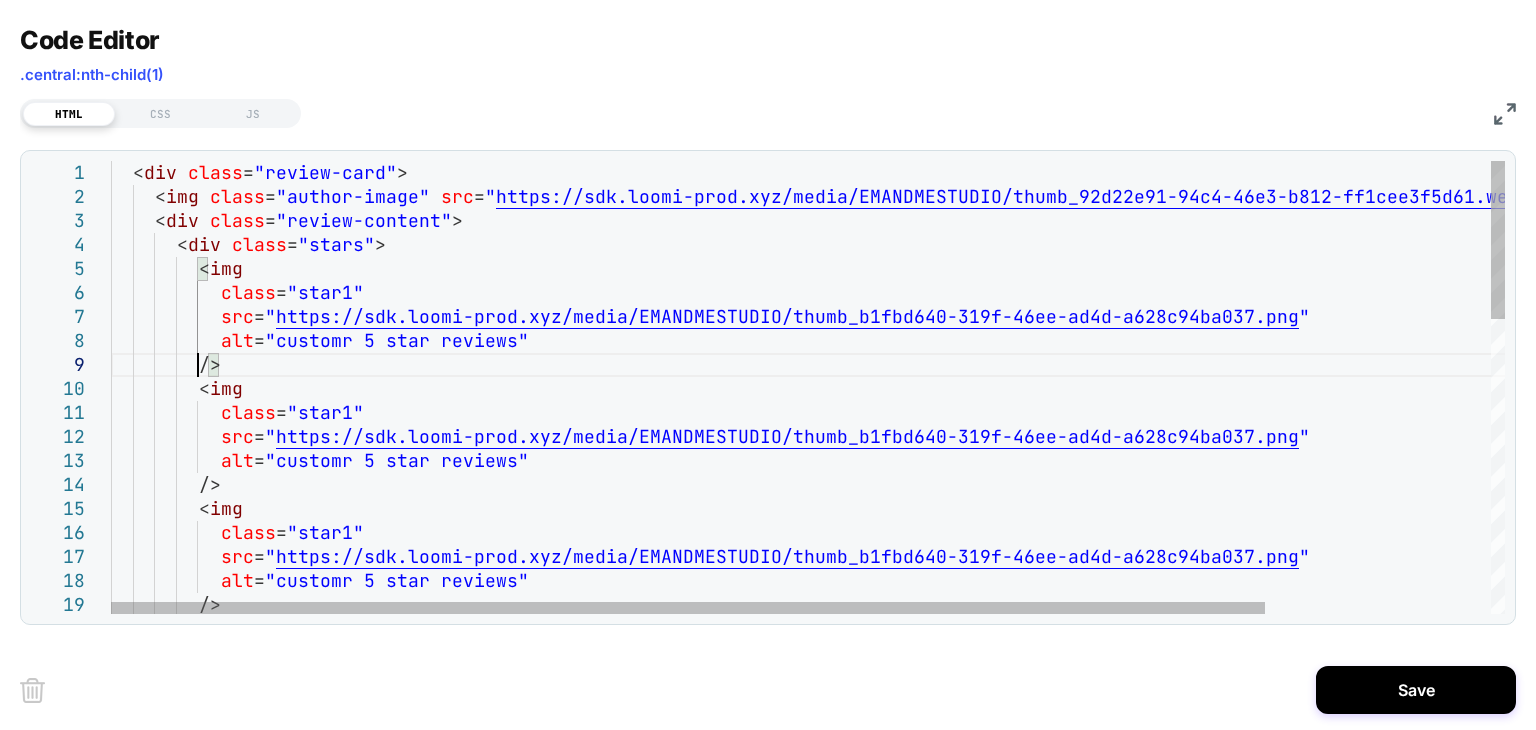 click on "<div class = "review-card" > <img class = "author-image" src = " https://sdk.loomi-prod.xyz/media/EMANDMESTUDIO/thumb_92d22e91-94c4-46e3-b812-ff1cee3f5d61.webp " alt = "Dog Photo" /> <div class = "review-content" > <div class = "stars" > <img class = "star1" src = " https://sdk.loomi-prod.xyz/media/EMANDMESTUDIO/thumb_b1fbd640-319f-46ee-ad4d-a628c94ba037.png " alt = "customr 5 star reviews" /> <img class = "star1" src = " https://sdk.loomi-prod.xyz/media/EMANDMESTUDIO/thumb_b1fbd640-319f-46ee-ad4d-a628c94ba037.png " alt = "customr 5 star reviews" /> <img class = "star1" src = " https://sdk.loomi-prod.xyz/media/EMANDMESTUDIO/thumb_b1fbd640-319f-46ee-ad4d-a628c94ba037.png " alt = />" at bounding box center [944, 807] 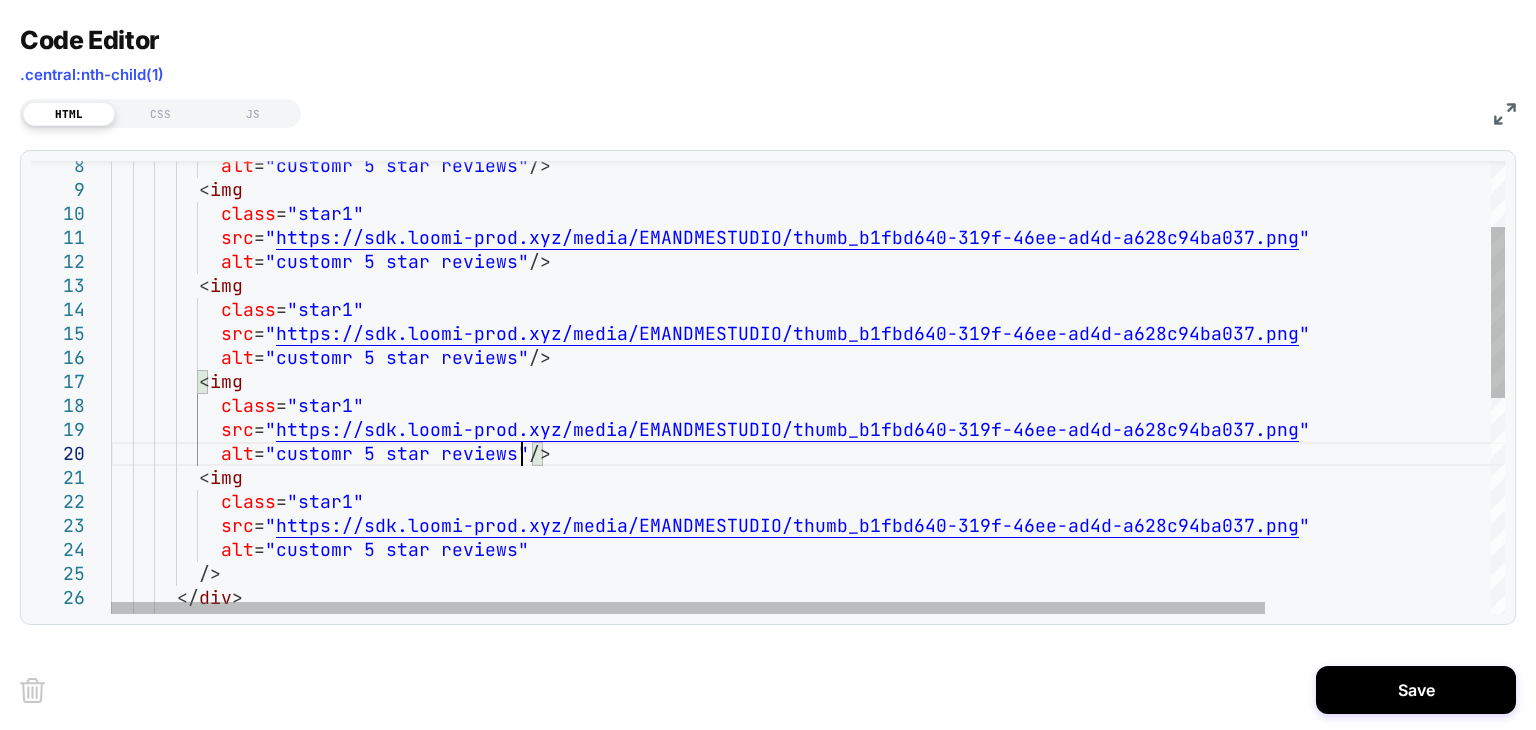 click on "alt = "customr 5 star reviews" />          < img            class = "star1"            src = " https://sdk.loomi-prod.xyz/media/EMANDMESTUDIO/thu mb_b1fbd640-319f-46ee-ad4d-a628c94ba037.png "            alt = "customr 5 star reviews" />          < img            class = "star1"            src = " https://sdk.loomi-prod.xyz/media/EMANDMESTUDIO/thu mb_b1fbd640-319f-46ee-ad4d-a628c94ba037.png "            alt = "customr 5 star reviews" />          < img            class = "star1"            src = " https://sdk.loomi-prod.xyz/media/EMANDMESTUDIO/thu mb_b1fbd640-319f-46ee-ad4d-a628c94ba037.png "            alt = "customr 5 star reviews" />          < img            class = "star1"            src = " https://sdk.loomi-prod.xyz/media/EMANDMESTUDIO/thu mb_b1fbd640-319f-46ee-ad4d-a628c94ba037.png "            alt =          /> >" at bounding box center (944, 584) 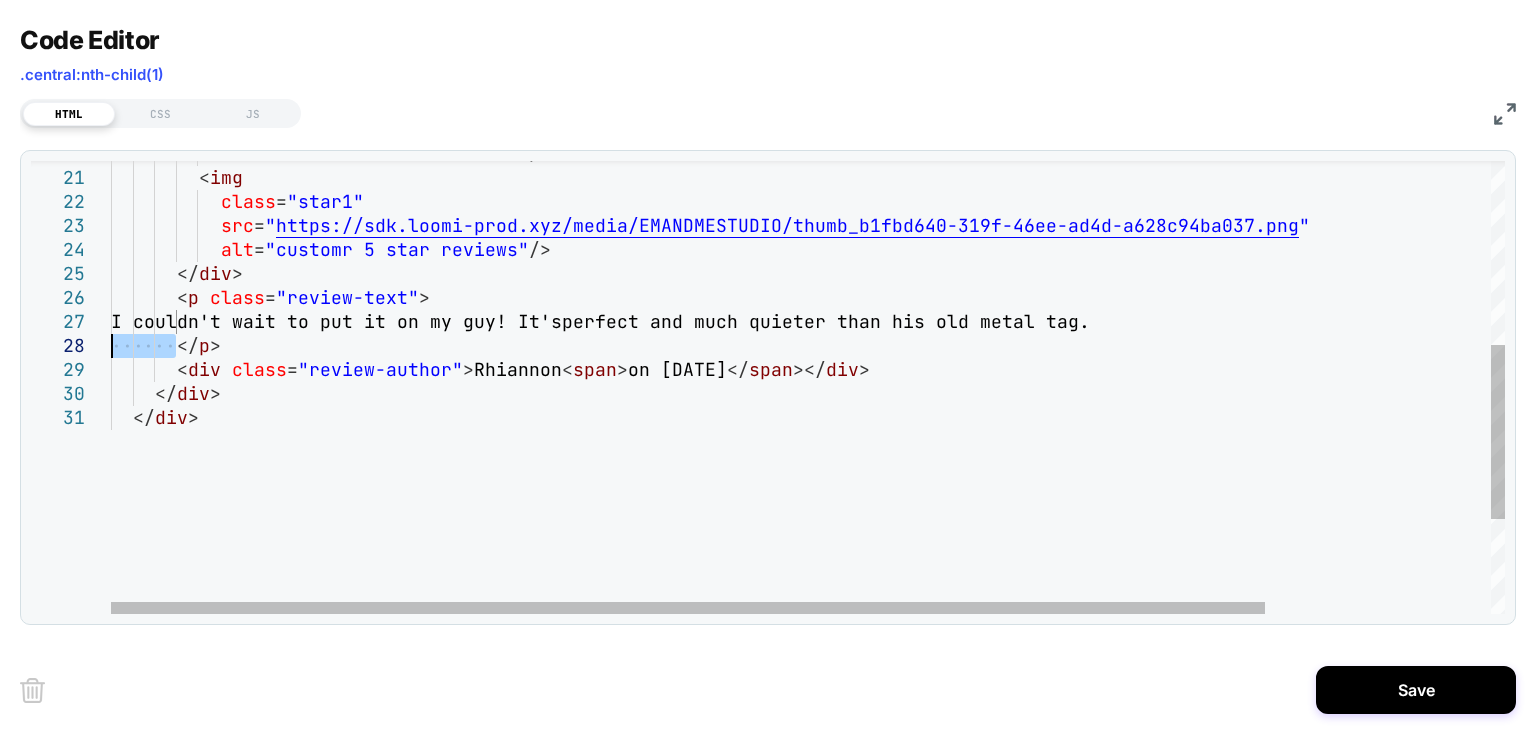 drag, startPoint x: 176, startPoint y: 347, endPoint x: 96, endPoint y: 338, distance: 80.50466 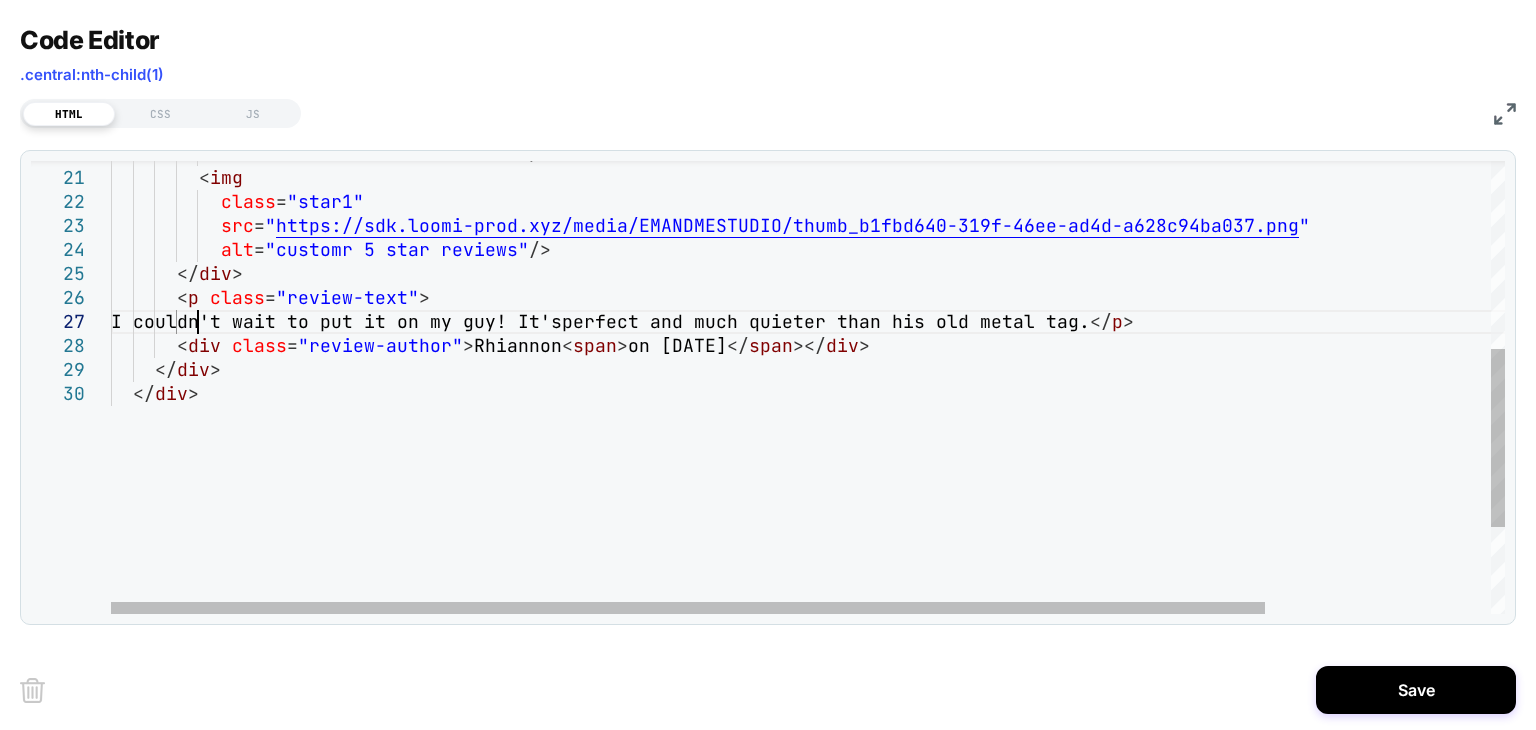 click on "alt = "customr 5 star reviews" />          < img            class = "star1"            src = " https://sdk.loomi-prod.xyz/media/EMANDMESTUDIO/thu mb_b1fbd640-319f-46ee-ad4d-a628c94ba037.png "            alt = "customr 5 star reviews" />        </ div >        < p   class = "review-text" >         I couldn't wait to put it on my guy! It's  perfect and much quieter than his old metal tag.        </ p >        < div   class = "review-author" > [NAME]  < span > on 27 Apr, 2025 </ span ></ div >      </ div >    </ div >" at bounding box center (944, 260) 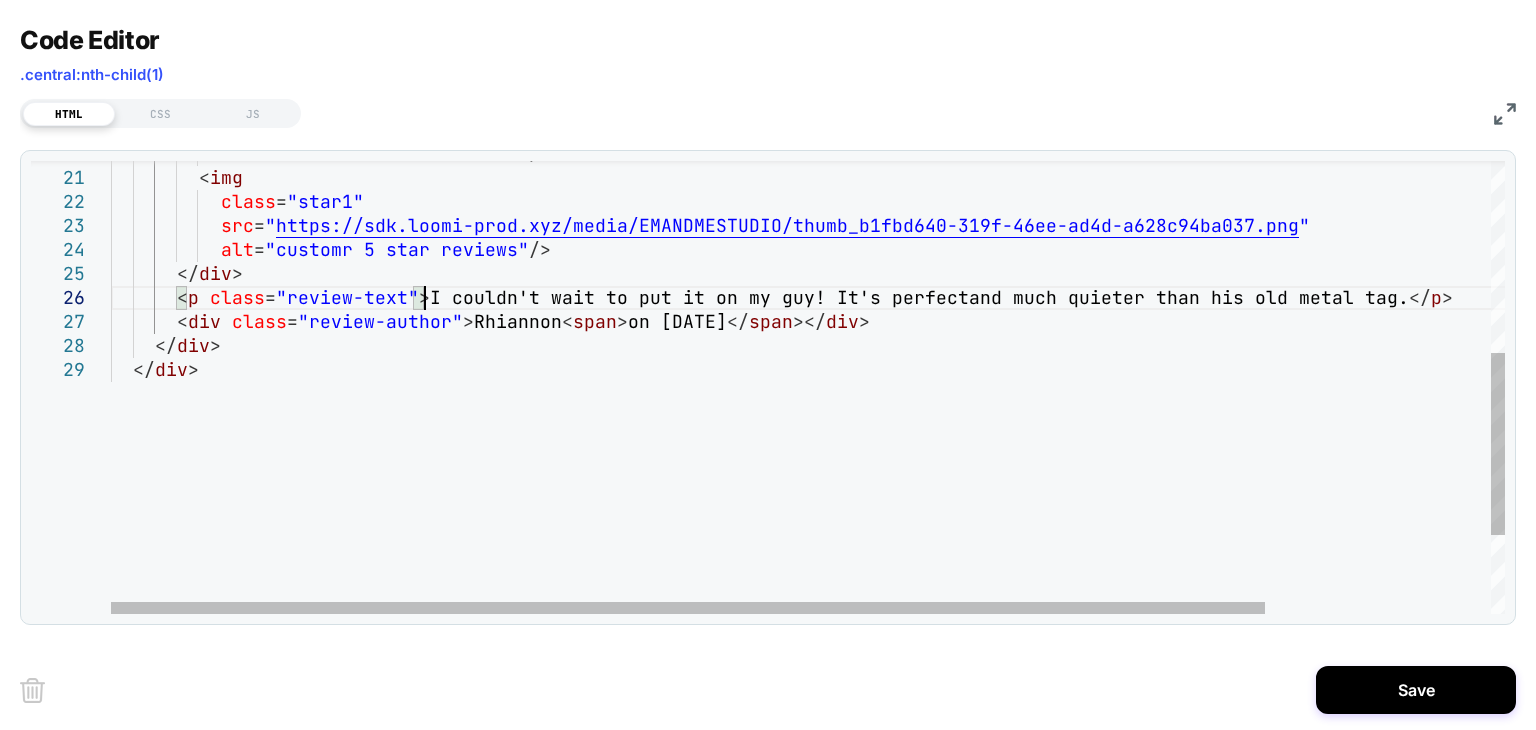 scroll, scrollTop: 144, scrollLeft: 84, axis: both 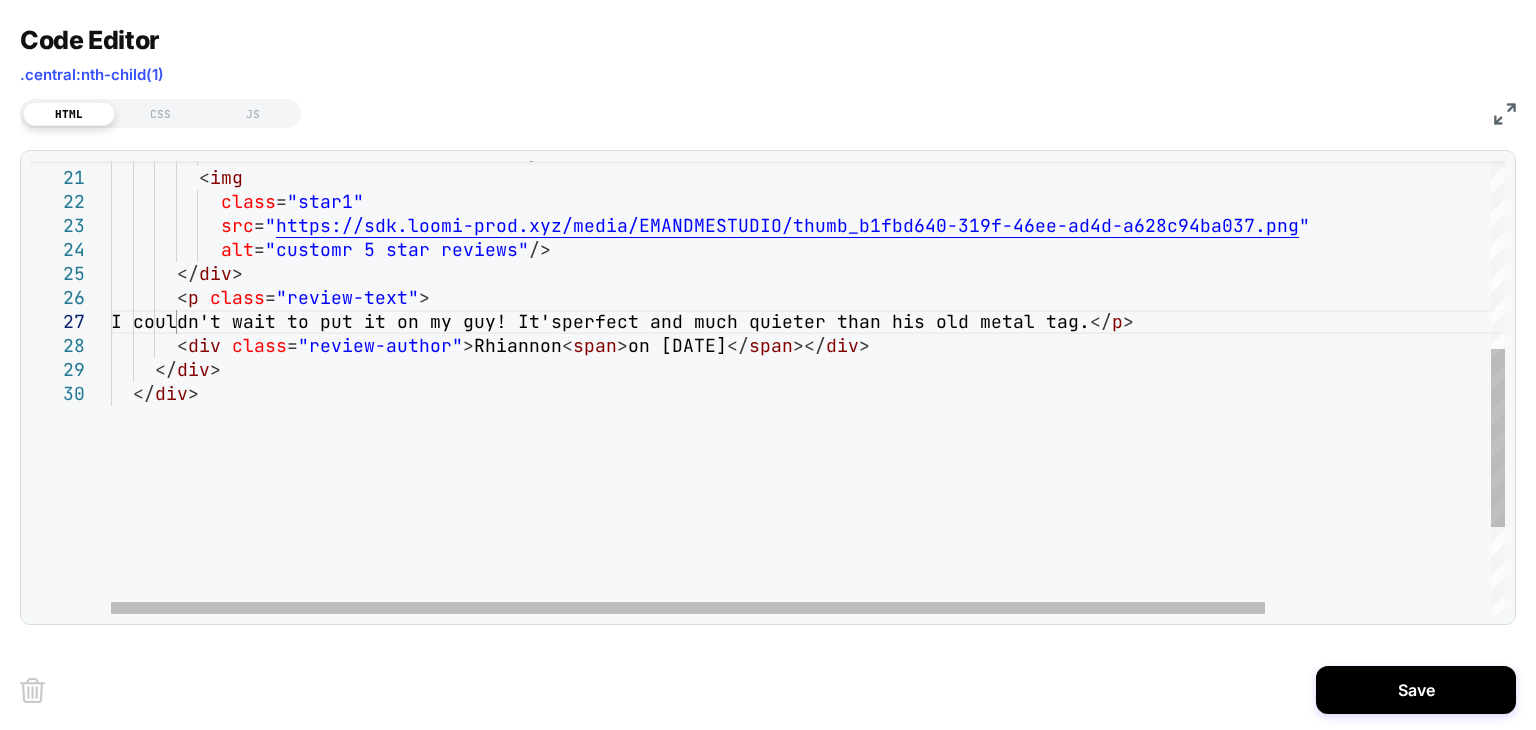click on "alt = "customr 5 star reviews" /> <img class = "star1" src = " https://sdk.loomi-prod.xyz/media/EMANDMESTUDIO/thumb_b1fbd640-319f-46ee-ad4d-a628c94ba037.png " alt = "customr 5 star reviews" /> </div> <p class = "review-text" > <div class = "review-author" > [NAME] <span> on [DATE]</span></div> </p></div>" at bounding box center [944, 260] 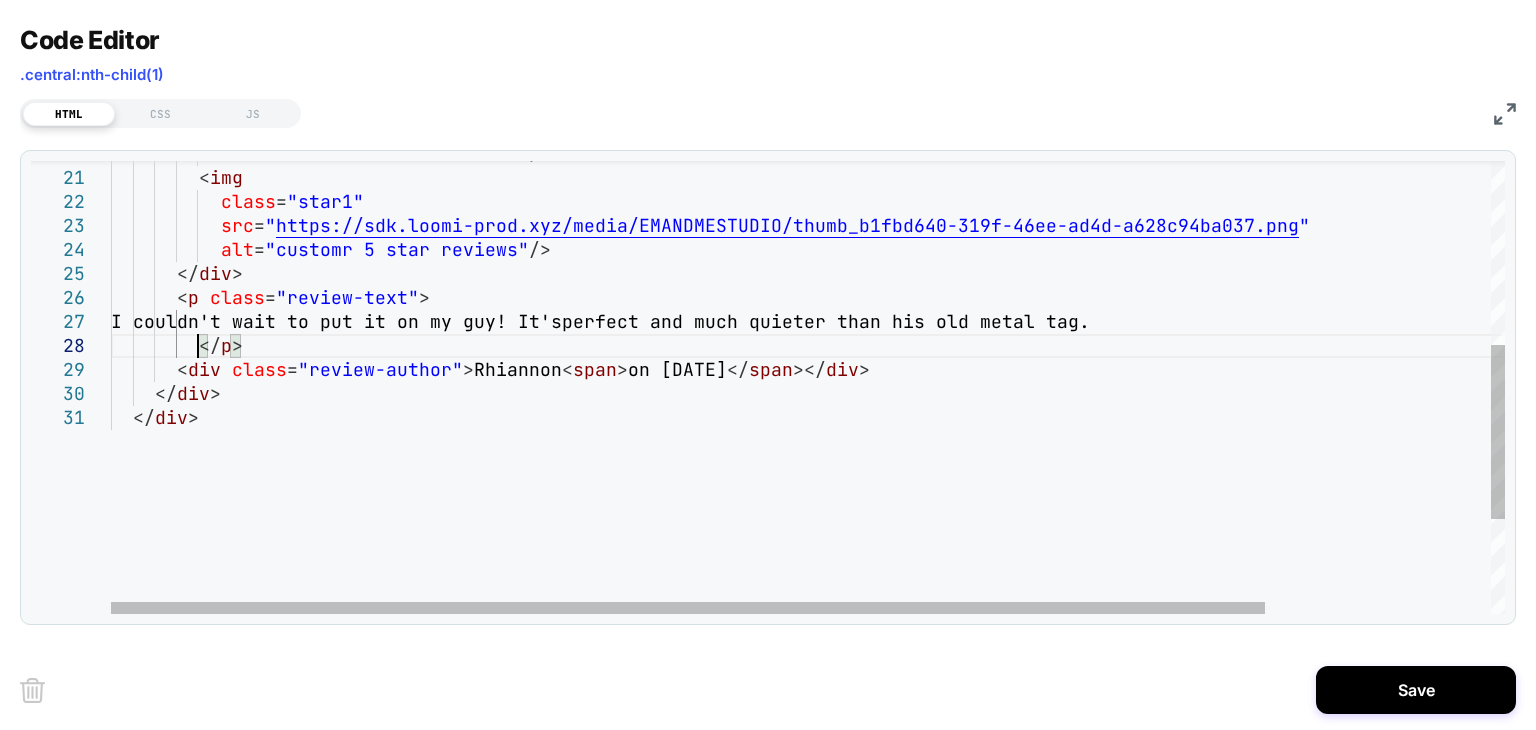 scroll, scrollTop: 168, scrollLeft: 85, axis: both 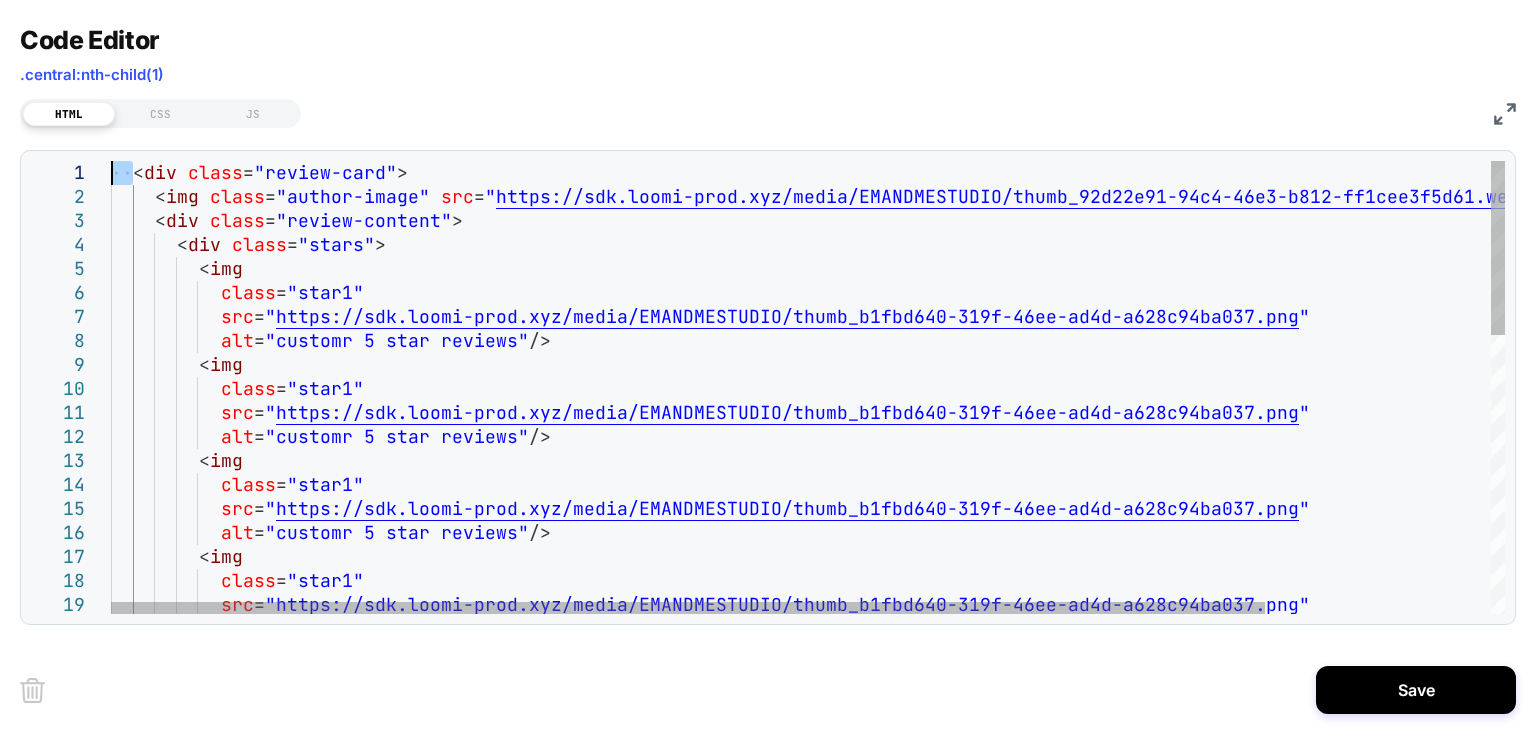 drag, startPoint x: 134, startPoint y: 171, endPoint x: 109, endPoint y: 175, distance: 25.317978 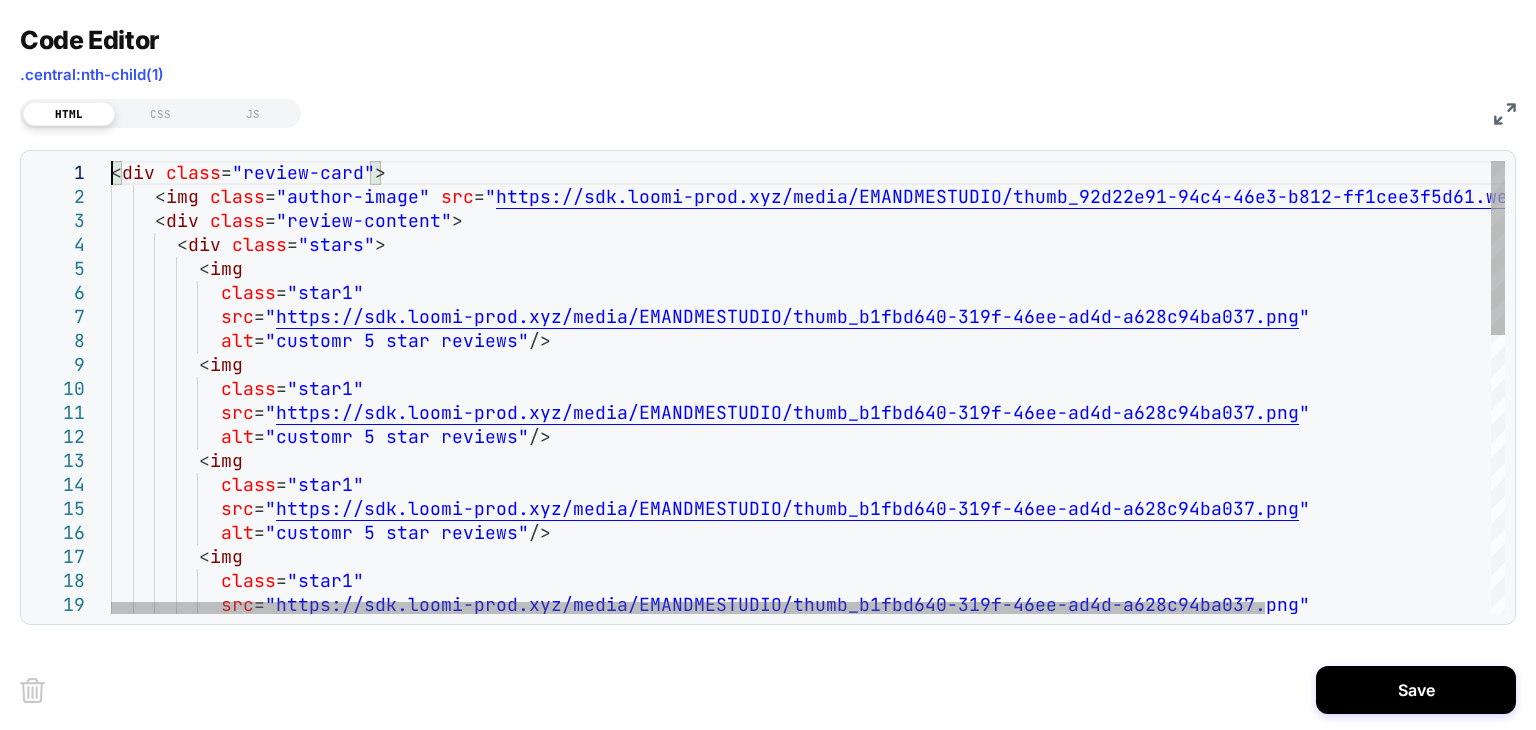 click on "class = "star1"            src = " https://sdk.loomi-prod.xyz/media/EMANDMESTUDIO/thu mb_b1fbd640-319f-46ee-ad4d-a628c94ba037.png "            alt = "customr 5 star reviews" />          < img            class = "star1"            src = " https://sdk.loomi-prod.xyz/media/EMANDMESTUDIO/thu mb_b1fbd640-319f-46ee-ad4d-a628c94ba037.png "            alt = "customr 5 star reviews" />          < img            class = "star1"            src = " https://sdk.loomi-prod.xyz/media/EMANDMESTUDIO/thu mb_b1fbd640-319f-46ee-ad4d-a628c94ba037.png "            alt = "customr 5 star reviews" />          < img            class = "star1"            src = " https://sdk.loomi-prod.xyz/media/EMANDMESTUDIO/thu mb_b1fbd640-319f-46ee-ad4d-a628c94ba037.png "        < div   class = "stars" >          < img      < img   class = "author-image"   src = " "   alt =" at bounding box center (944, 747) 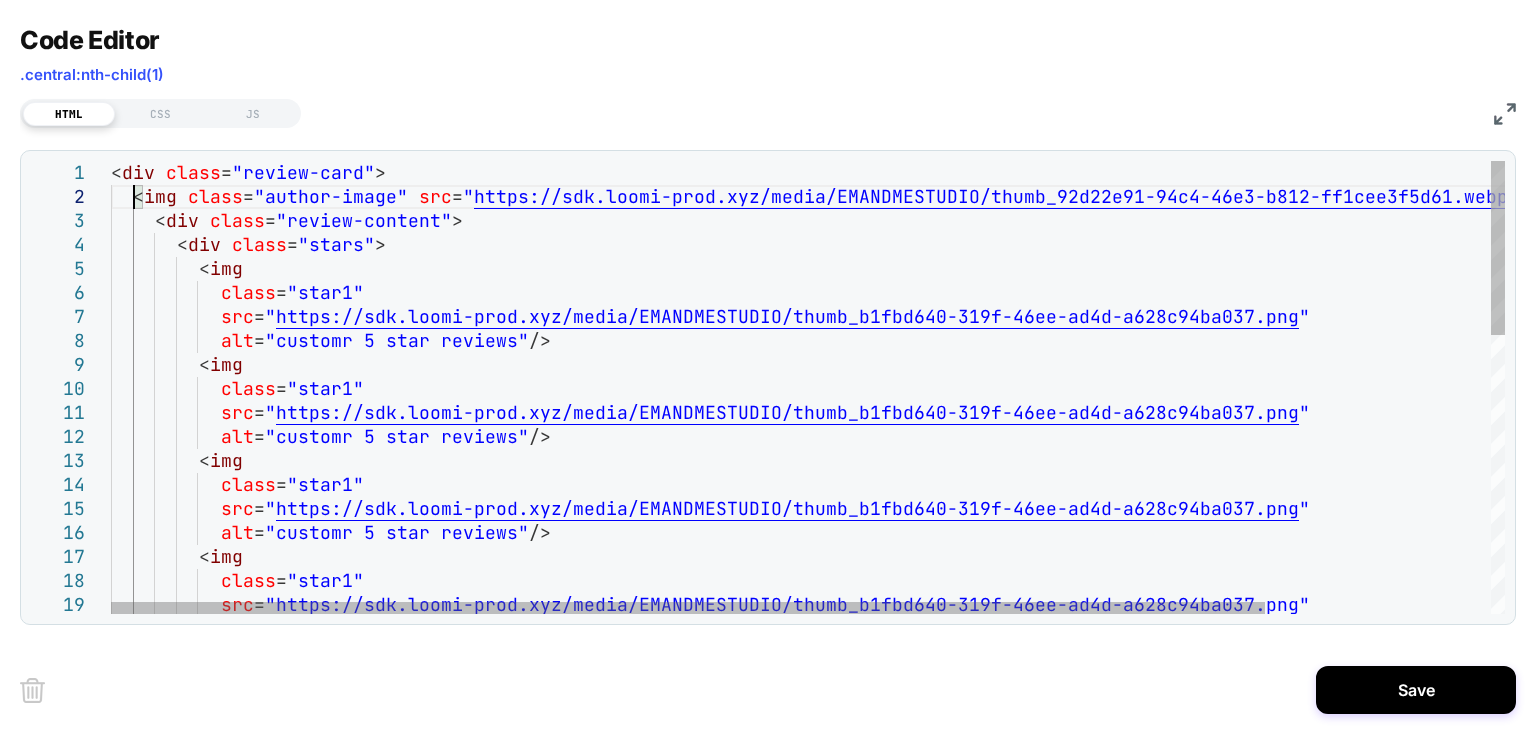 click on "class = "star1"            src = " https://sdk.loomi-prod.xyz/media/EMANDMESTUDIO/thu mb_b1fbd640-319f-46ee-ad4d-a628c94ba037.png "            alt = "customr 5 star reviews" />          < img            class = "star1"            src = " https://sdk.loomi-prod.xyz/media/EMANDMESTUDIO/thu mb_b1fbd640-319f-46ee-ad4d-a628c94ba037.png "            alt = "customr 5 star reviews" />          < img            class = "star1"            src = " https://sdk.loomi-prod.xyz/media/EMANDMESTUDIO/thu mb_b1fbd640-319f-46ee-ad4d-a628c94ba037.png "            alt = "customr 5 star reviews" />          < img            class = "star1"            src = " https://sdk.loomi-prod.xyz/media/EMANDMESTUDIO/thu mb_b1fbd640-319f-46ee-ad4d-a628c94ba037.png "        < div   class = "stars" >          < img    < img   class = "author-image"   src = " "   alt =" at bounding box center [944, 747] 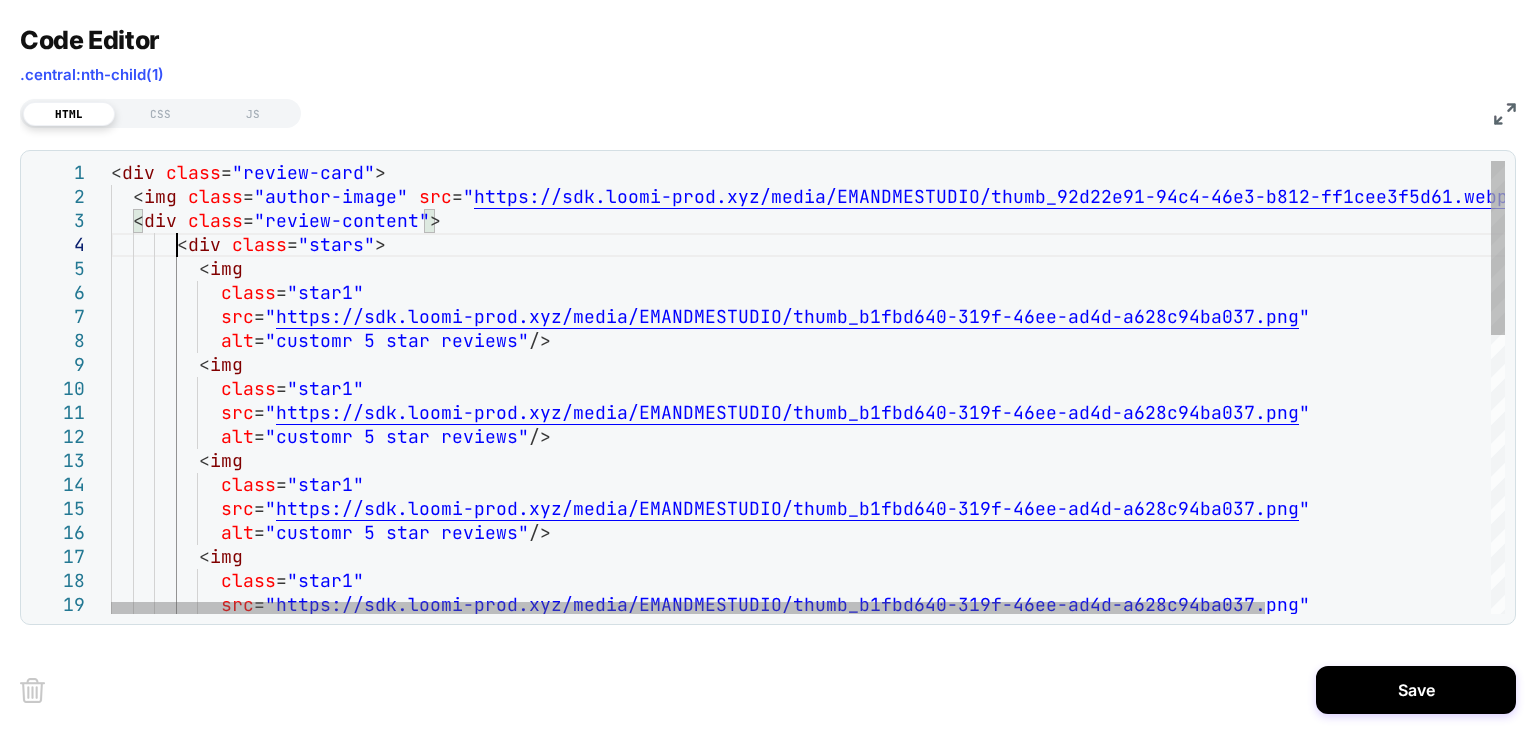 click on "class = "star1"            src = " https://sdk.loomi-prod.xyz/media/EMANDMESTUDIO/thu mb_b1fbd640-319f-46ee-ad4d-a628c94ba037.png "            alt = "customr 5 star reviews" />          < img            class = "star1"            src = " https://sdk.loomi-prod.xyz/media/EMANDMESTUDIO/thu mb_b1fbd640-319f-46ee-ad4d-a628c94ba037.png "            alt = "customr 5 star reviews" />          < img            class = "star1"            src = " https://sdk.loomi-prod.xyz/media/EMANDMESTUDIO/thu mb_b1fbd640-319f-46ee-ad4d-a628c94ba037.png "            alt = "customr 5 star reviews" />          < img            class = "star1"            src = " https://sdk.loomi-prod.xyz/media/EMANDMESTUDIO/thu mb_b1fbd640-319f-46ee-ad4d-a628c94ba037.png "        < div   class = "stars" >          < img    < img   class = "author-image"   src = " "   alt =" at bounding box center [944, 747] 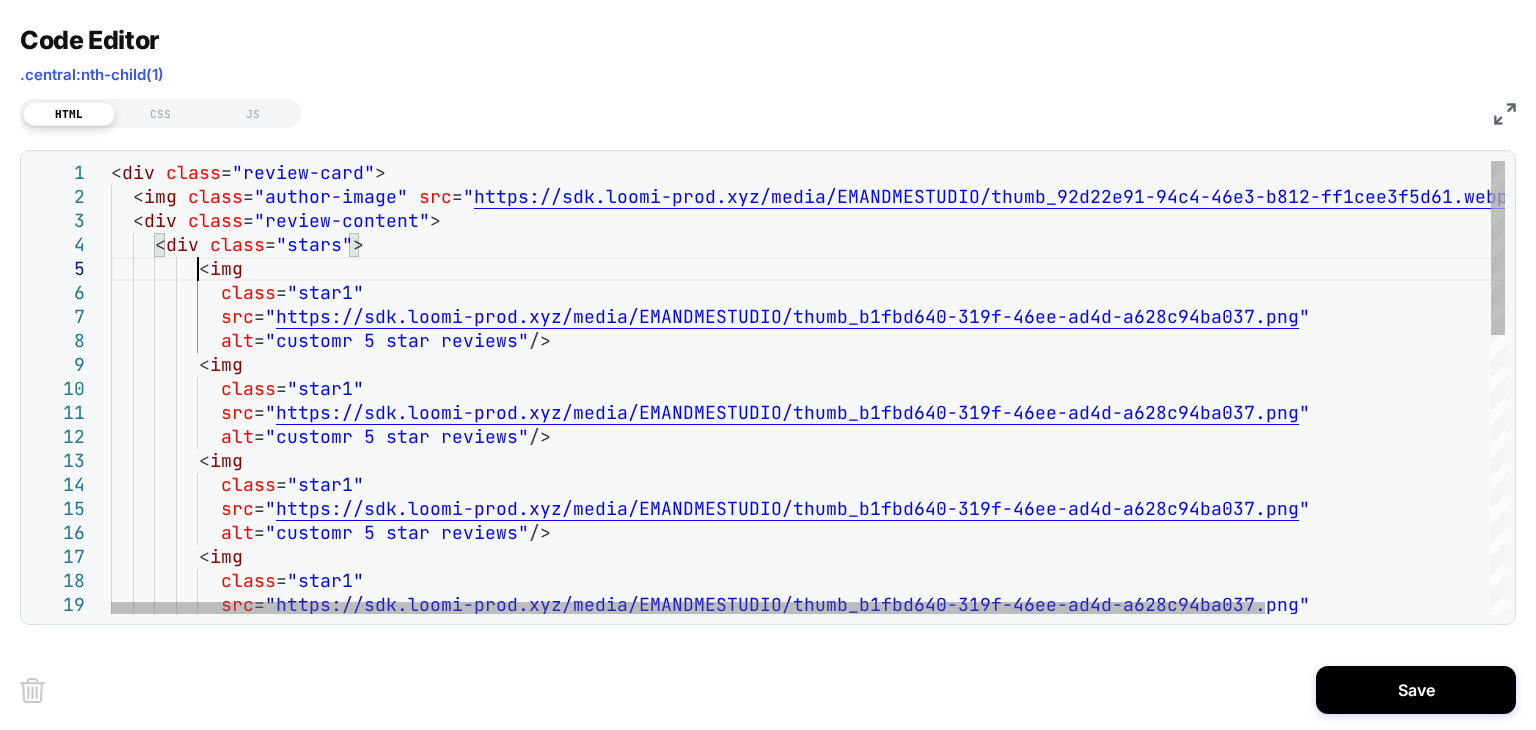 click on "class = "star1"           src = " https://sdk.loomi-prod.xyz/media/EMANDMESTUDIO/thu mb_b1fbd640-319f-46ee-ad4d-a628c94ba037.png "           alt = "customr 5 star reviews" />         <img           class = "star1"           src = " https://sdk.loomi-prod.xyz/media/EMANDMESTUDIO/thu mb_b1fbd640-319f-46ee-ad4d-a628c94ba037.png "           alt = "customr 5 star reviews" />         <img           class = "star1"           src = " https://sdk.loomi-prod.xyz/media/EMANDMESTUDIO/thu mb_b1fbd640-319f-46ee-ad4d-a628c94ba037.png "           alt = "customr 5 star reviews" />         <img           class = "star1"           src = " https://sdk.loomi-prod.xyz/media/EMANDMESTUDIO/thu mb_b1fbd640-319f-46ee-ad4d-a628c94ba037.png "         < div class = "stars" >         <img         <img class = "author-image"   src = " "   alt = "[NAME]"" at bounding box center [944, 747] 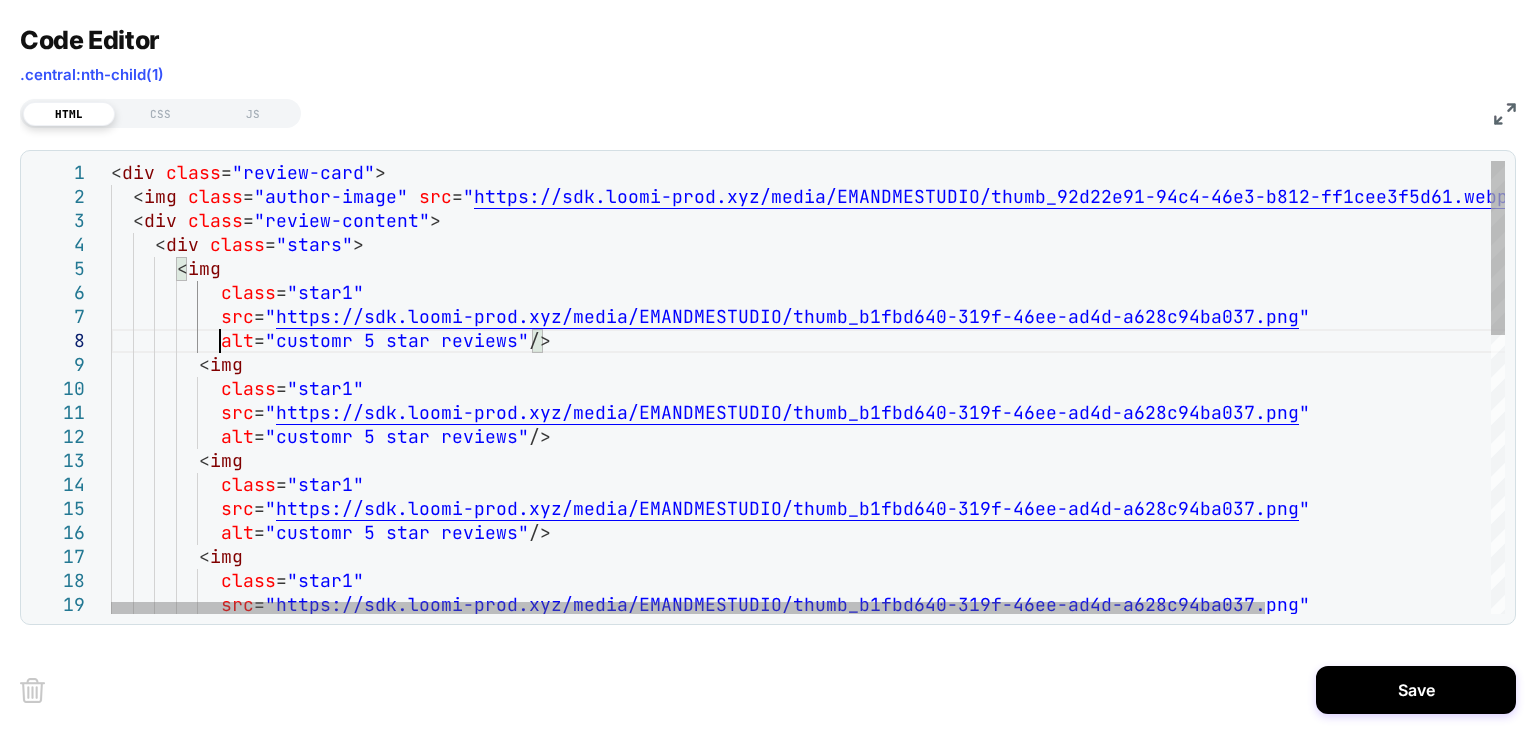 click on "class = "star1"           src = " https://sdk.loomi-prod.xyz/media/EMANDMESTUDIO/thu mb_b1fbd640-319f-46ee-ad4d-a628c94ba037.png "           alt = "customr 5 star reviews" />         <img           class = "star1"           src = " https://sdk.loomi-prod.xyz/media/EMANDMESTUDIO/thu mb_b1fbd640-319f-46ee-ad4d-a628c94ba037.png "           alt = "customr 5 star reviews" />         <img           class = "star1"           src = " https://sdk.loomi-prod.xyz/media/EMANDMESTUDIO/thu mb_b1fbd640-319f-46ee-ad4d-a628c94ba037.png "           alt = "customr 5 star reviews" />         <img           class = "star1"           src = " https://sdk.loomi-prod.xyz/media/EMANDMESTUDIO/thu mb_b1fbd640-319f-46ee-ad4d-a628c94ba037.png "         < div class = "stars" >         <img         <img class = "author-image"   src = " "   alt = "[NAME]"" at bounding box center (944, 747) 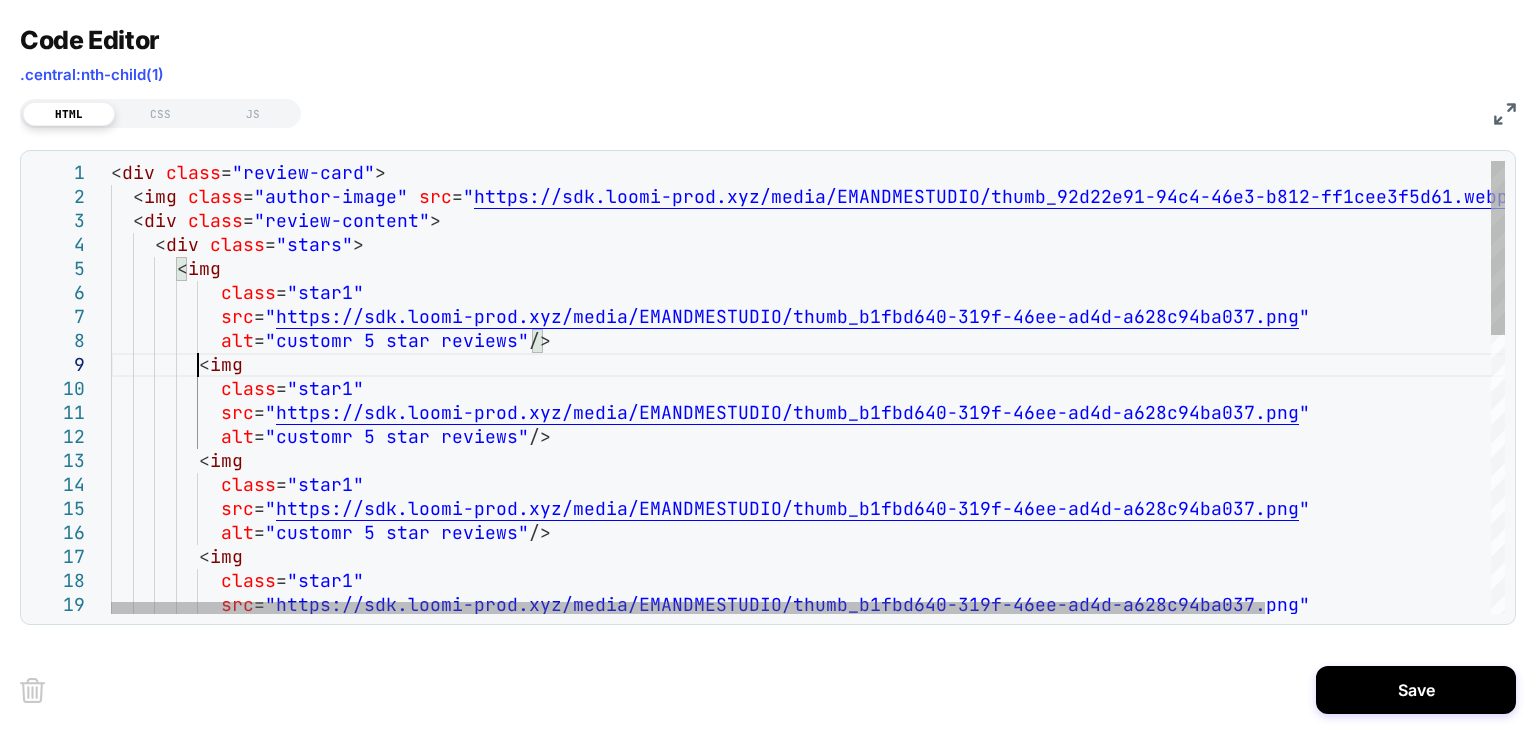 click on "class = "star1"           src = " https://sdk.loomi-prod.xyz/media/EMANDMESTUDIO/thu mb_b1fbd640-319f-46ee-ad4d-a628c94ba037.png "           alt = "customr 5 star reviews" />         <img           class = "star1"           src = " https://sdk.loomi-prod.xyz/media/EMANDMESTUDIO/thu mb_b1fbd640-319f-46ee-ad4d-a628c94ba037.png "           alt = "customr 5 star reviews" />         <img           class = "star1"           src = " https://sdk.loomi-prod.xyz/media/EMANDMESTUDIO/thu mb_b1fbd640-319f-46ee-ad4d-a628c94ba037.png "           alt = "customr 5 star reviews" />         <img           class = "star1"           src = " https://sdk.loomi-prod.xyz/media/EMANDMESTUDIO/thu mb_b1fbd640-319f-46ee-ad4d-a628c94ba037.png "         < div class = "stars" >         <img         <img class = "author-image"   src = " "   alt = "[NAME]"" at bounding box center (944, 747) 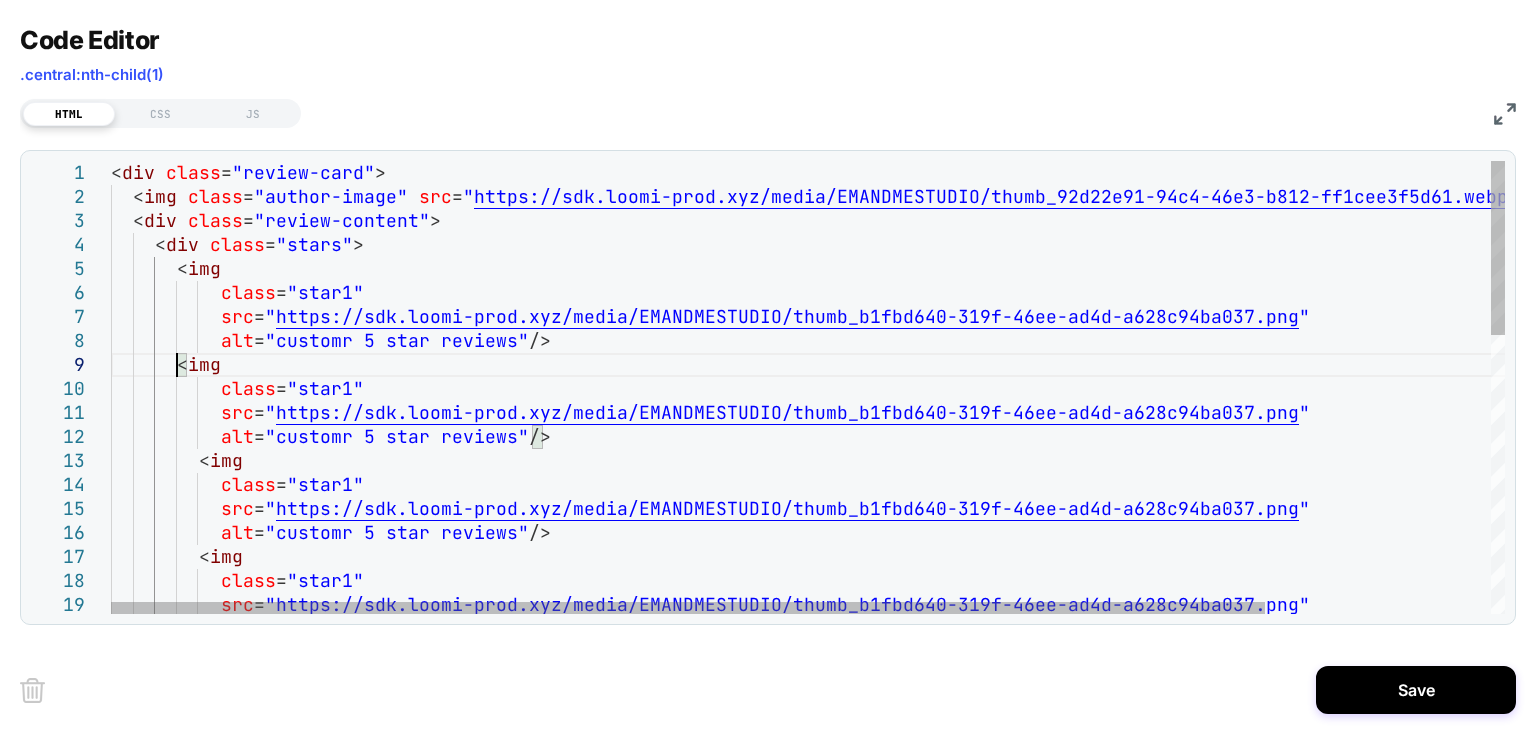 click on "class = "star1" src = " https://sdk.loomi-prod.xyz/media/EMANDMESTUDIO/thumb_b1fbd640-319f-46ee-ad4d-a628c94ba037.png " alt = "customr 5 star reviews" /> <img class = "star1" src = " https://sdk.loomi-prod.xyz/media/EMANDMESTUDIO/thumb_b1fbd640-319f-46ee-ad4d-a628c94ba037.png " alt = "customr 5 star reviews" /> <img class = "star1" src = " https://sdk.loomi-prod.xyz/media/EMANDMESTUDIO/thumb_b1fbd640-319f-46ee-ad4d-a628c94ba037.png " alt = "customr 5 star reviews" /> <img class = "star1" src = " https://sdk.loomi-prod.xyz/media/EMANDMESTUDIO/thumb_b1fbd640-319f-46ee-ad4d-a628c94ba037.png " <div class = "stars" > <img <img class = "author-image" src = " " alt = "Dog Photo" />" at bounding box center [944, 747] 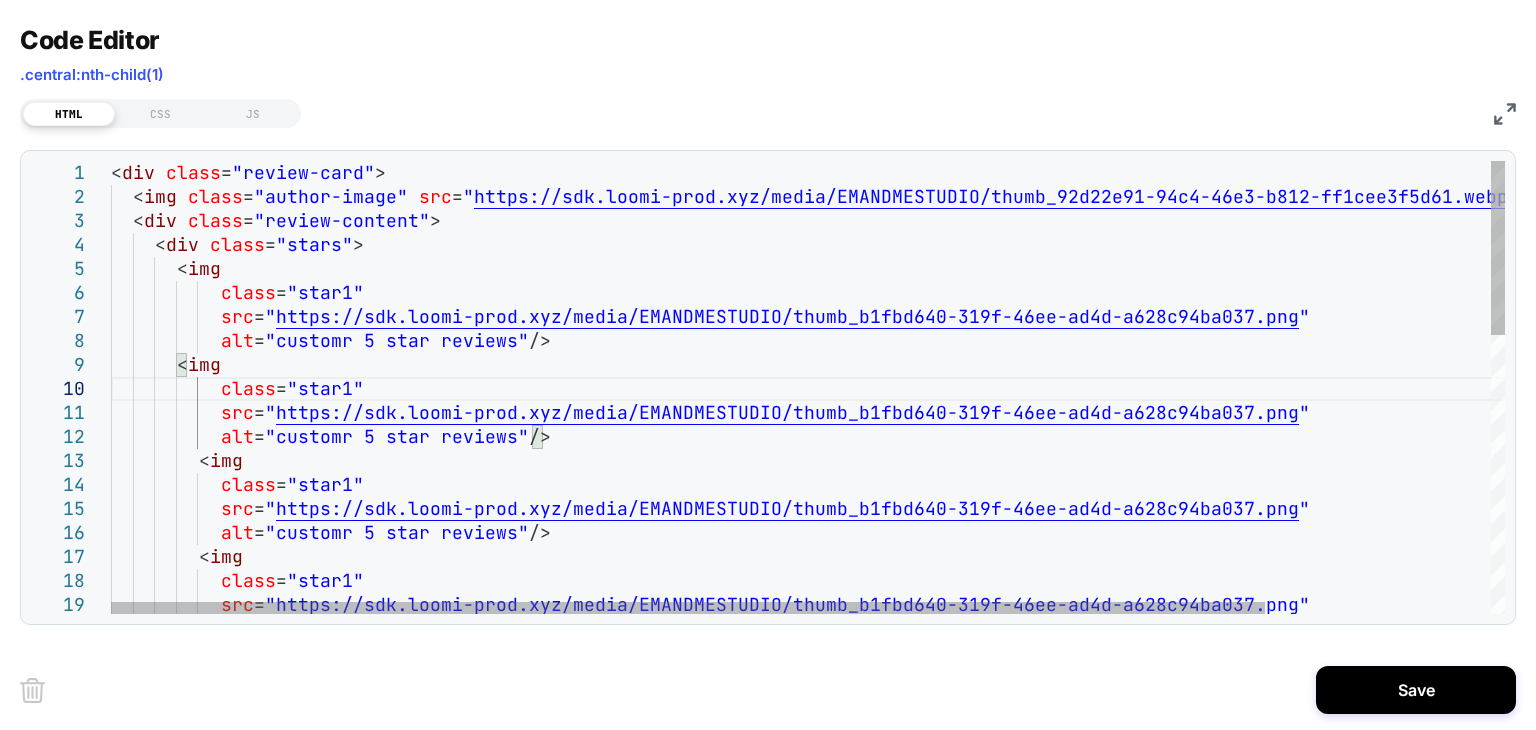 click on "class = "star1" src = " https://sdk.loomi-prod.xyz/media/EMANDMESTUDIO/thumb_b1fbd640-319f-46ee-ad4d-a628c94ba037.png " alt = "customr 5 star reviews" /> <img class = "star1" src = " https://sdk.loomi-prod.xyz/media/EMANDMESTUDIO/thumb_b1fbd640-319f-46ee-ad4d-a628c94ba037.png " alt = "customr 5 star reviews" /> <img class = "star1" src = " https://sdk.loomi-prod.xyz/media/EMANDMESTUDIO/thumb_b1fbd640-319f-46ee-ad4d-a628c94ba037.png " alt = "customr 5 star reviews" /> <img class = "star1" src = " https://sdk.loomi-prod.xyz/media/EMANDMESTUDIO/thumb_b1fbd640-319f-46ee-ad4d-a628c94ba037.png " <div class = "stars" > <img <img class = "author-image" src = " " alt = "Dog Photo" />" at bounding box center [944, 747] 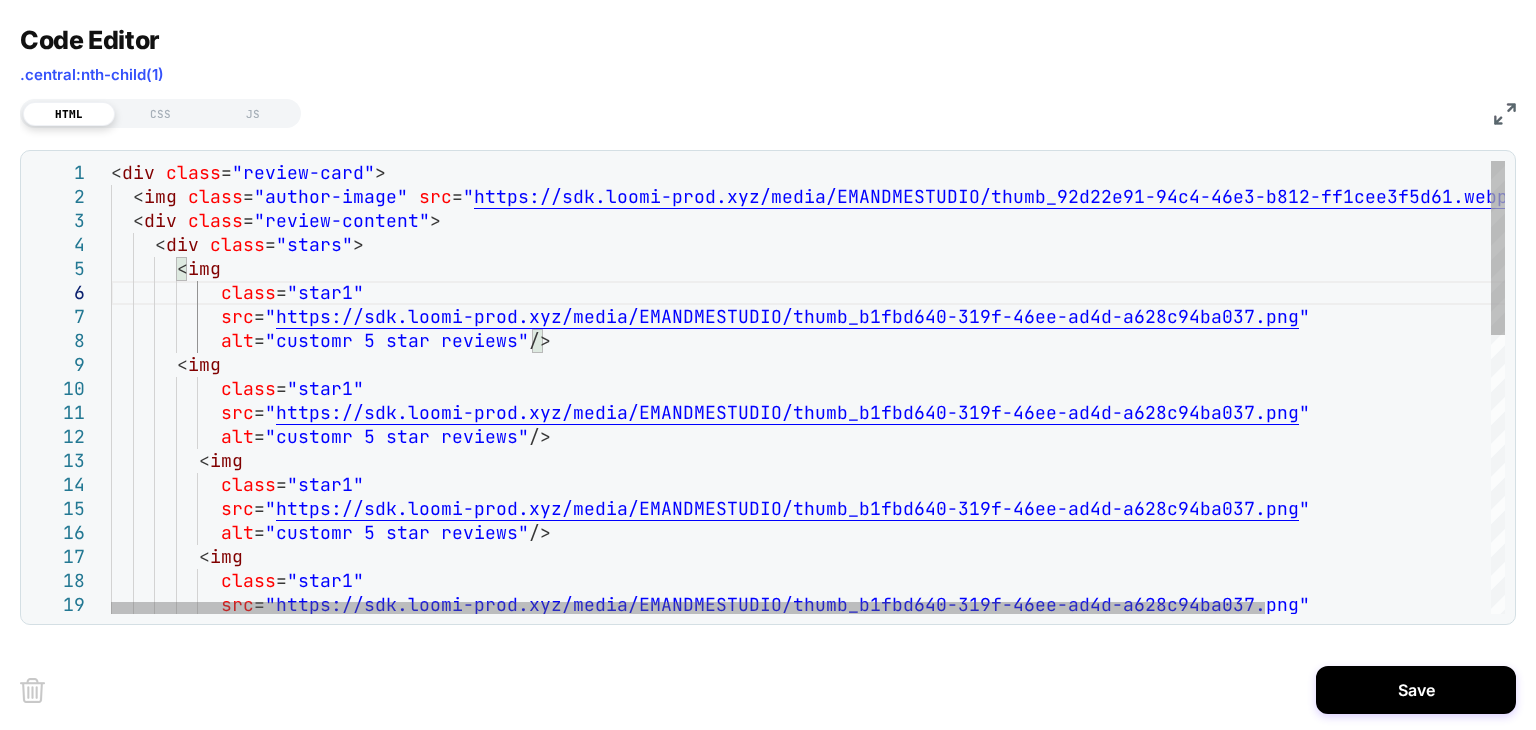click on "class = "star1" src = " https://sdk.loomi-prod.xyz/media/EMANDMESTUDIO/thumb_b1fbd640-319f-46ee-ad4d-a628c94ba037.png " alt = "customr 5 star reviews" /> <img class = "star1" src = " https://sdk.loomi-prod.xyz/media/EMANDMESTUDIO/thumb_b1fbd640-319f-46ee-ad4d-a628c94ba037.png " alt = "customr 5 star reviews" /> <img class = "star1" src = " https://sdk.loomi-prod.xyz/media/EMANDMESTUDIO/thumb_b1fbd640-319f-46ee-ad4d-a628c94ba037.png " alt = "customr 5 star reviews" /> <img class = "star1" src = " https://sdk.loomi-prod.xyz/media/EMANDMESTUDIO/thumb_b1fbd640-319f-46ee-ad4d-a628c94ba037.png " <div class = "stars" > <img <img class = "author-image" src = " " alt = "Dog Photo" />" at bounding box center (944, 747) 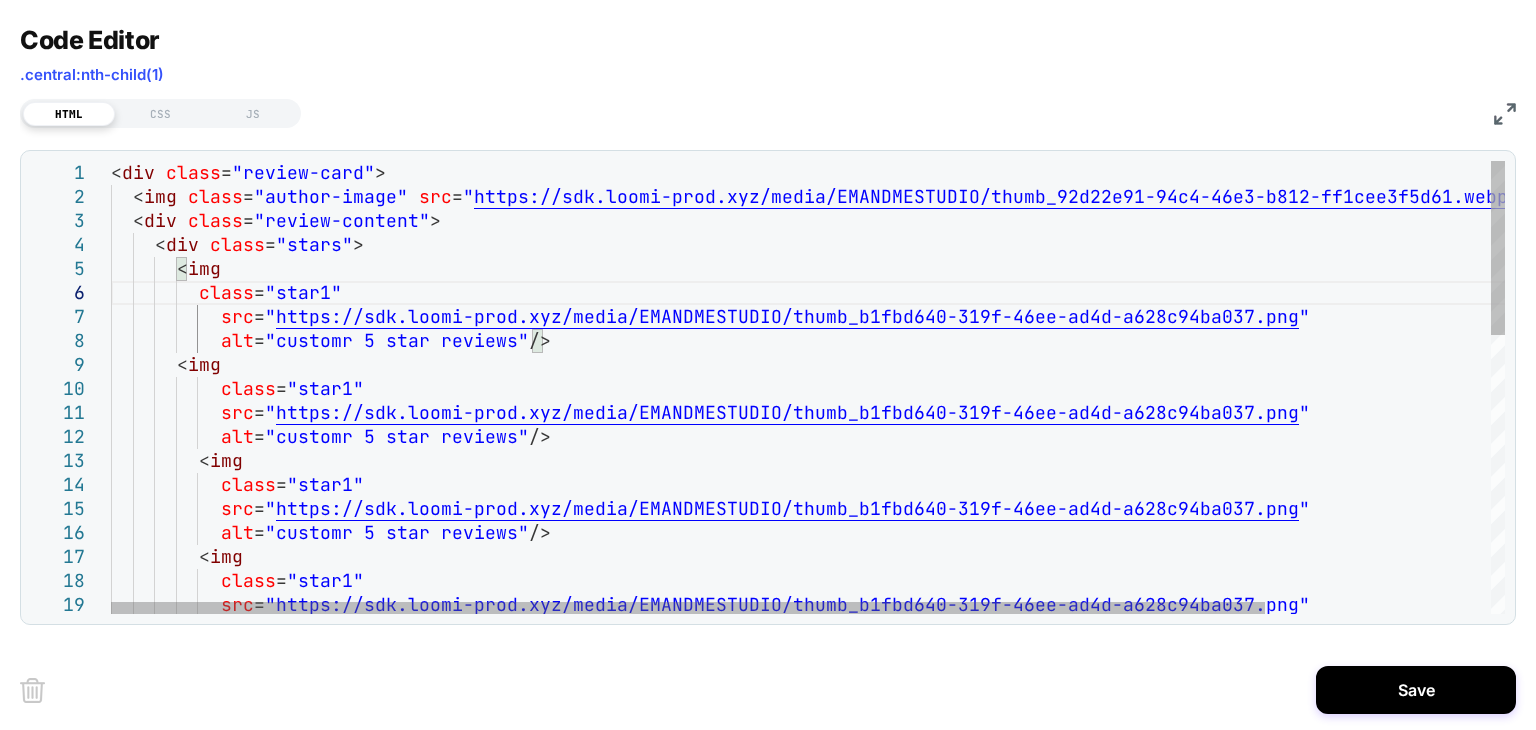 click on "class = "star1"            src = " https://sdk.loomi-prod.xyz/media/EMANDMESTUDIO/thu mb_b1fbd640-319f-46ee-ad4d-a628c94ba037.png "            alt = "customr 5 star reviews" />          < img            class = "star1"            src = " https://sdk.loomi-prod.xyz/media/EMANDMESTUDIO/thu mb_b1fbd640-319f-46ee-ad4d-a628c94ba037.png "            alt = "customr 5 star reviews" />          < img            class = "star1"            src = " https://sdk.loomi-prod.xyz/media/EMANDMESTUDIO/thu mb_b1fbd640-319f-46ee-ad4d-a628c94ba037.png "            alt = "customr 5 star reviews" />        < img          class = "star1"            src = " https://sdk.loomi-prod.xyz/media/EMANDMESTUDIO/thu mb_b1fbd640-319f-46ee-ad4d-a628c94ba037.png "      < div   class = "stars" >        < img    < img   class = "author-image"   src = " "   alt = "Dog Photo"   />" at bounding box center (944, 747) 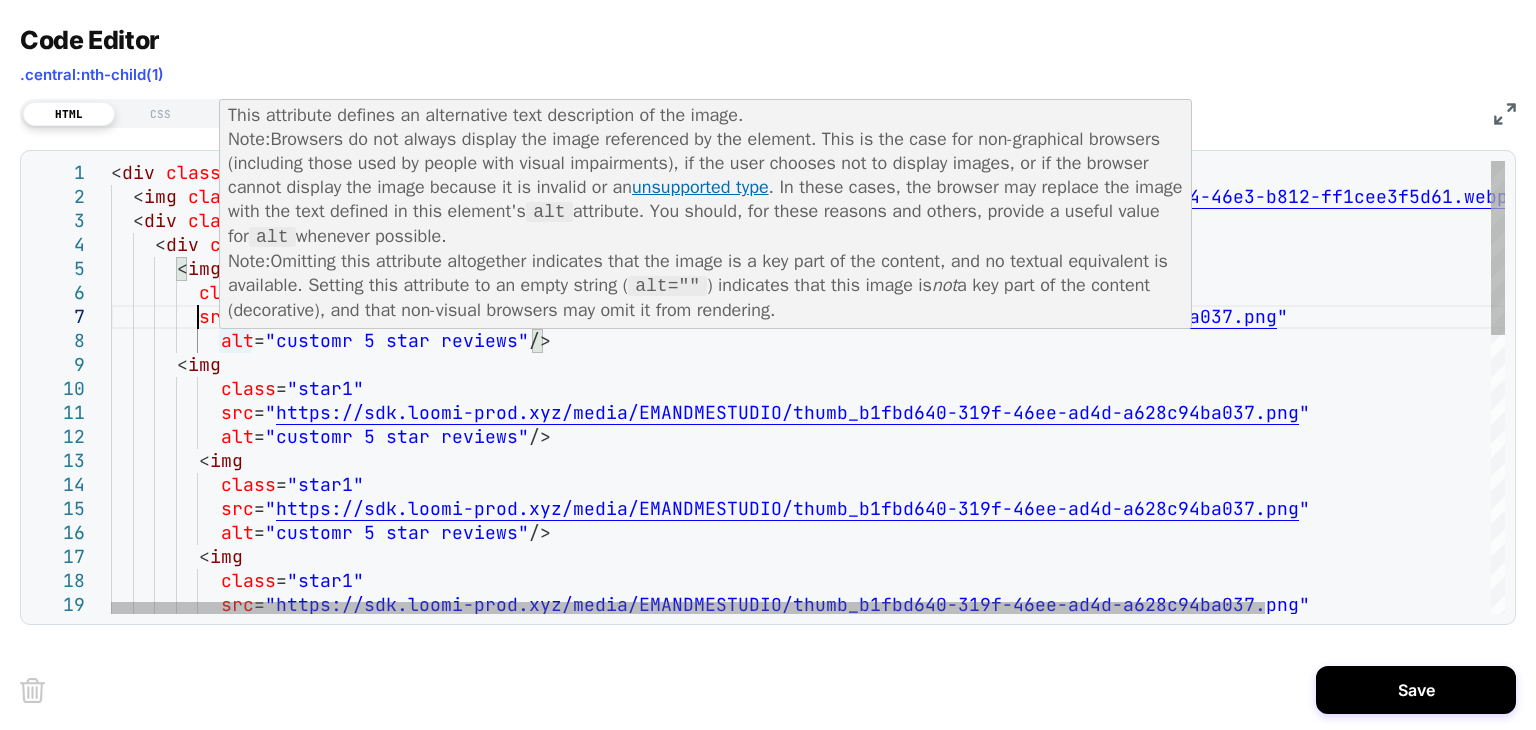 click on "class = "star1"            src = " https://sdk.loomi-prod.xyz/media/EMANDMESTUDIO/thu mb_b1fbd640-319f-46ee-ad4d-a628c94ba037.png "            alt = "customr 5 star reviews" />          < img            class = "star1"            src = " https://sdk.loomi-prod.xyz/media/EMANDMESTUDIO/thu mb_b1fbd640-319f-46ee-ad4d-a628c94ba037.png "            alt = "customr 5 star reviews" />          < img            class = "star1"            src = " https://sdk.loomi-prod.xyz/media/EMANDMESTUDIO/thu mb_b1fbd640-319f-46ee-ad4d-a628c94ba037.png "            alt = "customr 5 star reviews" />        < img          class = "star1"          src = " https://sdk.loomi-prod.xyz/media/EMANDMESTUDIO/thu mb_b1fbd640-319f-46ee-ad4d-a628c94ba037.png "      < div   class = "stars" >        < img    < img   class = "author-image"   src = " "   alt = "Dog Photo"   />    < =" at bounding box center [944, 747] 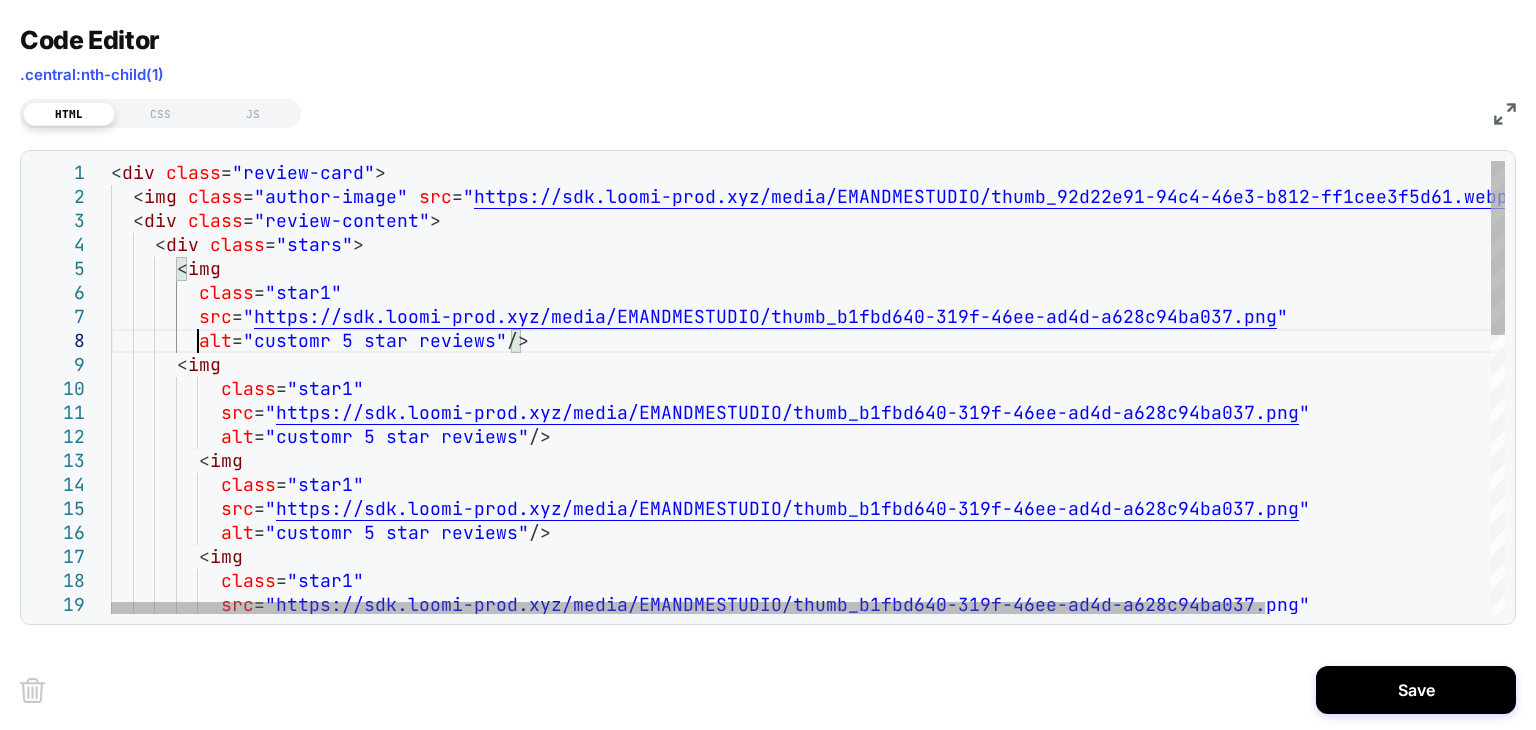 click on "class = "star1"            src = " https://sdk.loomi-prod.xyz/media/EMANDMESTUDIO/thu mb_b1fbd640-319f-46ee-ad4d-a628c94ba037.png "            alt = "customr 5 star reviews" />          < img            class = "star1"            src = " https://sdk.loomi-prod.xyz/media/EMANDMESTUDIO/thu mb_b1fbd640-319f-46ee-ad4d-a628c94ba037.png "            alt = "customr 5 star reviews" />          < img            class = "star1"            src = " https://sdk.loomi-prod.xyz/media/EMANDMESTUDIO/thu mb_b1fbd640-319f-46ee-ad4d-a628c94ba037.png "          alt = "customr 5 star reviews" />        < img          class = "star1"          src = " https://sdk.loomi-prod.xyz/media/EMANDMESTUDIO/thu mb_b1fbd640-319f-46ee-ad4d-a628c94ba037.png "      < div   class = "stars" >        < img    < img   class = "author-image"   src = " "   alt = "[NAME] Photo"   />    < div =" at bounding box center [944, 747] 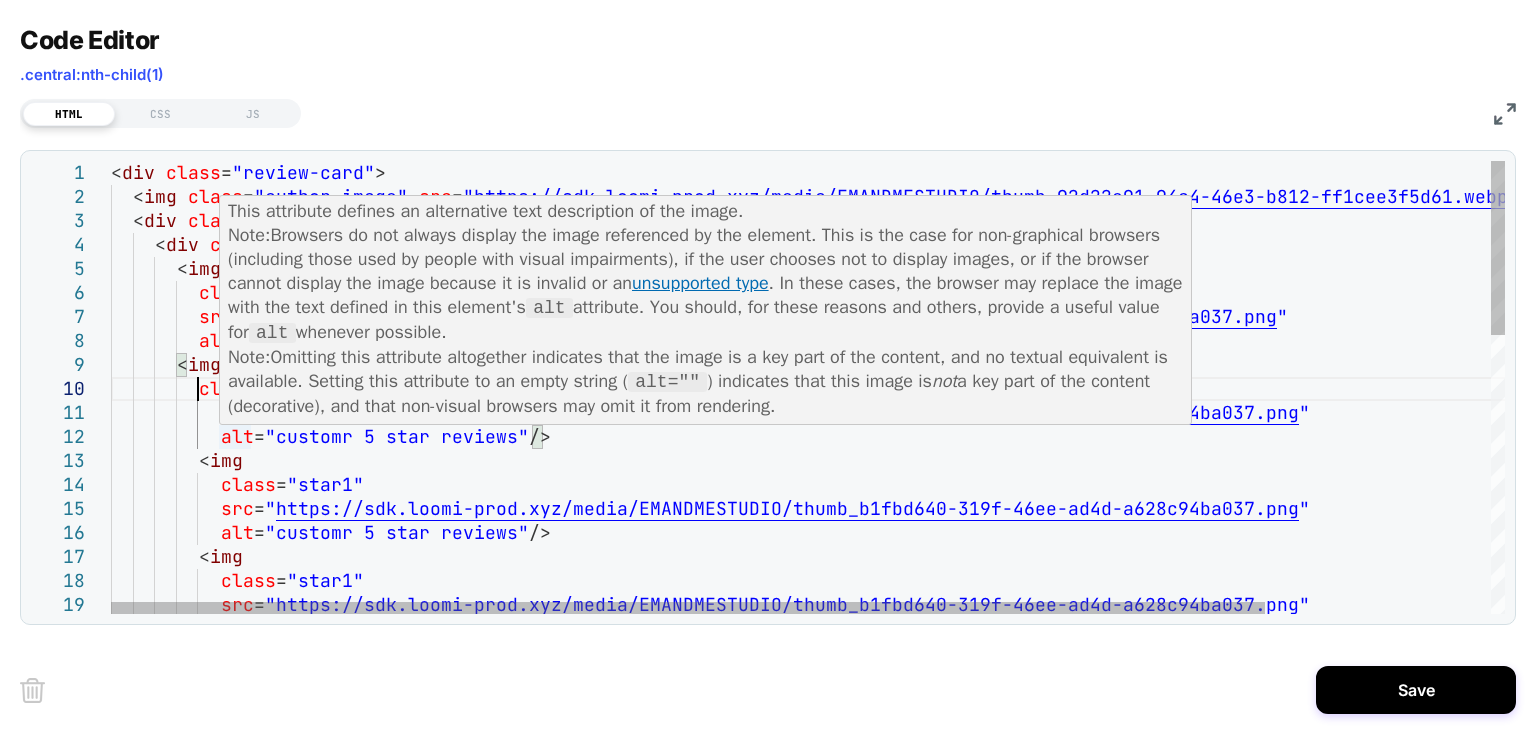 click on "This attribute defines an alternative text description of the image. Note: Browsers do not always display the image referenced by the element. This is the case for non-graphical browsers (including those used by people with visual impairments), if the user chooses not to display images, or if the browser cannot display the image because it is invalid or an unsupported type. You should, for these reasons and others, provide a useful value for alt whenever possible. Note: Omitting this attribute altogether indicates that the image is a key part of the content, and no textual equivalent is available. Setting this attribute to an empty string ( alt="" ) indicates that this image is not a key part of the content (decorative), and that non-visual browsers may omit it from rendering." at bounding box center [706, 309] 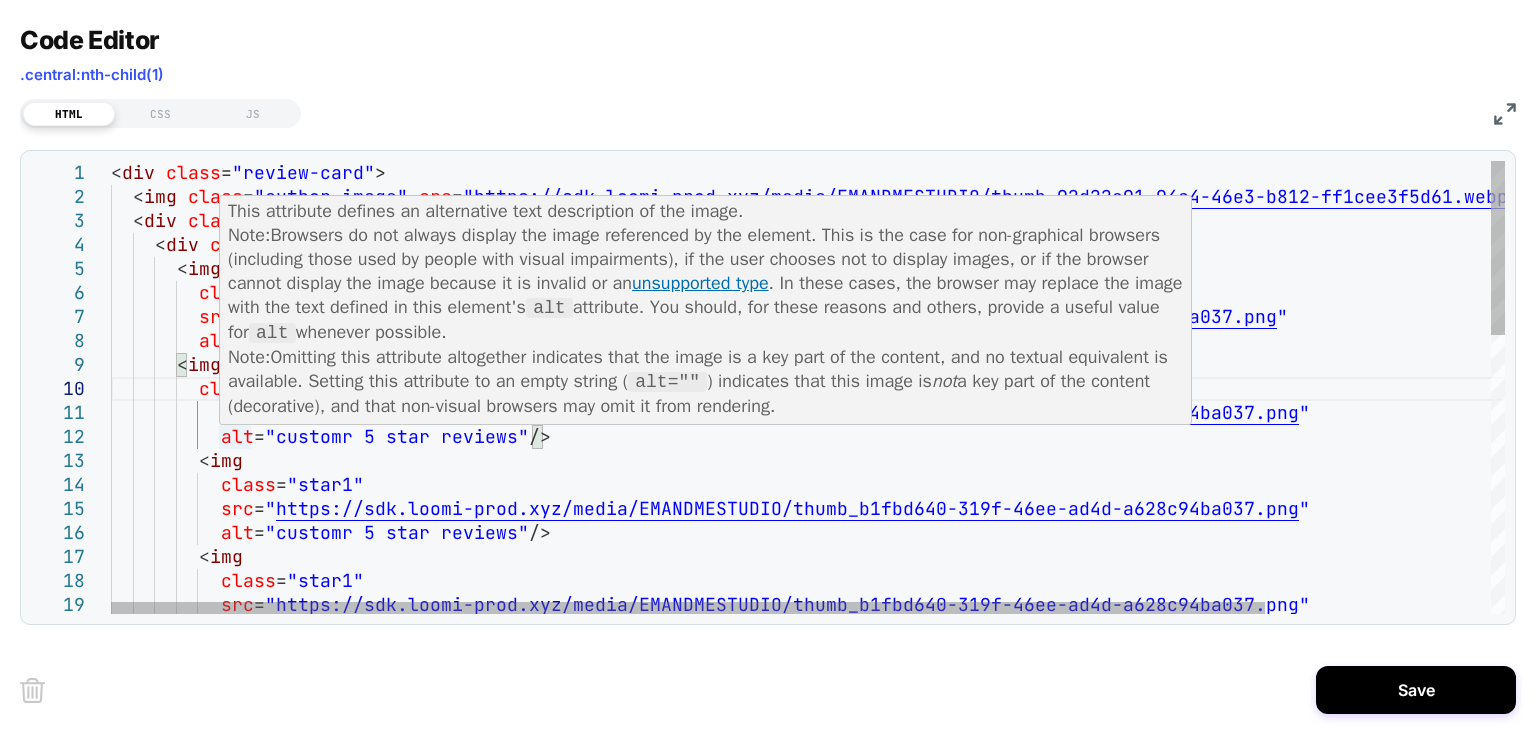click on "class = "star1" src = " https://sdk.loomi-prod.xyz/media/EMANDMESTUDIO/thumb_b1fbd640-319f-46ee-ad4d-a628c94ba037.png " alt = "customr 5 star reviews" /> <img class = "star1" src = " https://sdk.loomi-prod.xyz/media/EMANDMESTUDIO/thumb_b1fbd640-319f-46ee-ad4d-a628c94ba037.png " alt = "customr 5 star reviews" /> <img class = "star1" src = " https://sdk.loomi-prod.xyz/media/EMANDMESTUDIO/thumb_b1fbd640-319f-46ee-ad4d-a628c94ba037.png " alt = "customr 5 star reviews" /> <img class = "star1" src = " https://sdk.loomi-prod.xyz/media/EMANDMESTUDIO/thumb_b1fbd640-319f-46ee-ad4d-a628c94ba037.png " <div class = "stars" > <img <img class = "author-image" src = " mb_92d22e91-94c4-46e3-b812-ff1cee3f5d61.webp "" at bounding box center [944, 747] 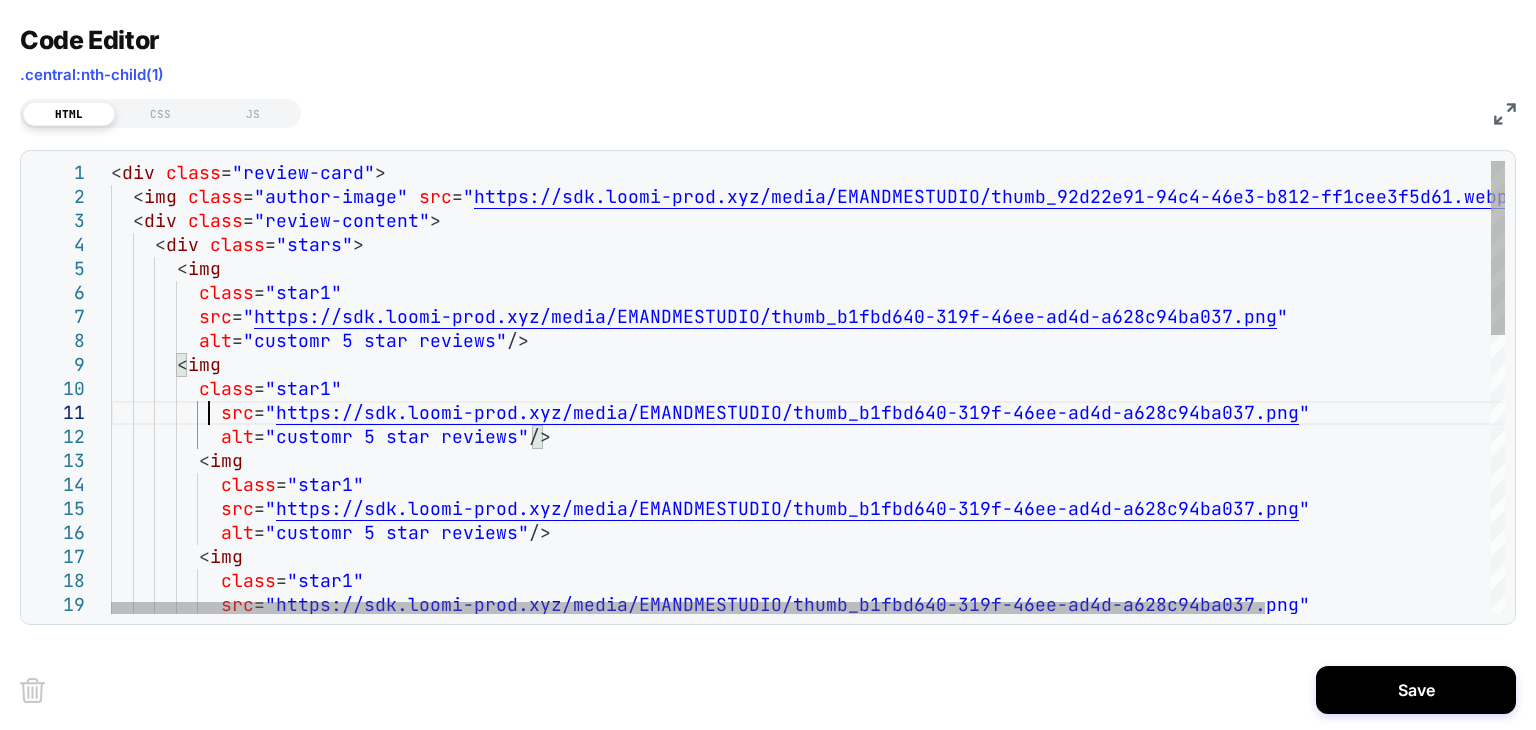 click on "class = "star1" src = " https://sdk.loomi-prod.xyz/media/EMANDMESTUDIO/thumb_b1fbd640-319f-46ee-ad4d-a628c94ba037.png " alt = "customr 5 star reviews" /> <img class = "star1" src = " https://sdk.loomi-prod.xyz/media/EMANDMESTUDIO/thumb_b1fbd640-319f-46ee-ad4d-a628c94ba037.png " alt = "customr 5 star reviews" /> <img class = "star1" src = " https://sdk.loomi-prod.xyz/media/EMANDMESTUDIO/thumb_b1fbd640-319f-46ee-ad4d-a628c94ba037.png " alt = "customr 5 star reviews" /> <img class = "star1" src = " https://sdk.loomi-prod.xyz/media/EMANDMESTUDIO/thumb_b1fbd640-319f-46ee-ad4d-a628c94ba037.png " <div class = "stars" > <img <img class = "author-image" src = " mb_92d22e91-94c4-46e3-b812-ff1cee3f5d61.webp "" at bounding box center (944, 747) 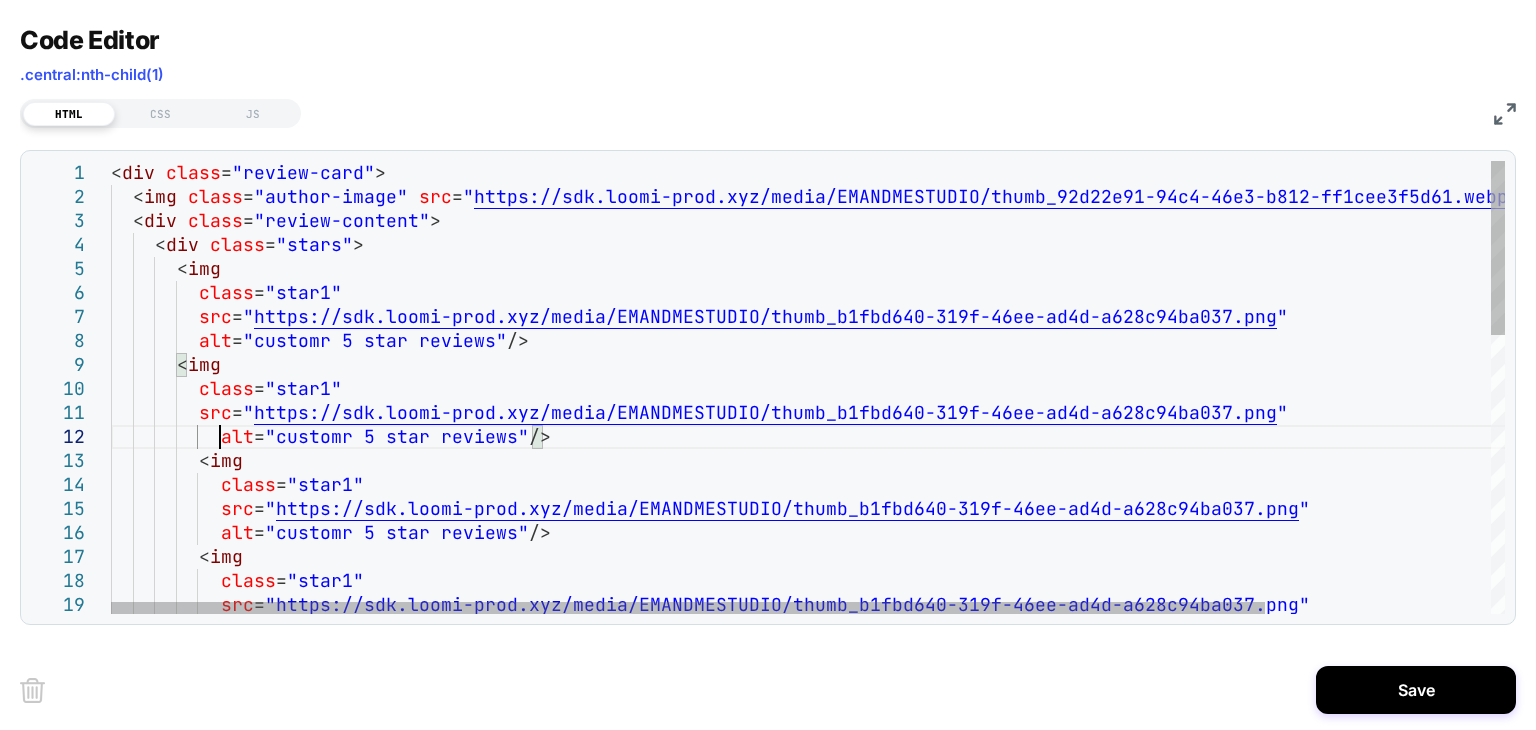 click on "class = "star1"           src = " https://sdk.loomi-prod.xyz/media/EMANDMESTUDIO/thu mb_b1fbd640-319f-46ee-ad4d-a628c94ba037.png "           alt = "customr 5 star reviews" />         <img           class = "star1"           src = " https://sdk.loomi-prod.xyz/media/EMANDMESTUDIO/thu mb_b1fbd640-319f-46ee-ad4d-a628c94ba037.png "           alt = "customr 5 star reviews" />         <img           class = "star1"           src = " https://sdk.loomi-prod.xyz/media/EMANDMESTUDIO/thu mb_b1fbd640-319f-46ee-ad4d-a628c94ba037.png "           alt = "customr 5 star reviews" />         <img           class = "star1"           src = " https://sdk.loomi-prod.xyz/media/EMANDMESTUDIO/thu mb_b1fbd640-319f-46ee-ad4d-a628c94ba037.png "         < div class = "stars" >         <img         <img class = "author-image"   src = " https://sdk.loomi-prod.xyz/media/EMANDMESTUDIO/thu" at bounding box center [944, 747] 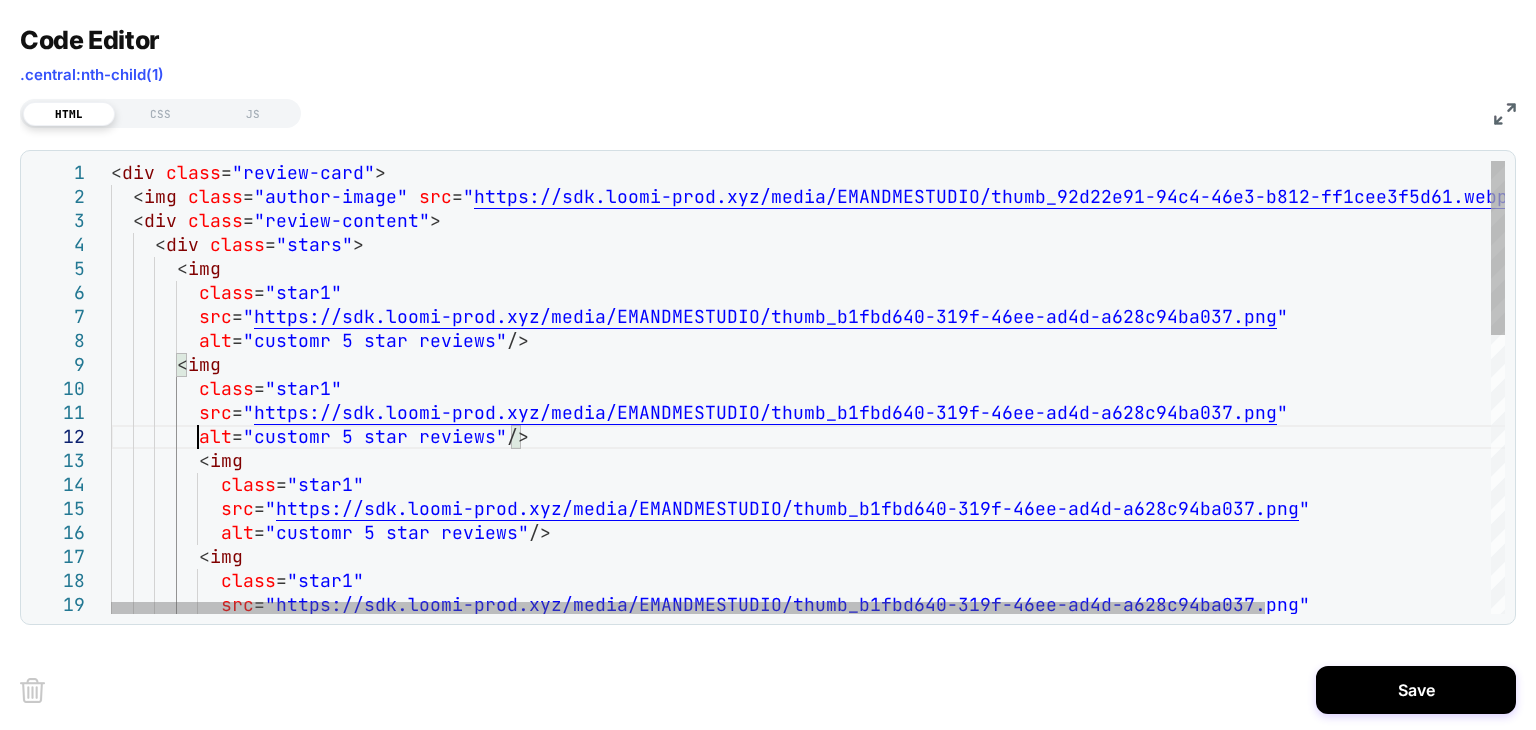 click on "class = "star1"            src = " https://sdk.loomi-prod.xyz/media/EMANDMESTUDIO/thu mb_b1fbd640-319f-46ee-ad4d-a628c94ba037.png "            alt = "customr 5 star reviews" />          < img            class = "star1"            src = " https://sdk.loomi-prod.xyz/media/EMANDMESTUDIO/thu mb_b1fbd640-319f-46ee-ad4d-a628c94ba037.png "          alt = "customr 5 star reviews" />          < img          class = "star1"          src = " https://sdk.loomi-prod.xyz/media/EMANDMESTUDIO/thu mb_b1fbd640-319f-46ee-ad4d-a628c94ba037.png "          alt = "customr 5 star reviews" />        < img          class = "star1"          src = " https://sdk.loomi-prod.xyz/media/EMANDMESTUDIO/thu mb_b1fbd640-319f-46ee-ad4d-a628c94ba037.png "      < div   class = "stars" >        < img    < img   class = "author-image"   src = " https://sdk.loomi-prod.xyz/media/EMANDMESTUDIO/thu "   =" at bounding box center (944, 747) 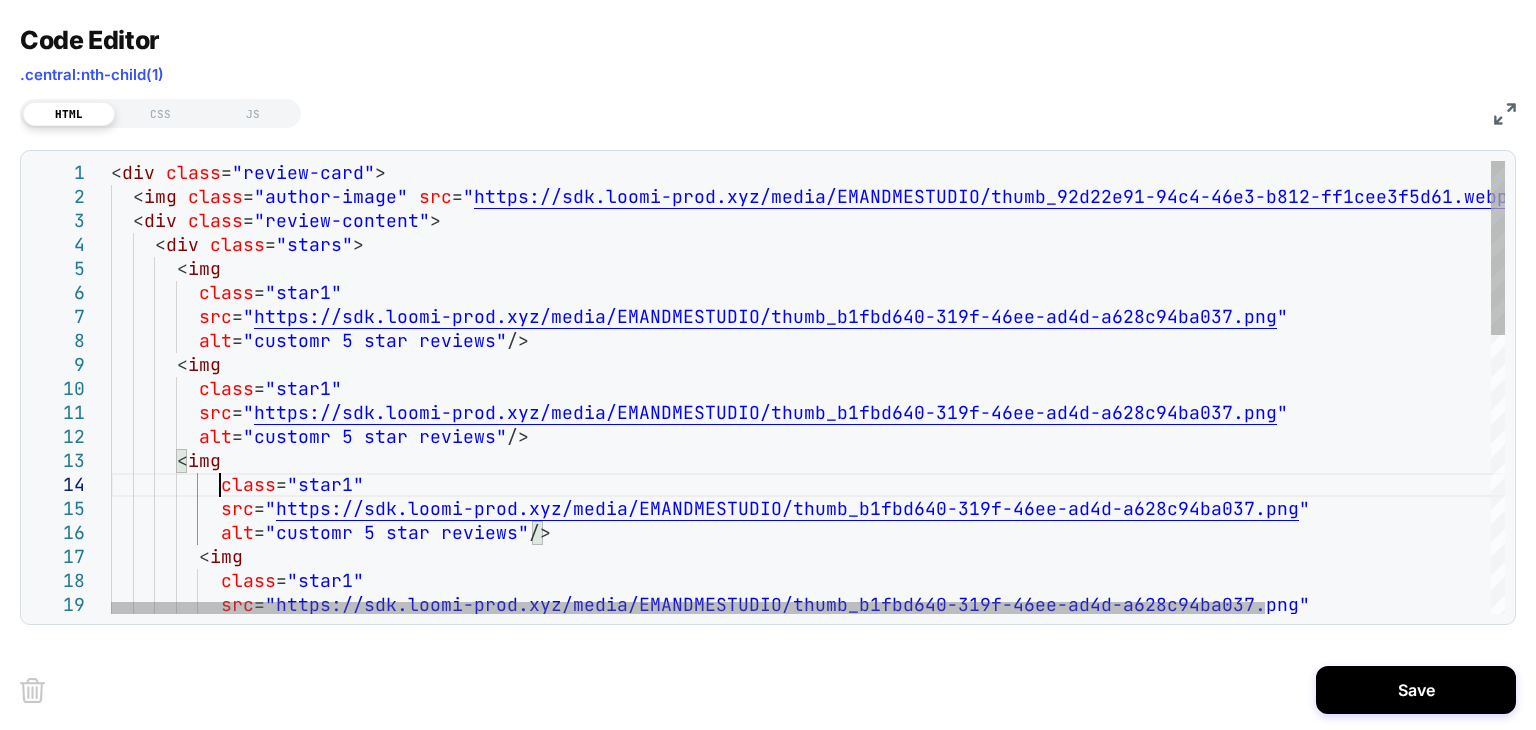 click on "class = "star1"            src = " https://sdk.loomi-prod.xyz/media/EMANDMESTUDIO/thu mb_b1fbd640-319f-46ee-ad4d-a628c94ba037.png "            alt = "customr 5 star reviews" />          < img            class = "star1"            src = " https://sdk.loomi-prod.xyz/media/EMANDMESTUDIO/thu mb_b1fbd640-319f-46ee-ad4d-a628c94ba037.png "          alt = "customr 5 star reviews" />        < img          class = "star1"          src = " https://sdk.loomi-prod.xyz/media/EMANDMESTUDIO/thu mb_b1fbd640-319f-46ee-ad4d-a628c94ba037.png "          alt = "customr 5 star reviews" />        < img          class = "star1"          src = " https://sdk.loomi-prod.xyz/media/EMANDMESTUDIO/thu mb_b1fbd640-319f-46ee-ad4d-a628c94ba037.png "      < div   class = "stars" >        < img    < img   class = "author-image"   src = " https://sdk.loomi-prod.xyz/media/EMANDMESTUDIO/thu "   =" at bounding box center (944, 747) 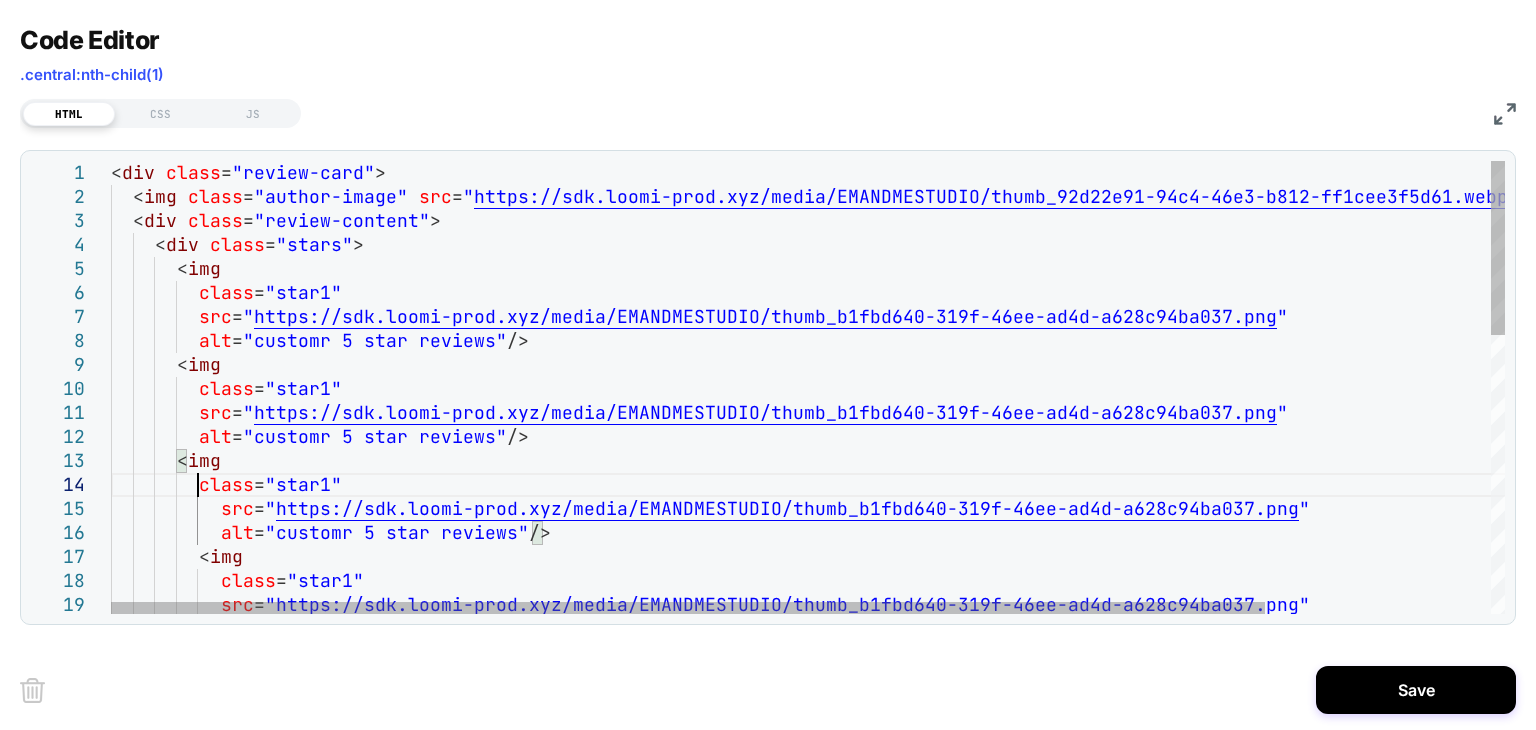 click on "class = "star1"            src = " https://sdk.loomi-prod.xyz/media/EMANDMESTUDIO/thu mb_b1fbd640-319f-46ee-ad4d-a628c94ba037.png "            alt = "customr 5 star reviews" />          < img          class = "star1"            src = " https://sdk.loomi-prod.xyz/media/EMANDMESTUDIO/thu mb_b1fbd640-319f-46ee-ad4d-a628c94ba037.png "          alt = "customr 5 star reviews" />        < img          class = "star1"          src = " https://sdk.loomi-prod.xyz/media/EMANDMESTUDIO/thu mb_b1fbd640-319f-46ee-ad4d-a628c94ba037.png "          alt = "customr 5 star reviews" />        < img          class = "star1"          src = " https://sdk.loomi-prod.xyz/media/EMANDMESTUDIO/thu mb_b1fbd640-319f-46ee-ad4d-a628c94ba037.png "      < div   class = "stars" >        < img    < img   class = "author-image"   src = " "   alt = "[NAME] Photo"   />    < div =" at bounding box center (944, 747) 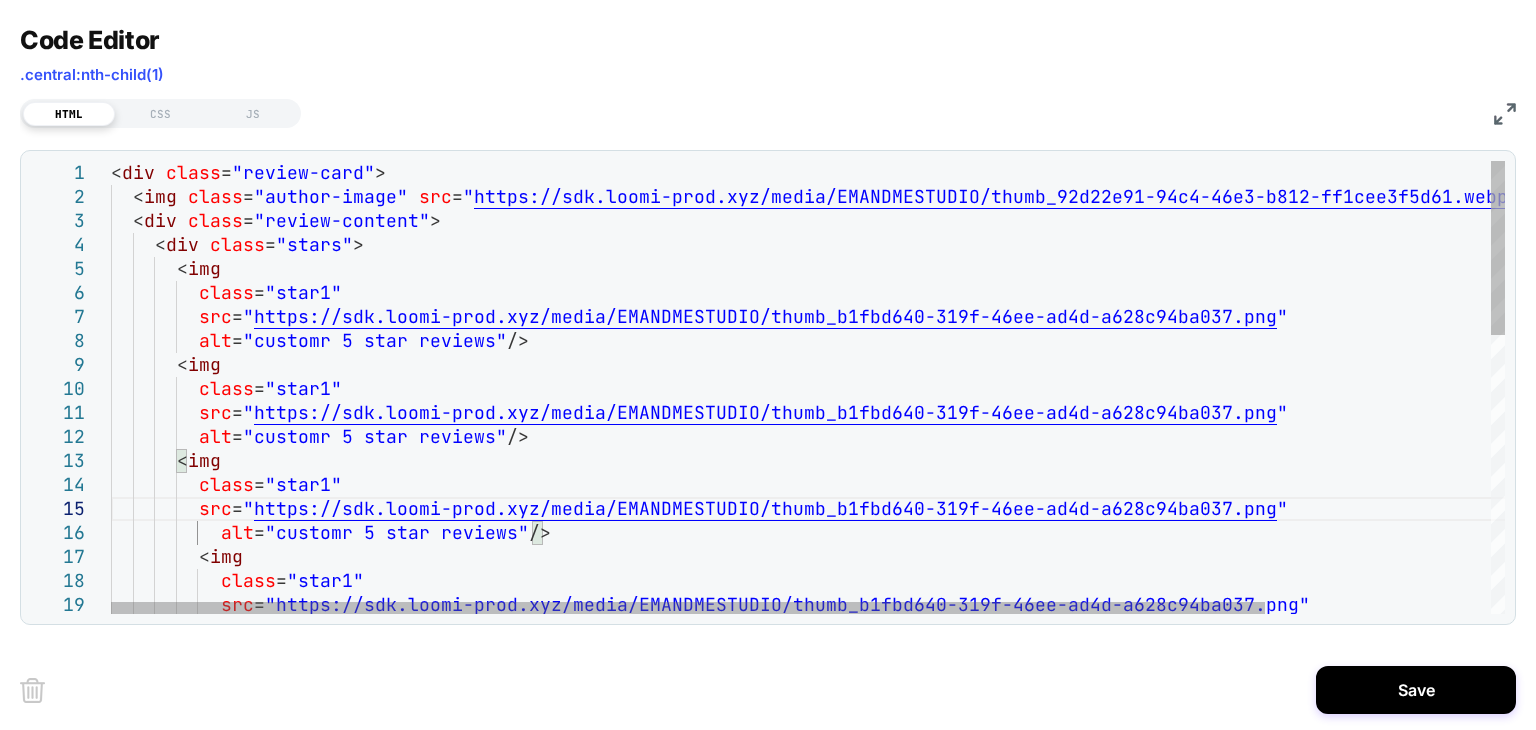 click on "class = "star1" src = " https://sdk.loomi-prod.xyz/media/EMANDMESTUDIO/thumb_b1fbd640-319f-46ee-ad4d-a628c94ba037.png " alt = "customr 5 star reviews" /> <img class = "star1" src = " https://sdk.loomi-prod.xyz/media/EMANDMESTUDIO/thumb_b1fbd640-319f-46ee-ad4d-a628c94ba037.png " alt = "customr 5 star reviews" /> <img class = "star1" src = " https://sdk.loomi-prod.xyz/media/EMANDMESTUDIO/thumb_b1fbd640-319f-46ee-ad4d-a628c94ba037.png " alt = "customr 5 star reviews" /> <img class = "star1" src = " https://sdk.loomi-prod.xyz/media/EMANDMESTUDIO/thumb_b1fbd640-319f-46ee-ad4d-a628c94ba037.png " <div class = "stars" > <img <img class = "author-image" src = " https://sdk.loomi-prod.xyz/media/EMANDMESTUDIO/thu " alt =" at bounding box center (944, 747) 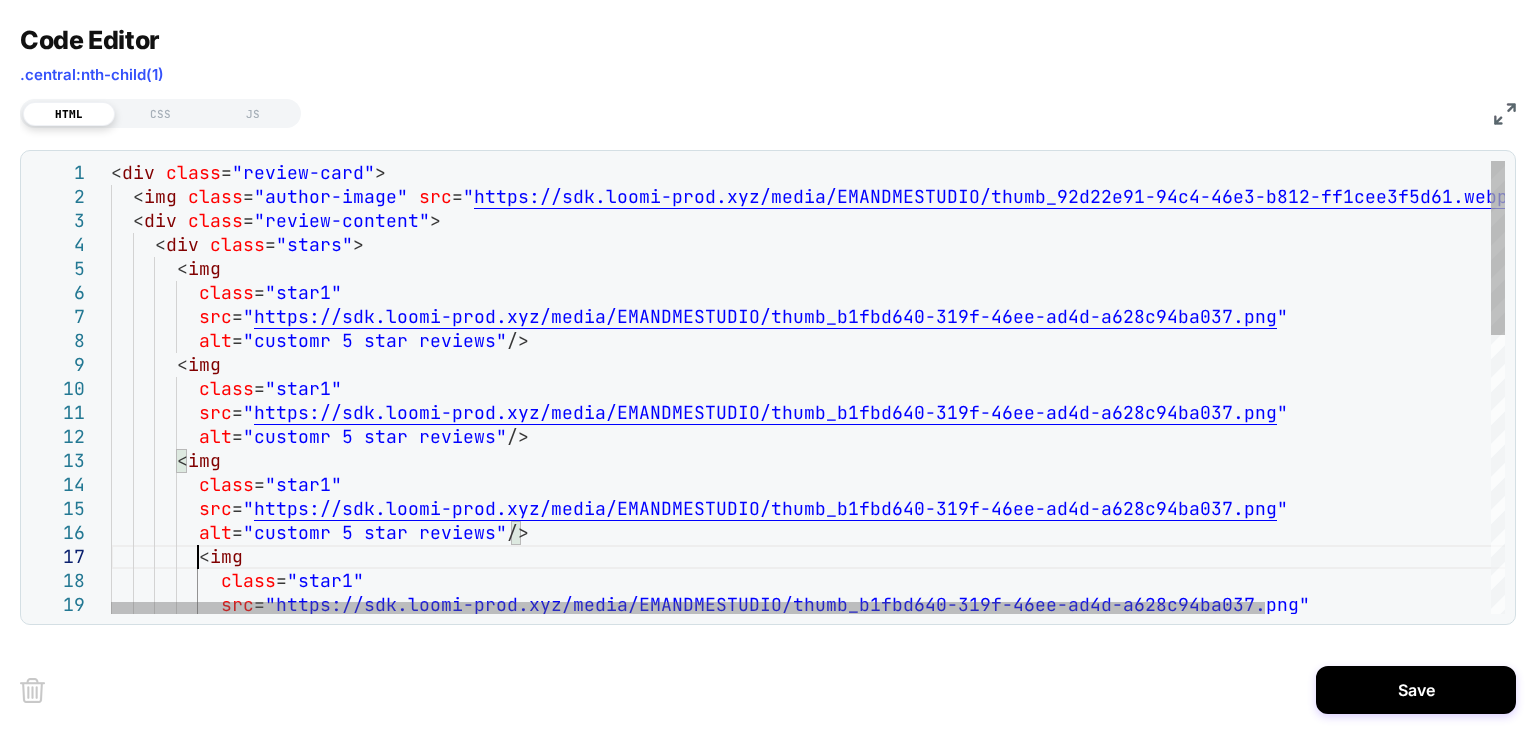 click on "class = "star1"            src = " https://sdk.loomi-prod.xyz/media/EMANDMESTUDIO/thu mb_b1fbd640-319f-46ee-ad4d-a628c94ba037.png "          alt = "customr 5 star reviews" />          < img          class = "star1"          src = " https://sdk.loomi-prod.xyz/media/EMANDMESTUDIO/thu mb_b1fbd640-319f-46ee-ad4d-a628c94ba037.png "          alt = "customr 5 star reviews" />        < img          class = "star1"          src = " https://sdk.loomi-prod.xyz/media/EMANDMESTUDIO/thu mb_b1fbd640-319f-46ee-ad4d-a628c94ba037.png "          alt = "customr 5 star reviews" />        < img          class = "star1"          src = " https://sdk.loomi-prod.xyz/media/EMANDMESTUDIO/thu mb_b1fbd640-319f-46ee-ad4d-a628c94ba037.png "      < div   class = "stars" >        < img    < img   class = "author-image"   src = " https://sdk.loomi-prod.xyz/media/EMANDMESTUDIO/thu "   alt =   /> <" at bounding box center [944, 747] 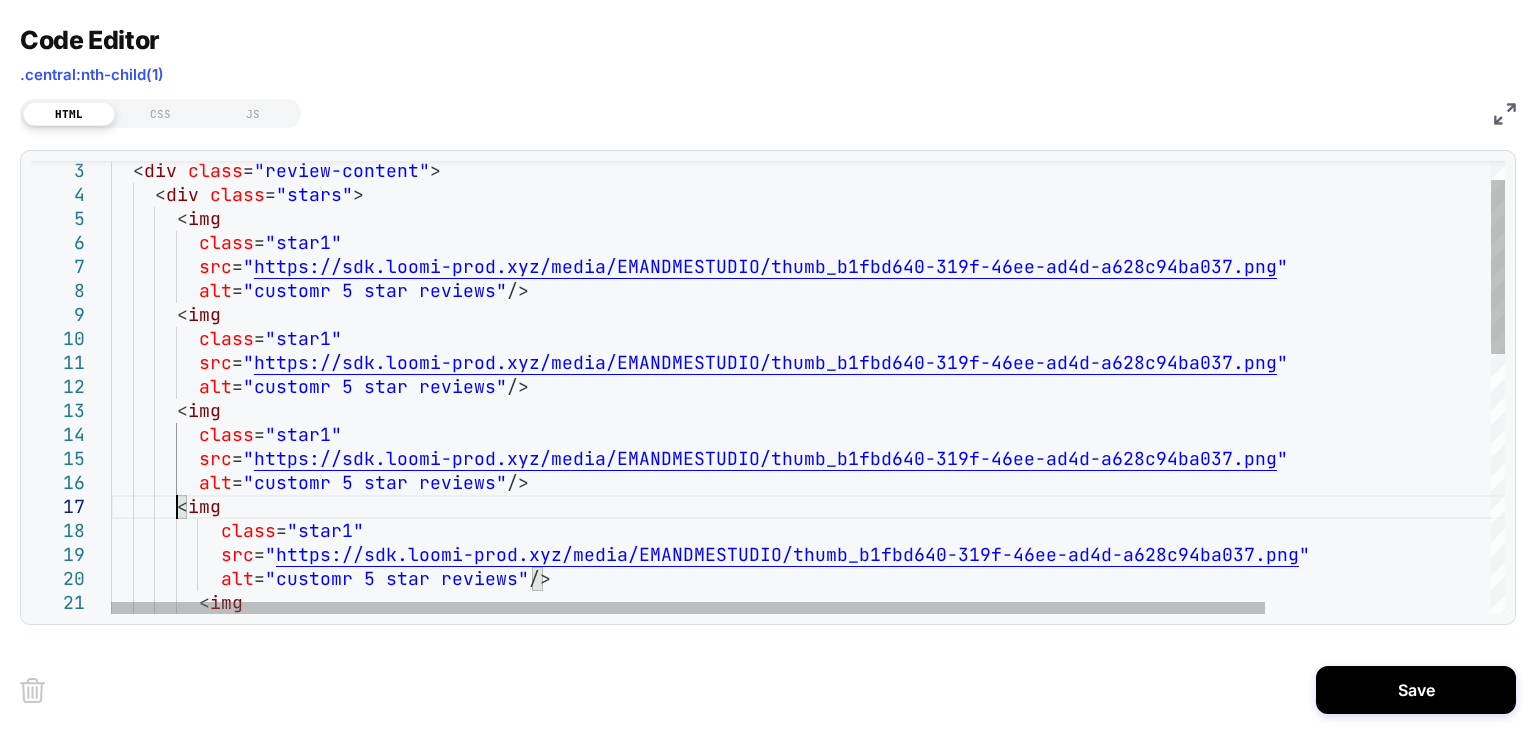 click on "class = "star1"            src = " https://sdk.loomi-prod.xyz/media/EMANDMESTUDIO/thu mb_b1fbd640-319f-46ee-ad4d-a628c94ba037.png "          alt = "customr 5 star reviews" />        < img          class = "star1"          src = " https://sdk.loomi-prod.xyz/media/EMANDMESTUDIO/thu mb_b1fbd640-319f-46ee-ad4d-a628c94ba037.png "          alt = "customr 5 star reviews" />        < img          class = "star1"          src = " https://sdk.loomi-prod.xyz/media/EMANDMESTUDIO/thu mb_b1fbd640-319f-46ee-ad4d-a628c94ba037.png "          alt = "customr 5 star reviews" />        < img          class = "star1"          src = " https://sdk.loomi-prod.xyz/media/EMANDMESTUDIO/thu mb_b1fbd640-319f-46ee-ad4d-a628c94ba037.png "      < div   class = "stars" >        < img    < div   class = "review-content" >            alt = "customr 5 star reviews" />          < img" at bounding box center (944, 697) 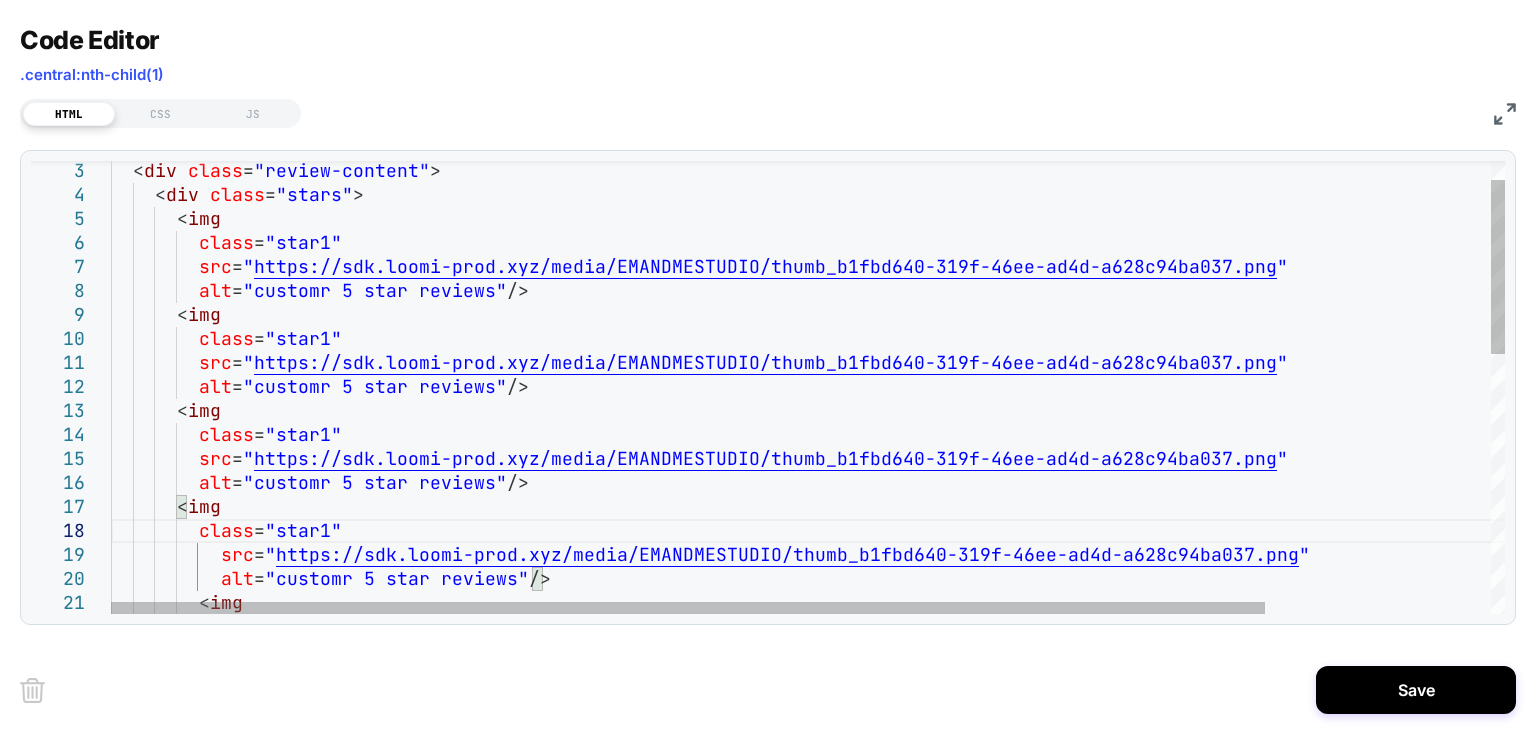 click on "class = "star1"            src = " https://sdk.loomi-prod.xyz/media/EMANDMESTUDIO/thu mb_b1fbd640-319f-46ee-ad4d-a628c94ba037.png "          alt = "customr 5 star reviews" />        < img          class = "star1"          src = " https://sdk.loomi-prod.xyz/media/EMANDMESTUDIO/thu mb_b1fbd640-319f-46ee-ad4d-a628c94ba037.png "          alt = "customr 5 star reviews" />        < img          class = "star1"          src = " https://sdk.loomi-prod.xyz/media/EMANDMESTUDIO/thu mb_b1fbd640-319f-46ee-ad4d-a628c94ba037.png "          alt = "customr 5 star reviews" />        < img          class = "star1"          src = " https://sdk.loomi-prod.xyz/media/EMANDMESTUDIO/thu mb_b1fbd640-319f-46ee-ad4d-a628c94ba037.png "      < div   class = "stars" >        < img    < div   class = "review-content" >            alt = "customr 5 star reviews" />          < img" at bounding box center (944, 697) 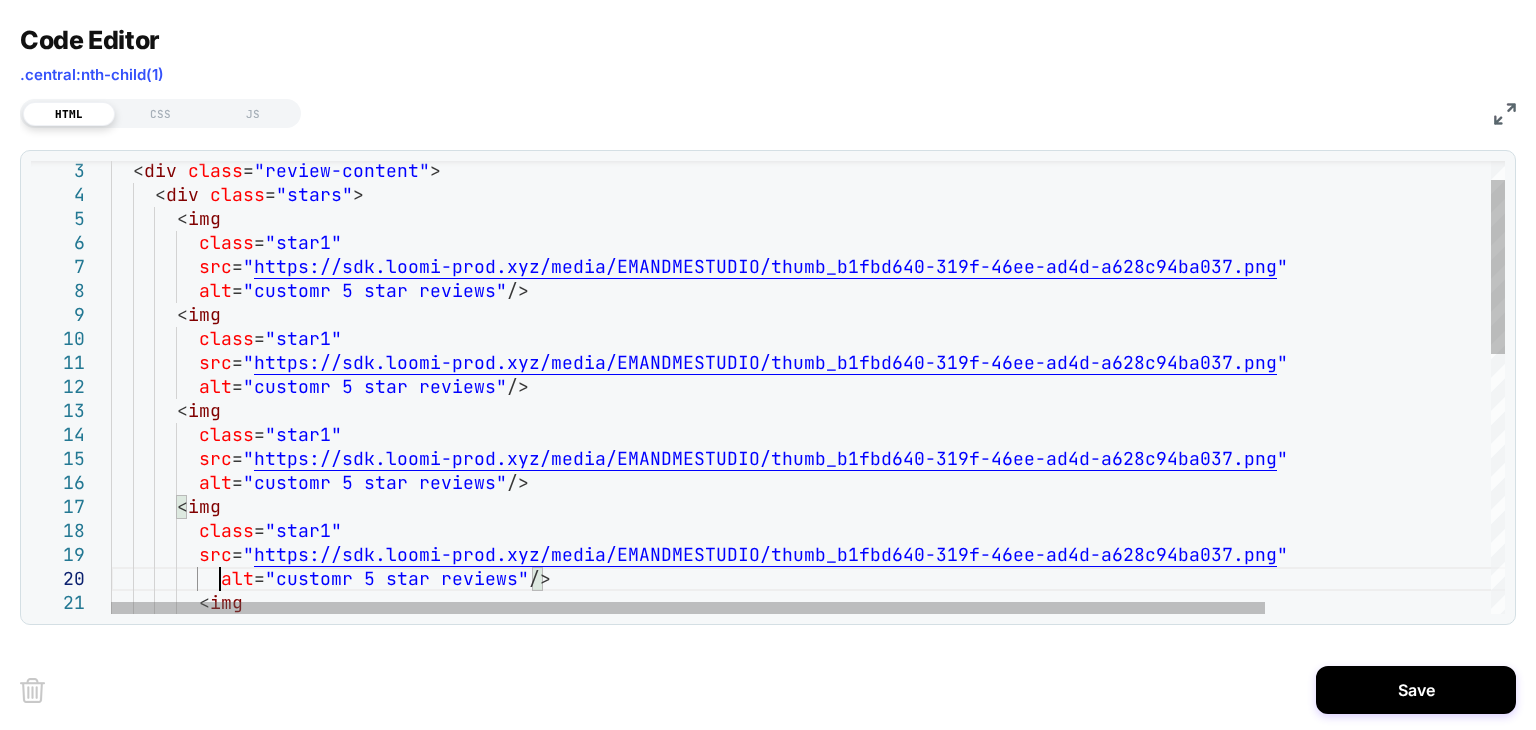 click on "class = "star1"          src = " https://sdk.loomi-prod.xyz/media/EMANDMESTUDIO/thu mb_b1fbd640-319f-46ee-ad4d-a628c94ba037.png "          alt = "customr 5 star reviews" />        < img          class = "star1"          src = " https://sdk.loomi-prod.xyz/media/EMANDMESTUDIO/thu mb_b1fbd640-319f-46ee-ad4d-a628c94ba037.png "          alt = "customr 5 star reviews" />        < img          class = "star1"          src = " https://sdk.loomi-prod.xyz/media/EMANDMESTUDIO/thu mb_b1fbd640-319f-46ee-ad4d-a628c94ba037.png "          alt = "customr 5 star reviews" />        < img          class = "star1"          src = " https://sdk.loomi-prod.xyz/media/EMANDMESTUDIO/thu mb_b1fbd640-319f-46ee-ad4d-a628c94ba037.png "      < div   class = "stars" >        < img    < div   class = "review-content" >            alt = "customr 5 star reviews" />          < img" at bounding box center [944, 697] 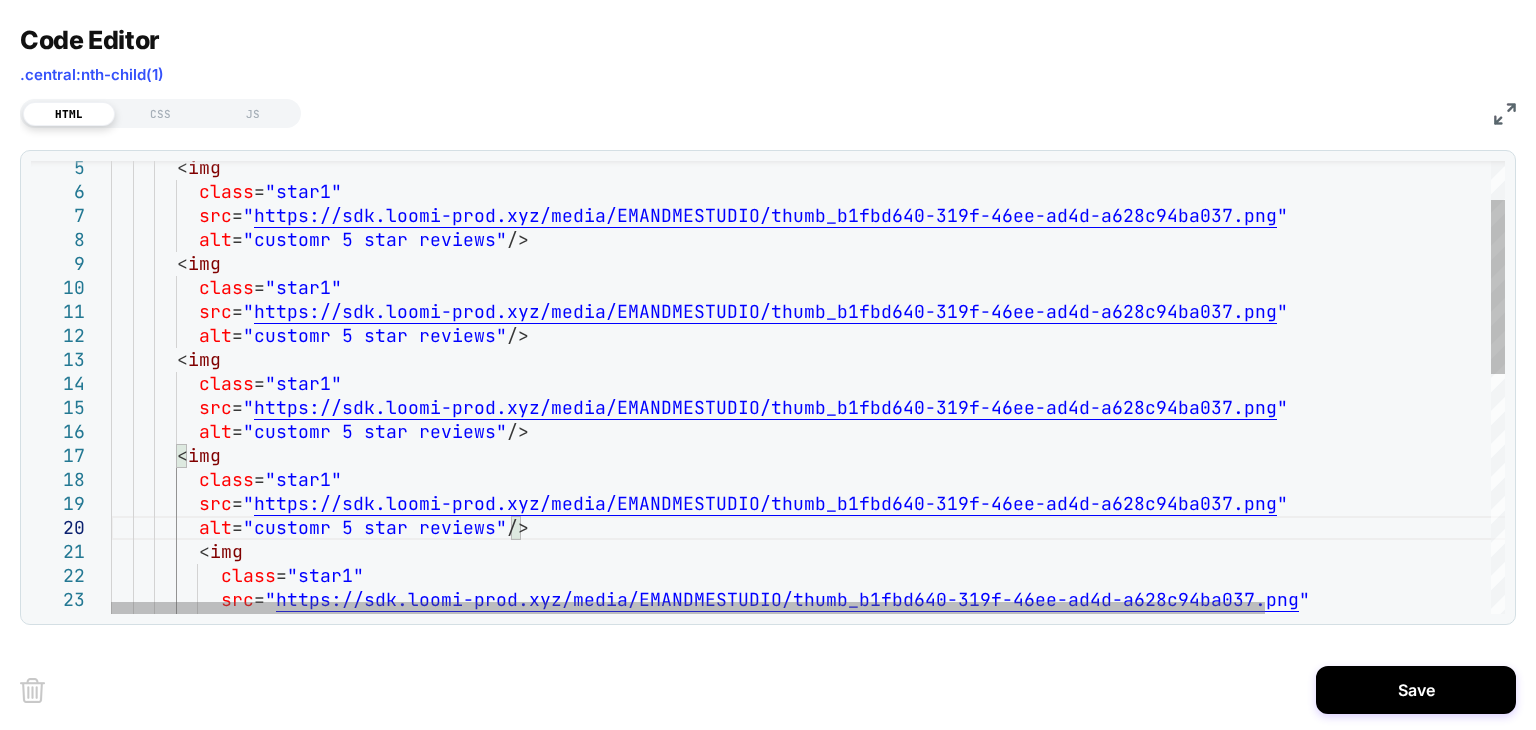 click on "class = "star1"          src = " https://sdk.loomi-prod.xyz/media/EMANDMESTUDIO/thu mb_b1fbd640-319f-46ee-ad4d-a628c94ba037.png "          alt = "customr 5 star reviews" />        < img          class = "star1"          src = " https://sdk.loomi-prod.xyz/media/EMANDMESTUDIO/thu mb_b1fbd640-319f-46ee-ad4d-a628c94ba037.png "          alt = "customr 5 star reviews" />        < img          class = "star1"          src = " https://sdk.loomi-prod.xyz/media/EMANDMESTUDIO/thu mb_b1fbd640-319f-46ee-ad4d-a628c94ba037.png "          alt = "customr 5 star reviews" />        < img          class = "star1"          src = " https://sdk.loomi-prod.xyz/media/EMANDMESTUDIO/thu mb_b1fbd640-319f-46ee-ad4d-a628c94ba037.png "      < img          alt = "customr 5 star reviews" />          < img            class = "star1"            src = " "" at bounding box center [944, 646] 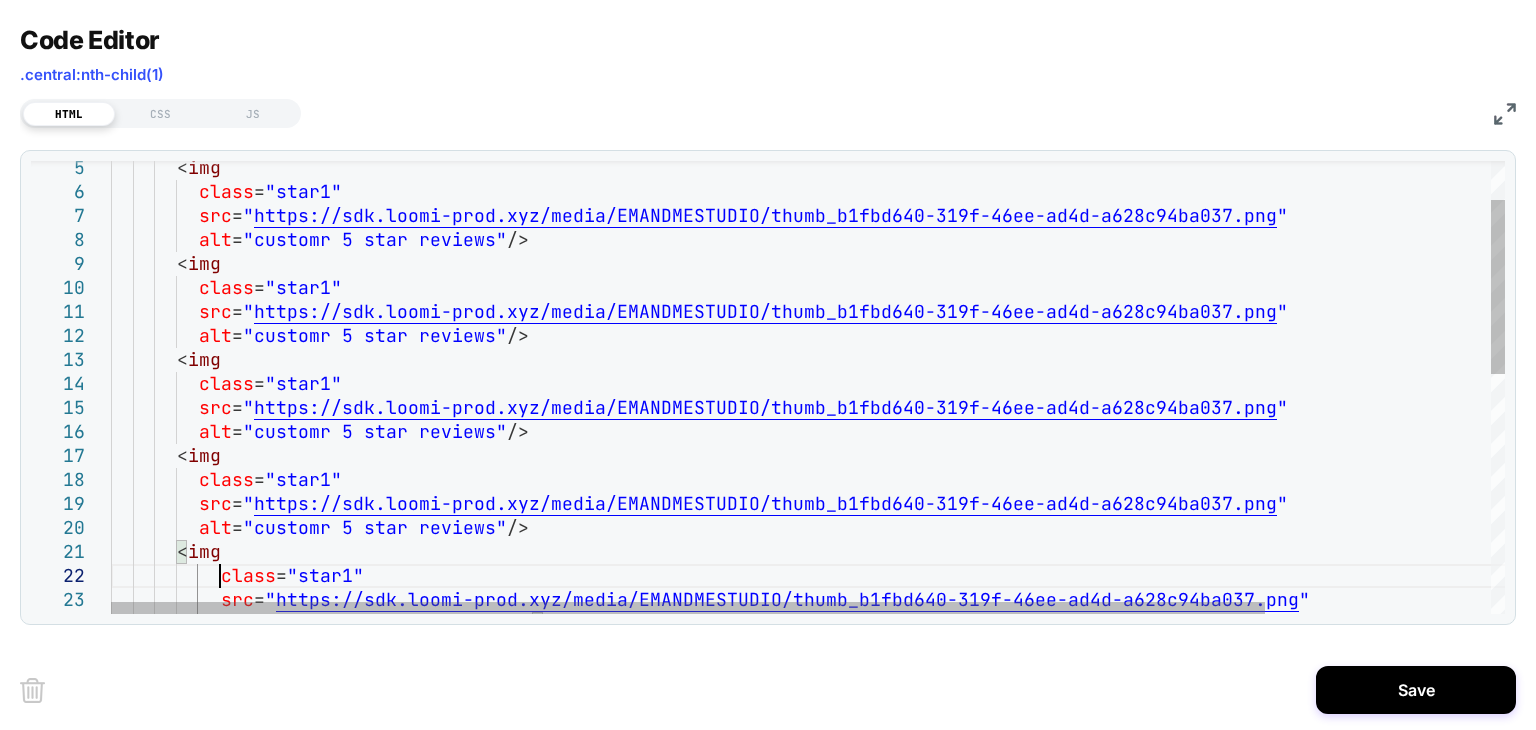 click on "class = "star1"          src = " https://sdk.loomi-prod.xyz/media/EMANDMESTUDIO/thu mb_b1fbd640-319f-46ee-ad4d-a628c94ba037.png "          alt = "customr 5 star reviews" />        < img          class = "star1"          src = " https://sdk.loomi-prod.xyz/media/EMANDMESTUDIO/thu mb_b1fbd640-319f-46ee-ad4d-a628c94ba037.png "          alt = "customr 5 star reviews" />        < img          class = "star1"          src = " https://sdk.loomi-prod.xyz/media/EMANDMESTUDIO/thu mb_b1fbd640-319f-46ee-ad4d-a628c94ba037.png "          alt = "customr 5 star reviews" />        < img          class = "star1"          src = " https://sdk.loomi-prod.xyz/media/EMANDMESTUDIO/thu mb_b1fbd640-319f-46ee-ad4d-a628c94ba037.png "        < img          alt = "customr 5 star reviews" />        < img            class = "star1"            src = " "            alt" at bounding box center (944, 646) 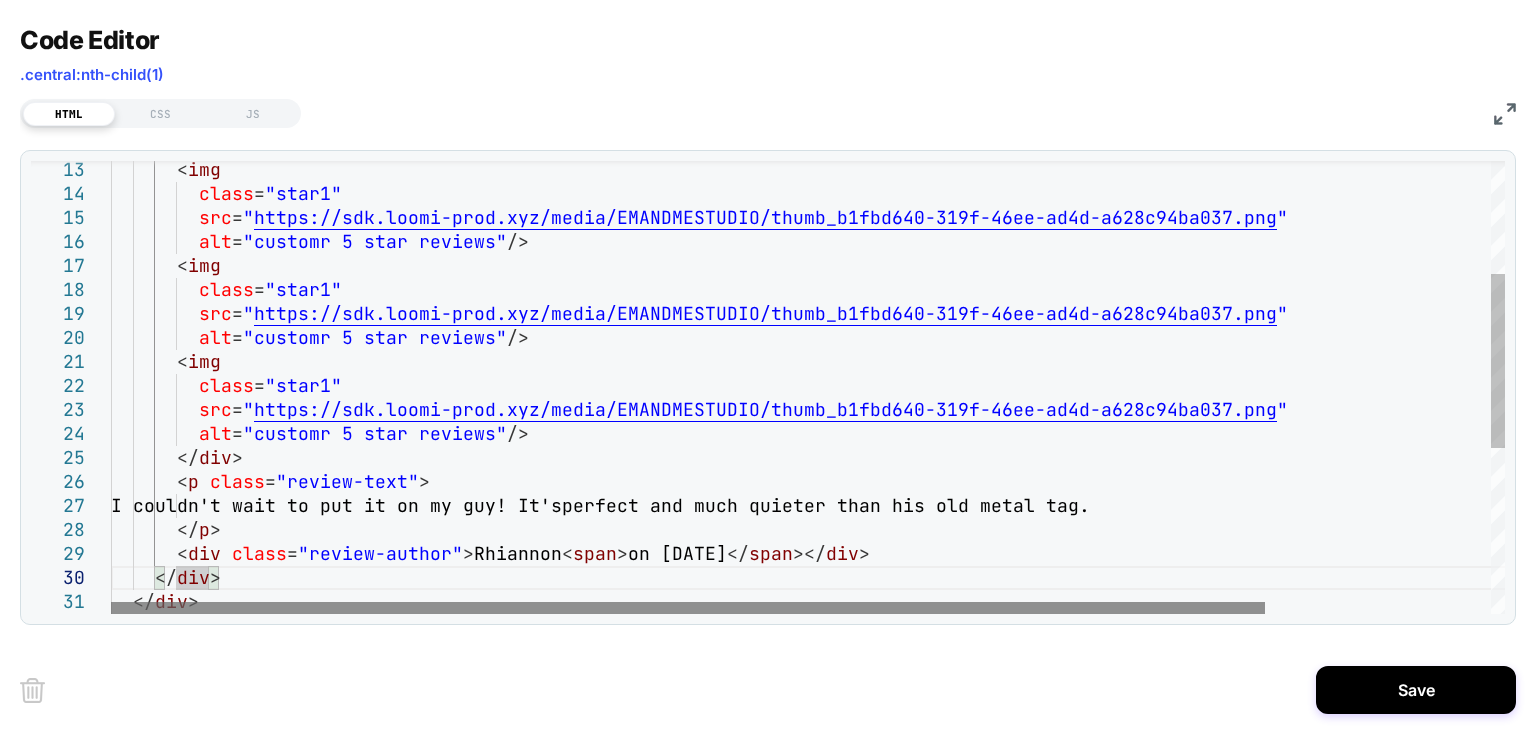 scroll, scrollTop: 23, scrollLeft: 85, axis: both 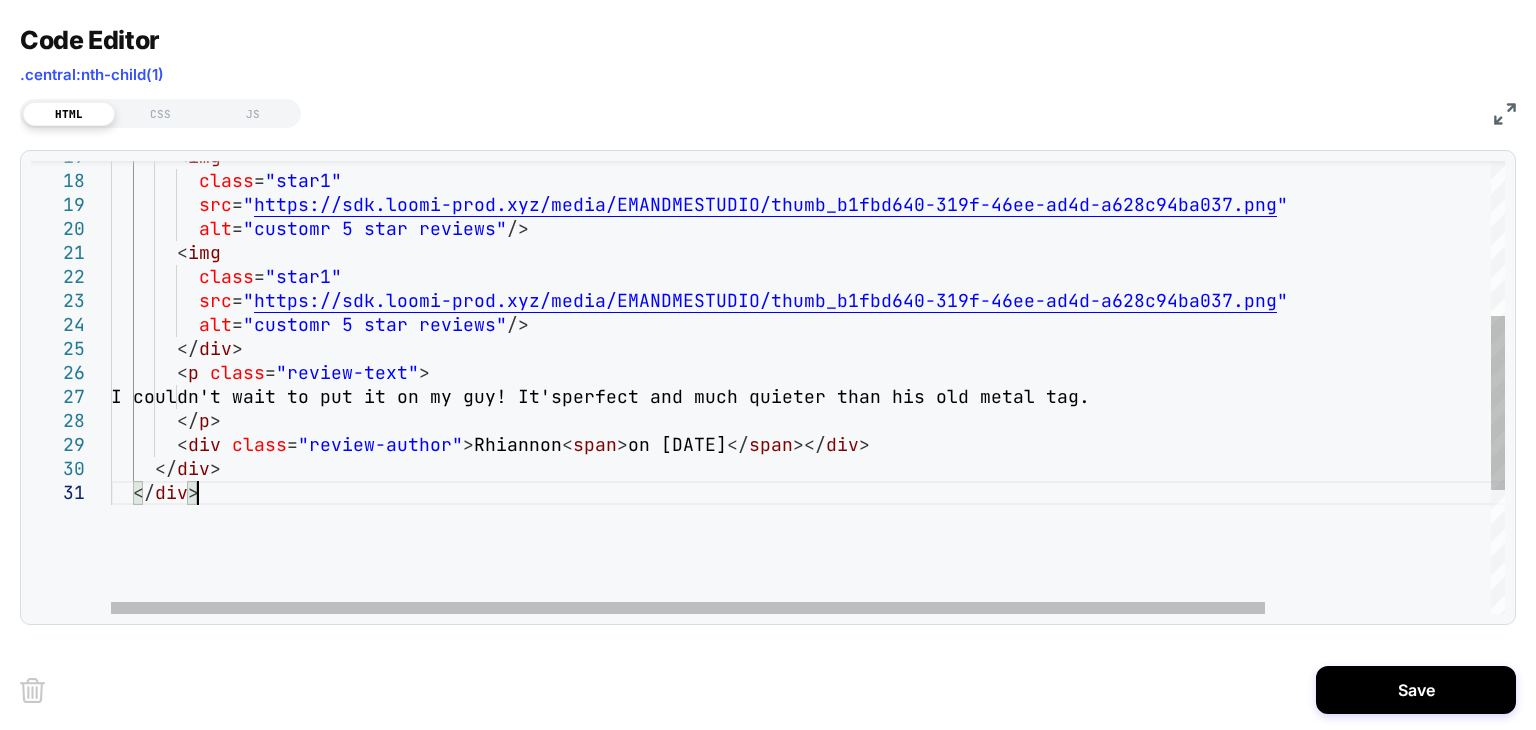 click on "class = "star1"         src = " https://sdk.loomi-prod.xyz/media/EMANDMESTUDIO/thu mb_b1fbd640-319f-46ee-ad4d-a628c94ba037.png "         alt = "customr 5 star reviews" />         <img         class = "star1"         src = " https://sdk.loomi-prod.xyz/media/EMANDMESTUDIO/thu mb_b1fbd640-319f-46ee-ad4d-a628c94ba037.png "         alt = "customr 5 star reviews" />       </div>       <p class = "review-text" >         I couldn't wait to put it on my guy! It's  perfect and much quieter than his old metal tag.       </p>       <div class = "review-author" > [NAME] <span> on 27 Apr, 2025</span></div>     </div>   </div>" at bounding box center [944, 347] 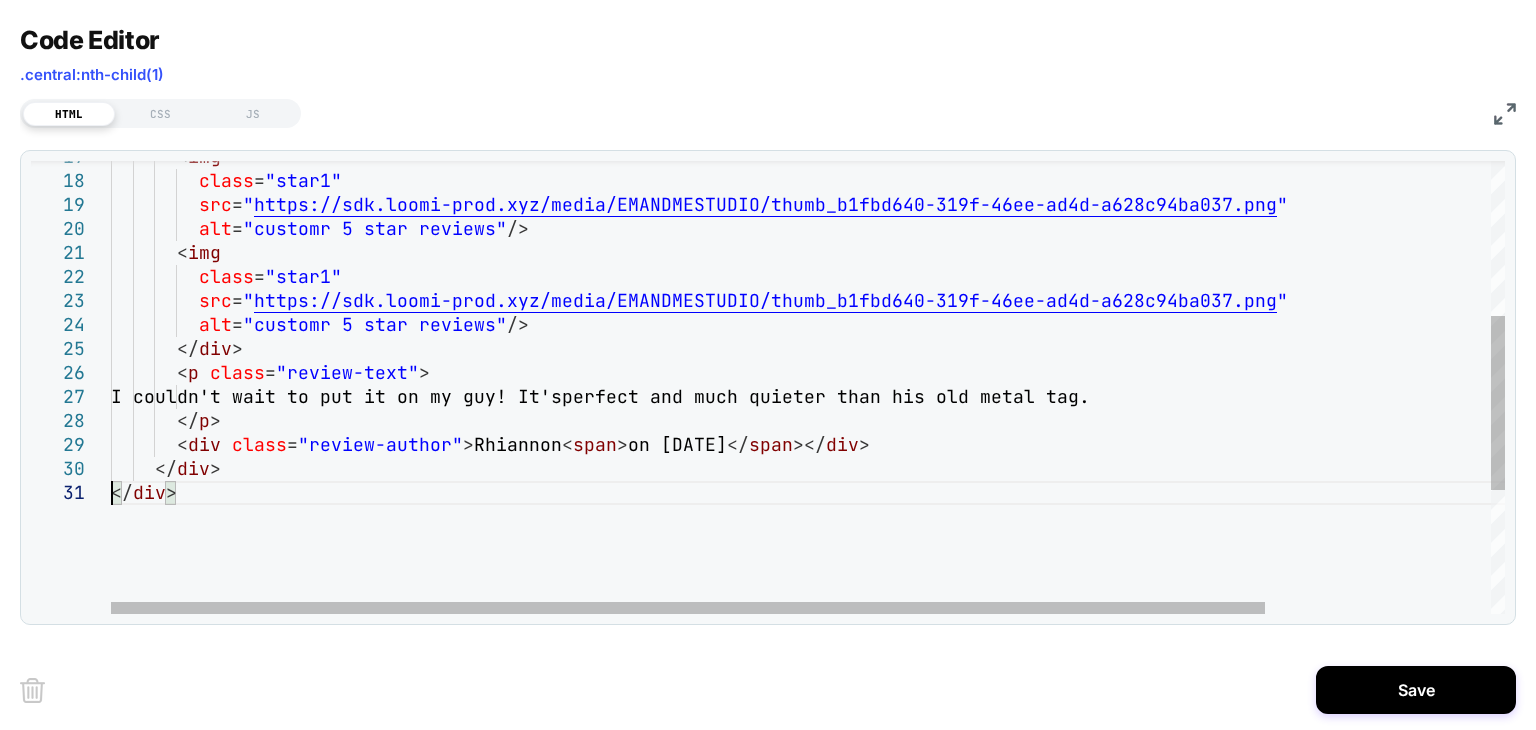 scroll, scrollTop: 23, scrollLeft: 64, axis: both 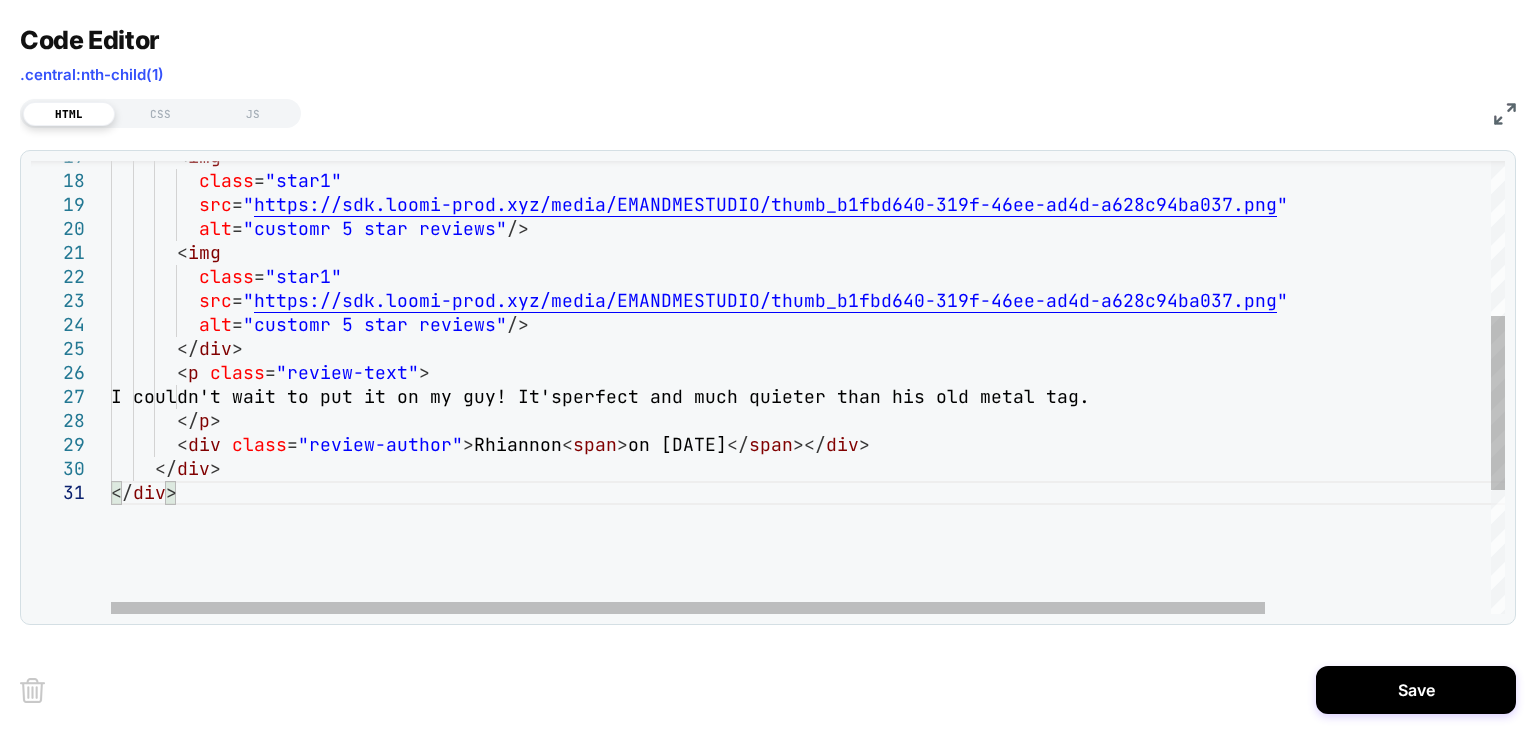 click on "class = "star1" src = " https://sdk.loomi-prod.xyz/media/EMANDMESTUDIO/thumb_b1fbd640-319f-46ee-ad4d-a628c94ba037.png " <img <img class = "star1" src = " https://sdk.loomi-prod.xyz/media/EMANDMESTUDIO/thumb_b1fbd640-319f-46ee-ad4d-a628c94ba037.png " alt = "customr 5 star reviews" /> </div> <p class = "review-text" > <div class = "review-author" > [NAME] <span> on [DATE]</span></div> </p></div>" at bounding box center (944, 347) 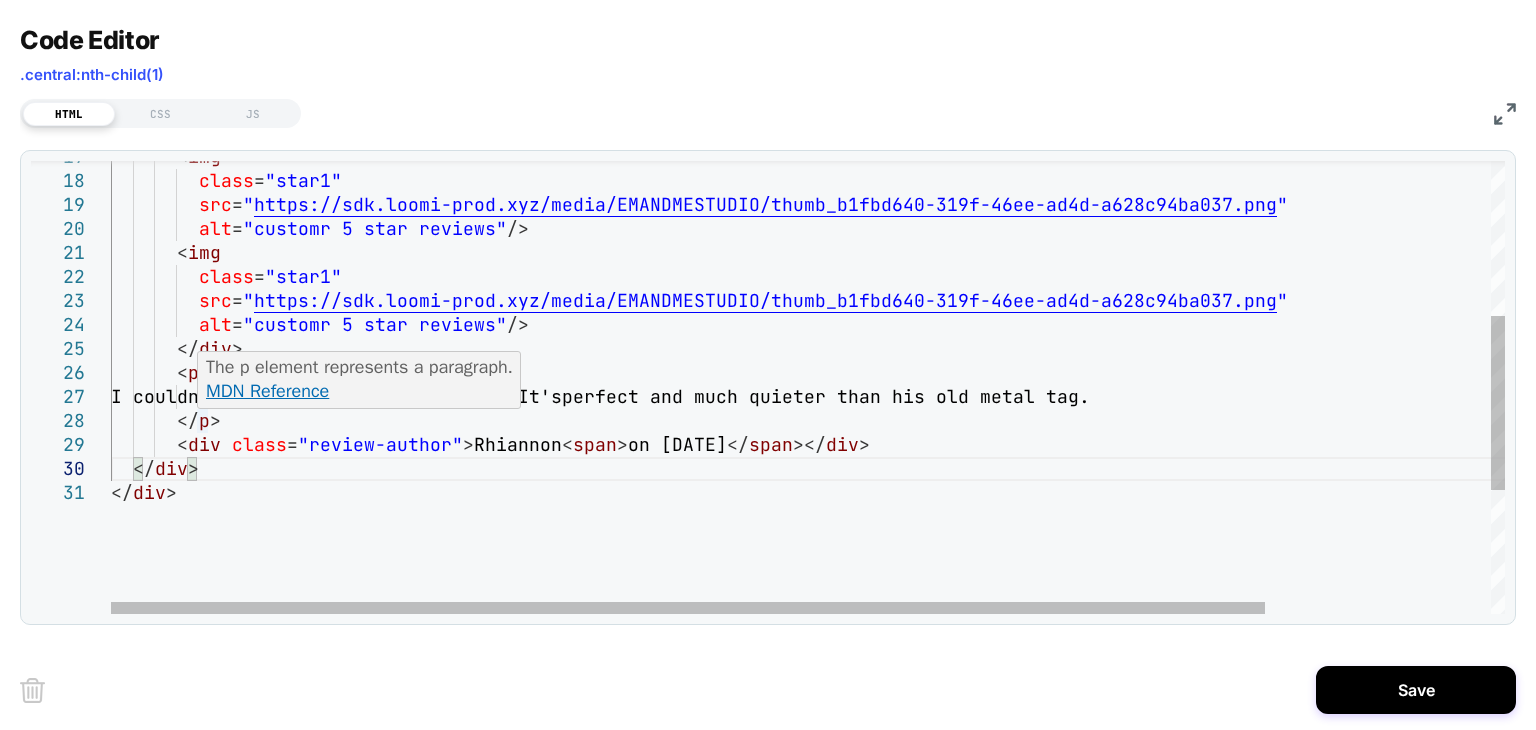 click on "class = "star1"          src = " https://sdk.loomi-prod.xyz/media/EMANDMESTUDIO/thu mb_b1fbd640-319f-46ee-ad4d-a628c94ba037.png "          alt = "customr 5 star reviews" />        </ div >        < p   class = "review-text" >         I couldn't wait to put it on my guy! It's  perfect and much quieter than his old metal tag.        </ p >        < div   class = "review-author" > [NAME]  < span > on 27 Apr, 2025 </ span ></ div >    </ div > </ div >" at bounding box center [944, 347] 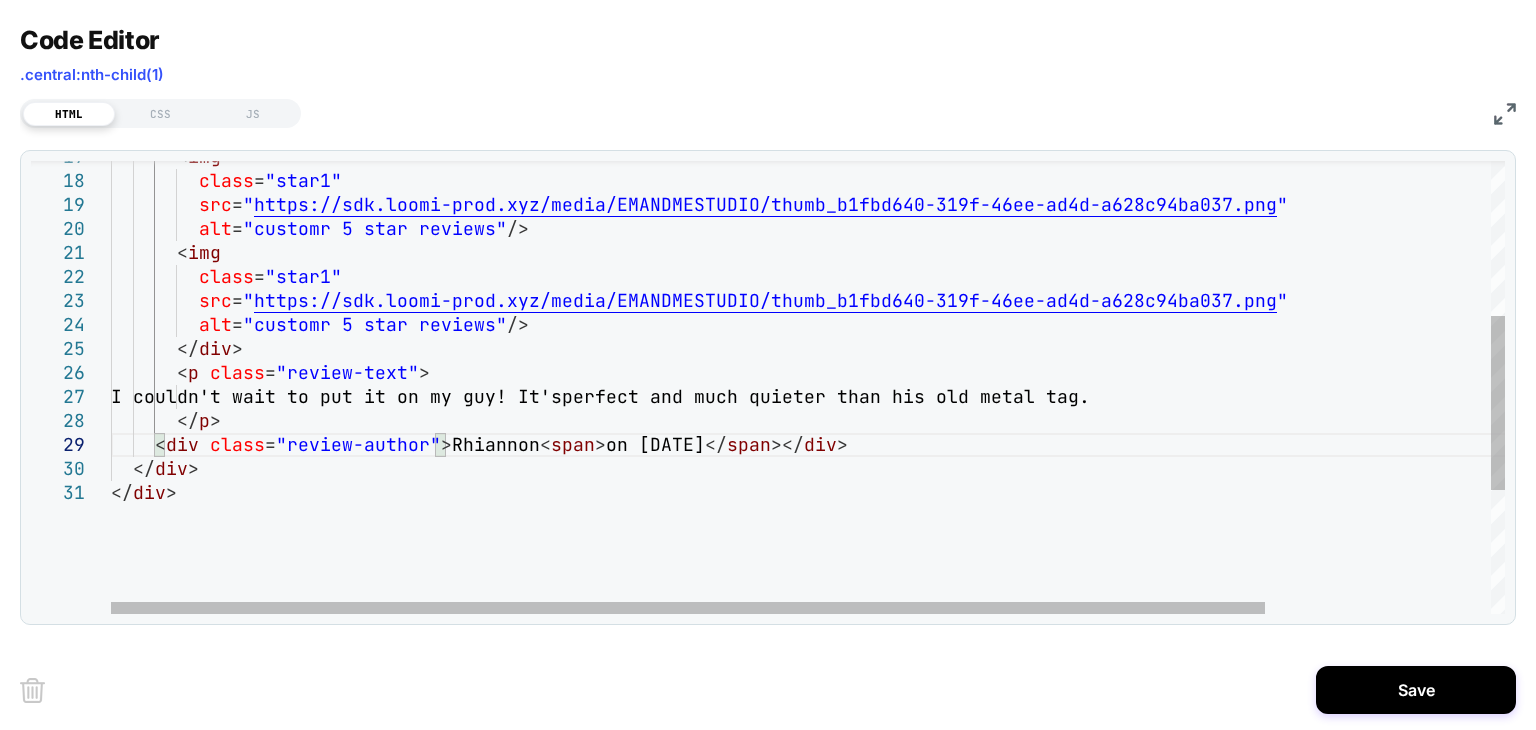 click on "class = "star1"          src = " https://sdk.loomi-prod.xyz/media/EMANDMESTUDIO/thu mb_b1fbd640-319f-46ee-ad4d-a628c94ba037.png "        < img          alt = "customr 5 star reviews" />        < img          class = "star1"          src = " https://sdk.loomi-prod.xyz/media/EMANDMESTUDIO/thu mb_b1fbd640-319f-46ee-ad4d-a628c94ba037.png "          alt = "customr 5 star reviews" />        </ div >        < p   class = "review-text" >         I couldn't wait to put it on my guy! It's  perfect and much quieter than his old metal tag.        </ p >      < div   class = "review-author" > Rhiannon  < span > on 27 Apr, 2025 </ span ></ div >    </ div > </ div >" at bounding box center (944, 347) 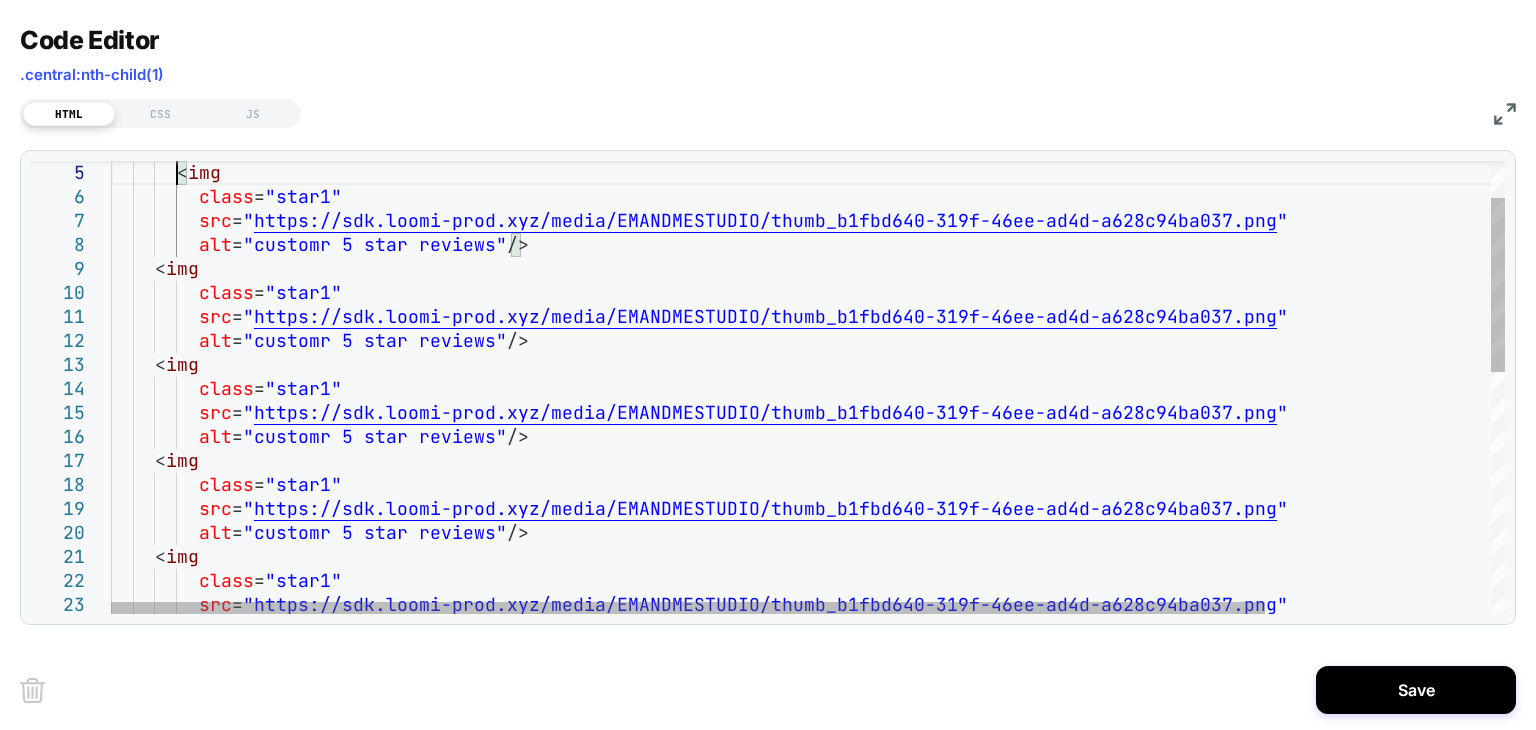 scroll, scrollTop: 96, scrollLeft: 74, axis: both 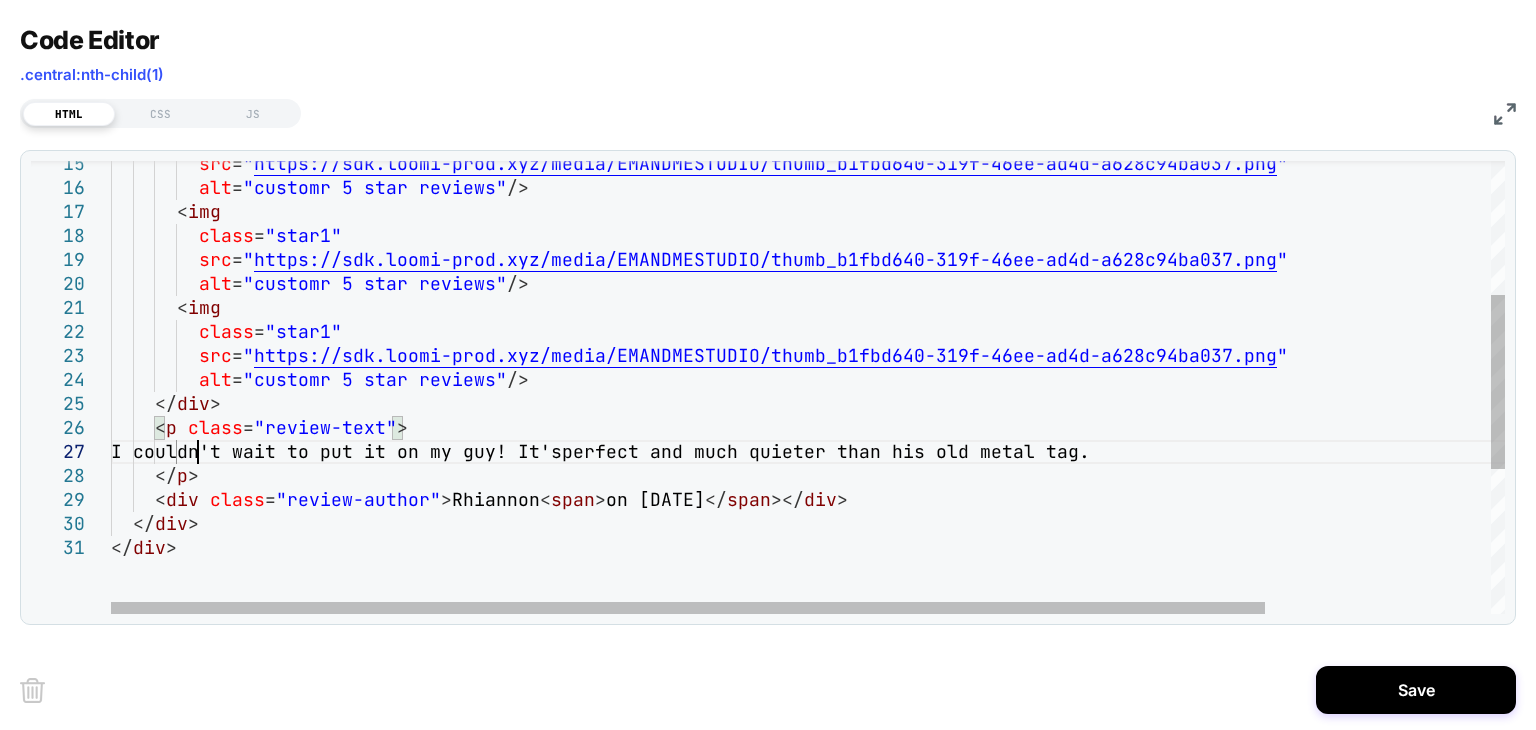 click on "class = "star1" src = " https://sdk.loomi-prod.xyz/media/EMANDMESTUDIO/thumb_b1fbd640-319f-46ee-ad4d-a628c94ba037.png " alt = "customr 5 star reviews" /> class = "star1" src = " https://sdk.loomi-prod.xyz/media/EMANDMESTUDIO/thumb_b1fbd640-319f-46ee-ad4d-a628c94ba037.png " alt = "customr 5 star reviews" /> class = "star1" src = " https://sdk.loomi-prod.xyz/media/EMANDMESTUDIO/thumb_b1fbd640-319f-46ee-ad4d-a628c94ba037.png " alt = "customr 5 star reviews" /> <p class = "review-text" > I couldn't wait to put it on my guy! It's perfect and much quieter than his old metal tag. </p><div class = "review-author" > [NAME] <span> on [DATE]</span></div></div></div>" at bounding box center [944, 402] 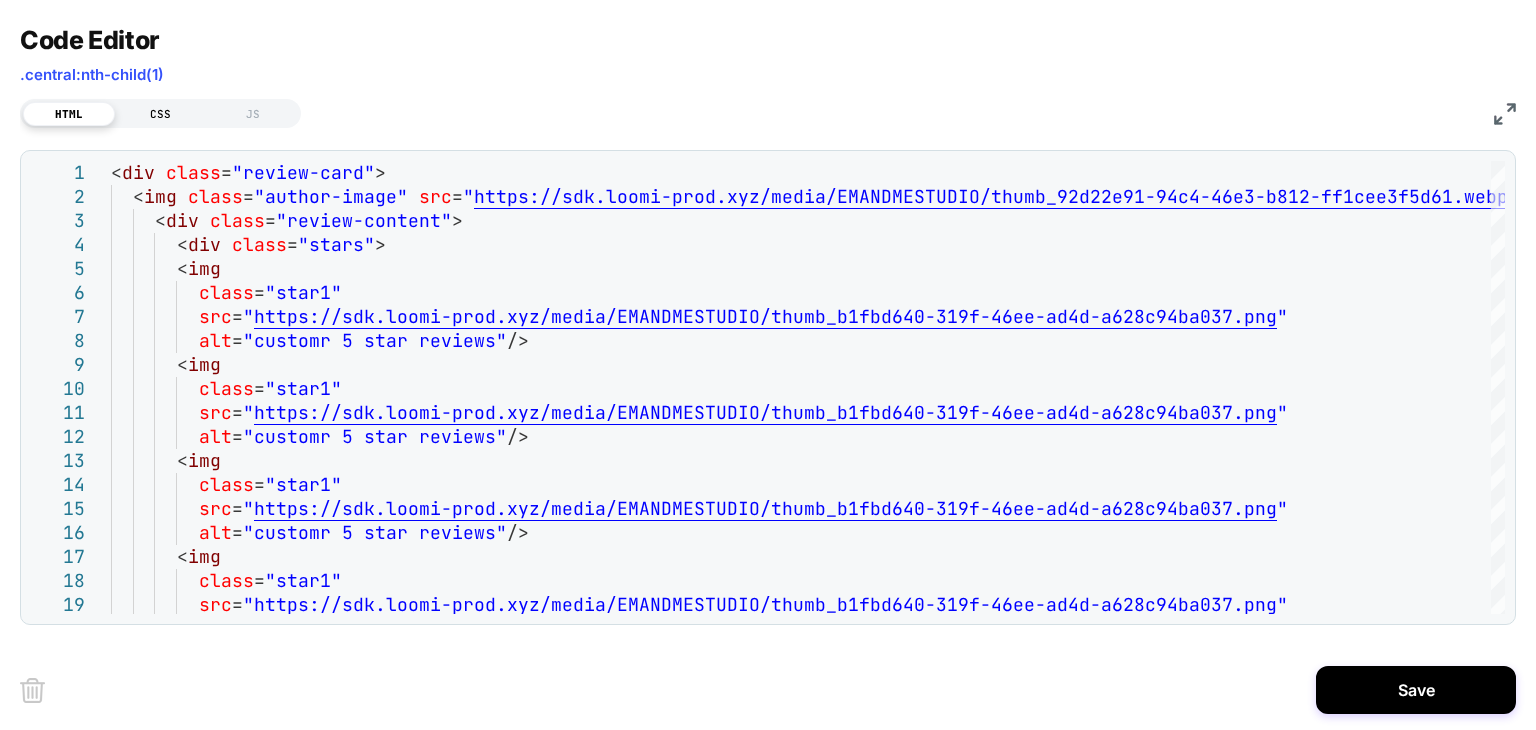type on "**********" 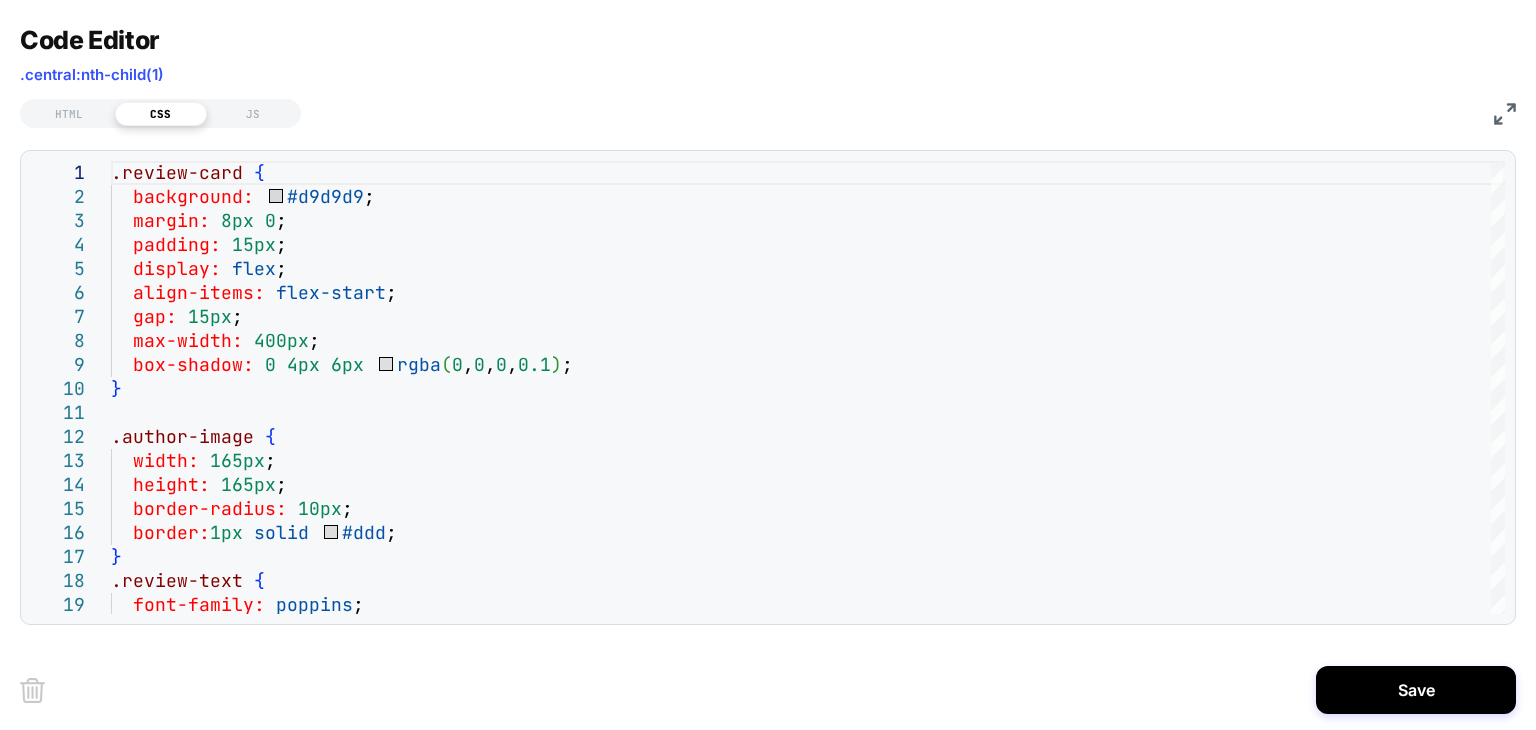 click at bounding box center [1505, 114] 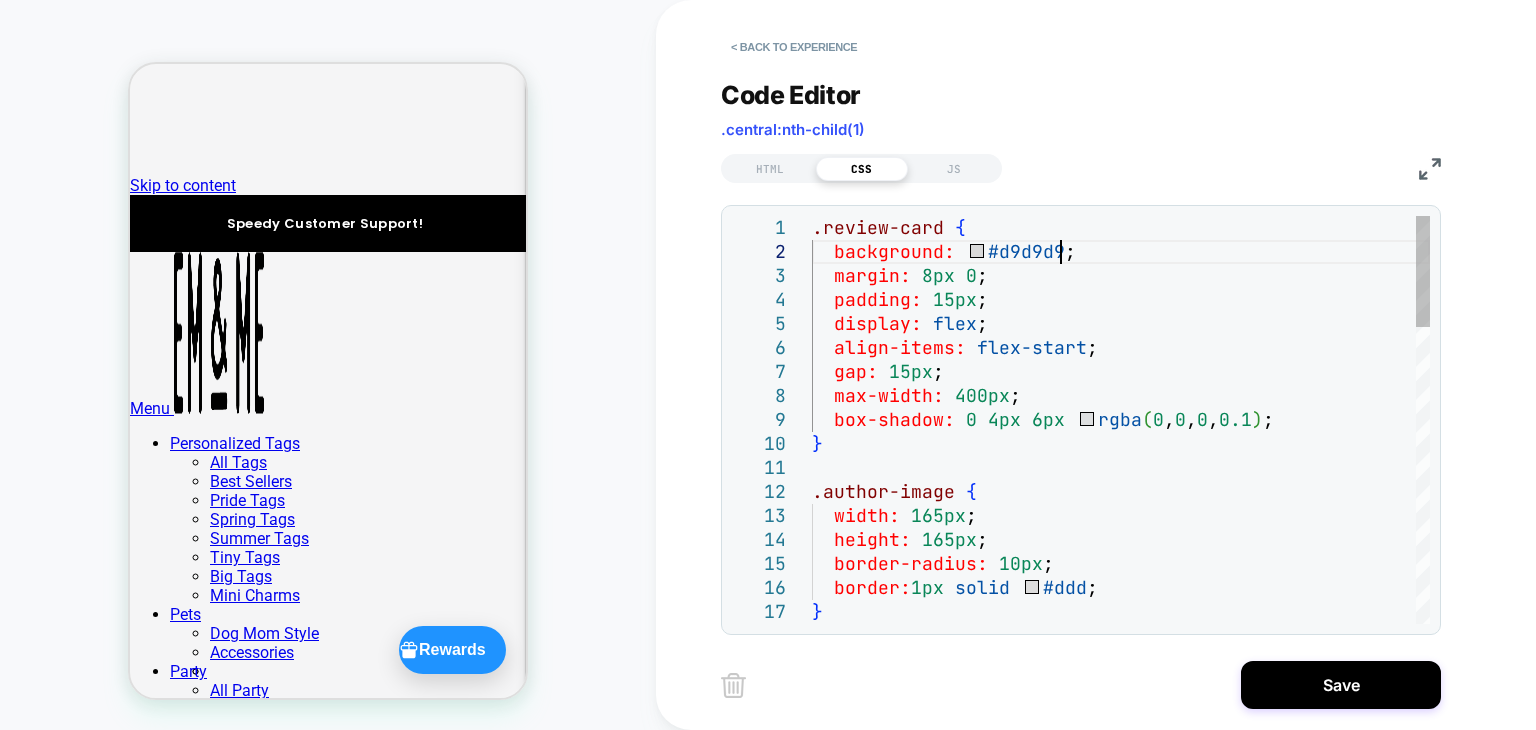 scroll, scrollTop: 0, scrollLeft: 0, axis: both 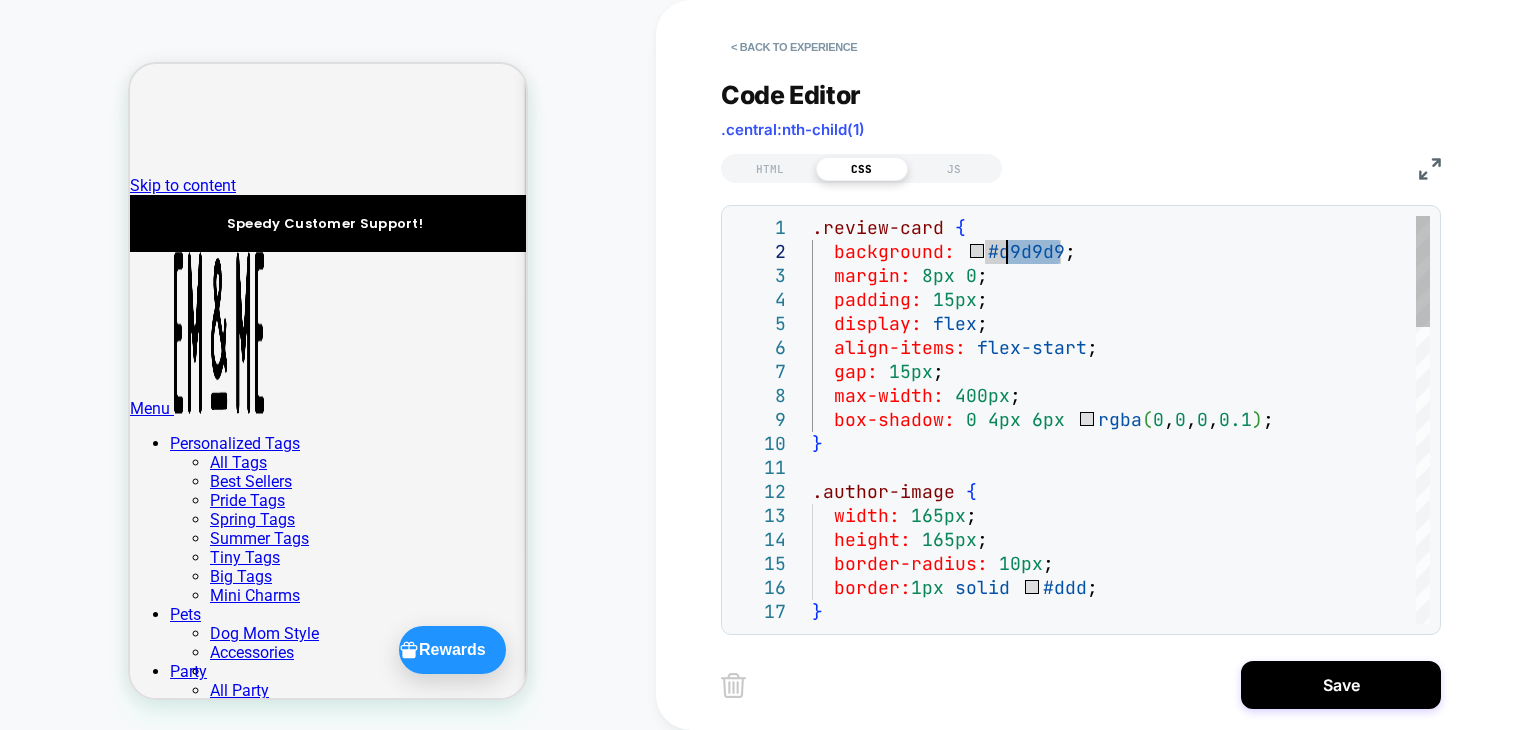 drag, startPoint x: 1059, startPoint y: 252, endPoint x: 1007, endPoint y: 256, distance: 52.153618 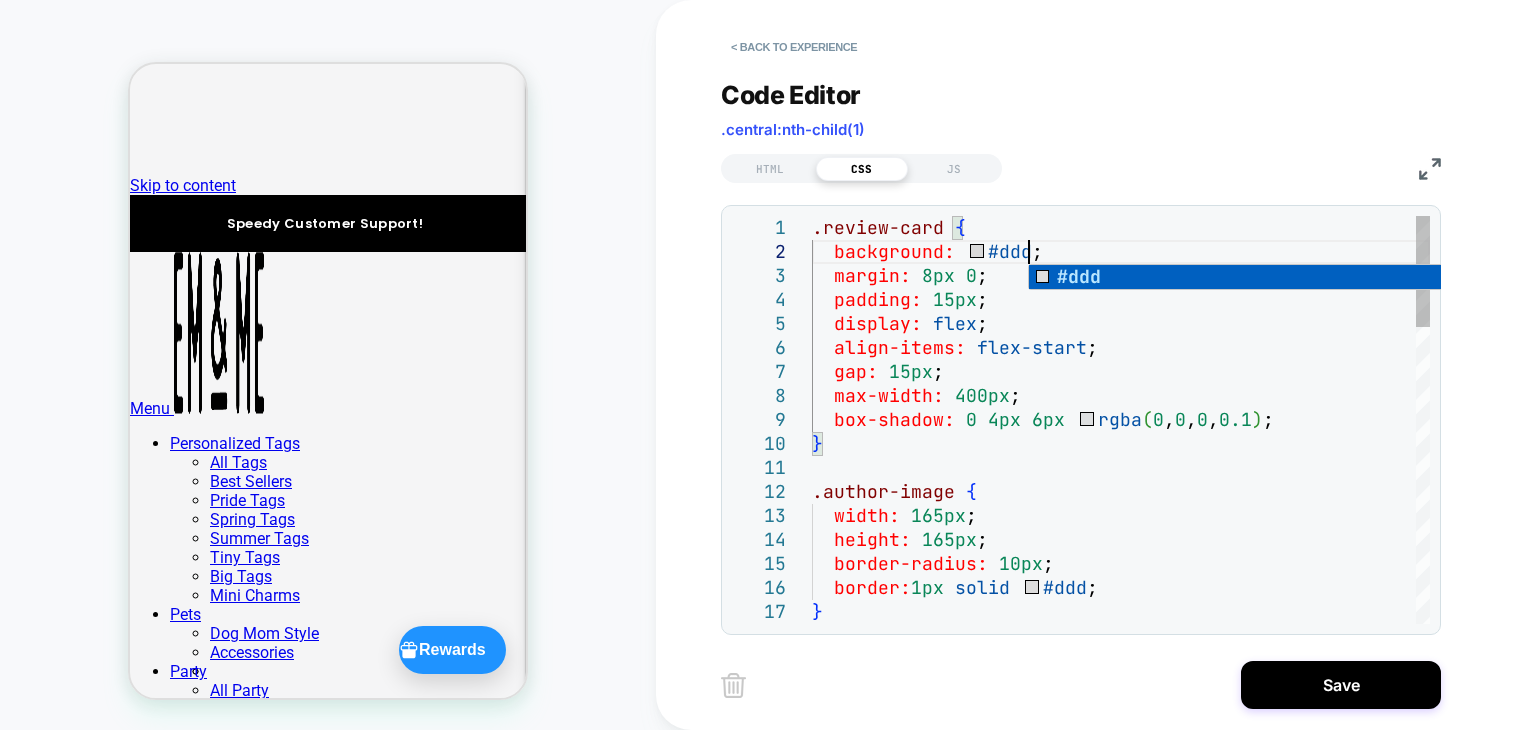 scroll, scrollTop: 23, scrollLeft: 193, axis: both 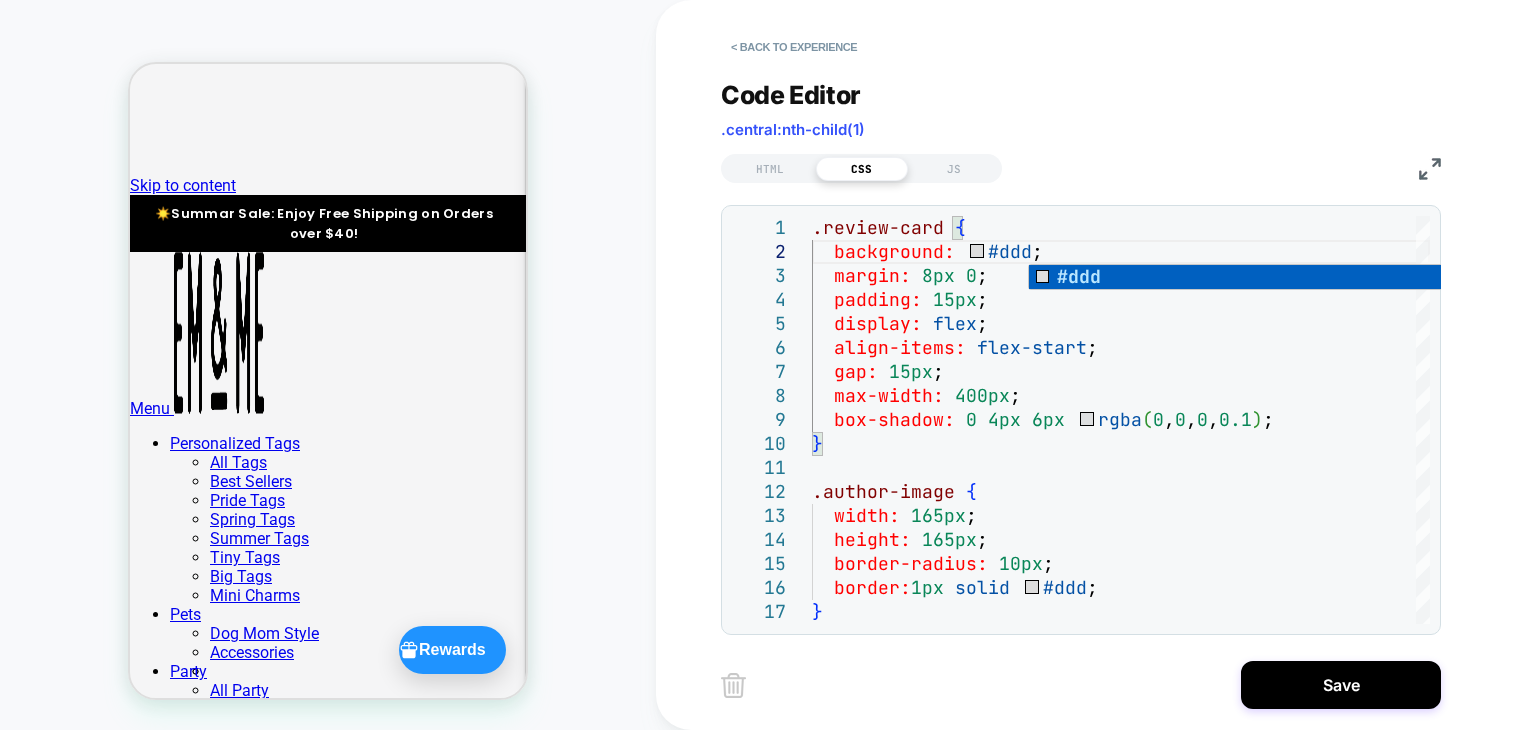 click on "COLLECTION: Halloween (Category) COLLECTION: Halloween (Category) Theme: MAIN" at bounding box center (328, 365) 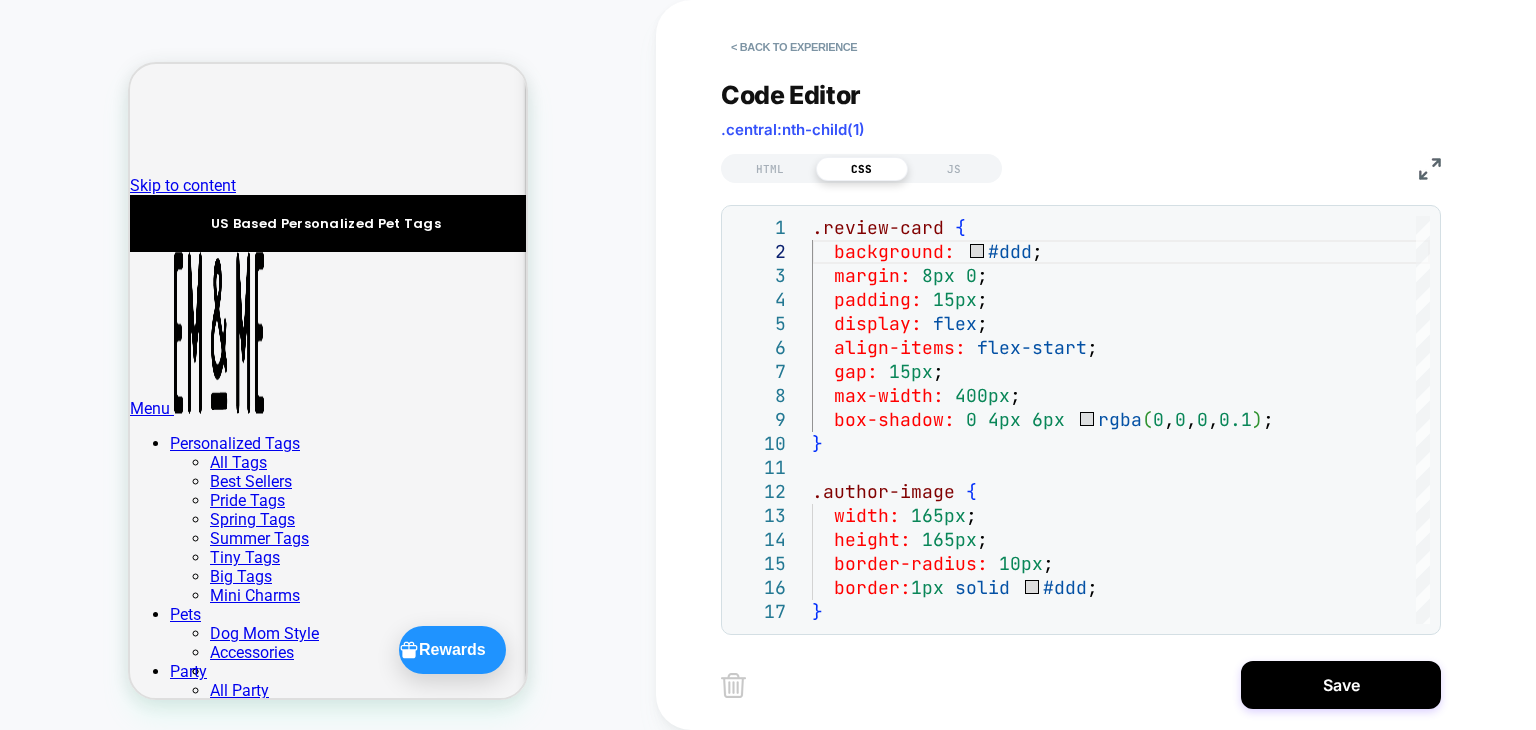 click on "COLLECTION: Halloween (Category) COLLECTION: Halloween (Category) Theme: MAIN" at bounding box center [328, 365] 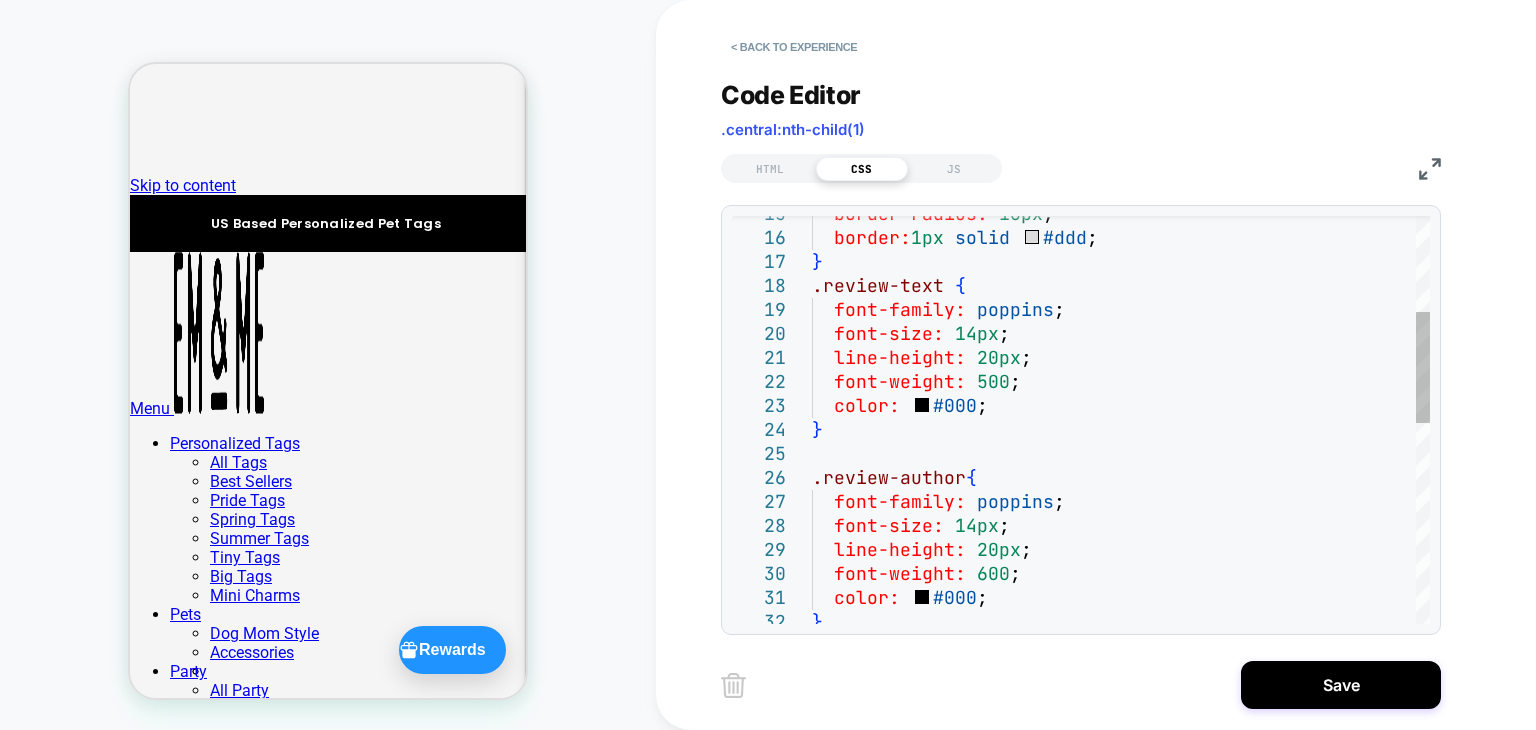 click on "border-radius:   10px ;    border: 1px   solid     #ddd ; } .review-text   {    font-family:   poppins ;    font-size:   14px ;    line-height:   20px ;    font-weight:   500 ;    color:     #000 ; } .review-author {    font-family:   poppins ;    font-size:   14px ;    line-height:   20px ;    font-weight:   600 ;    color:     #000 ; }" at bounding box center (1121, 610) 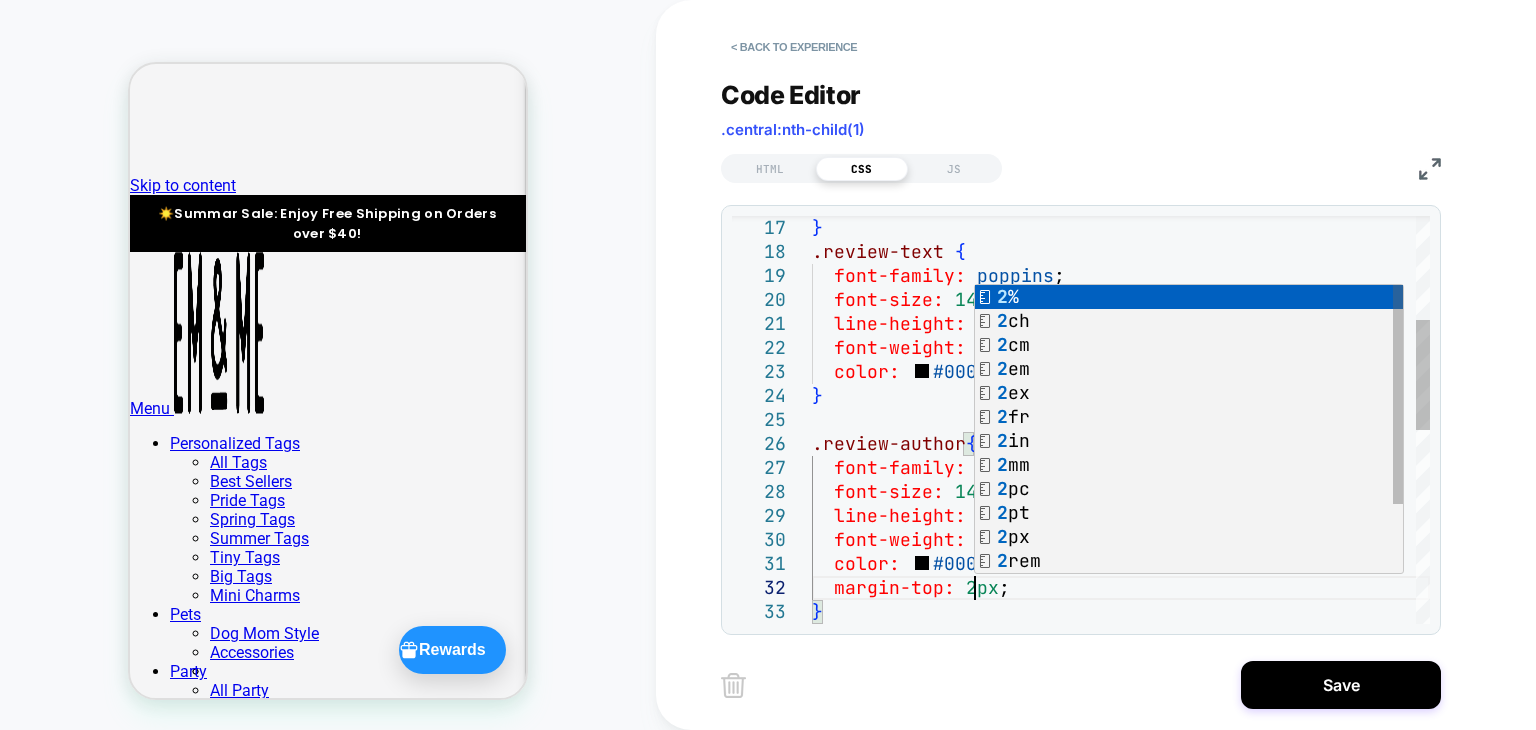 scroll, scrollTop: 24, scrollLeft: 161, axis: both 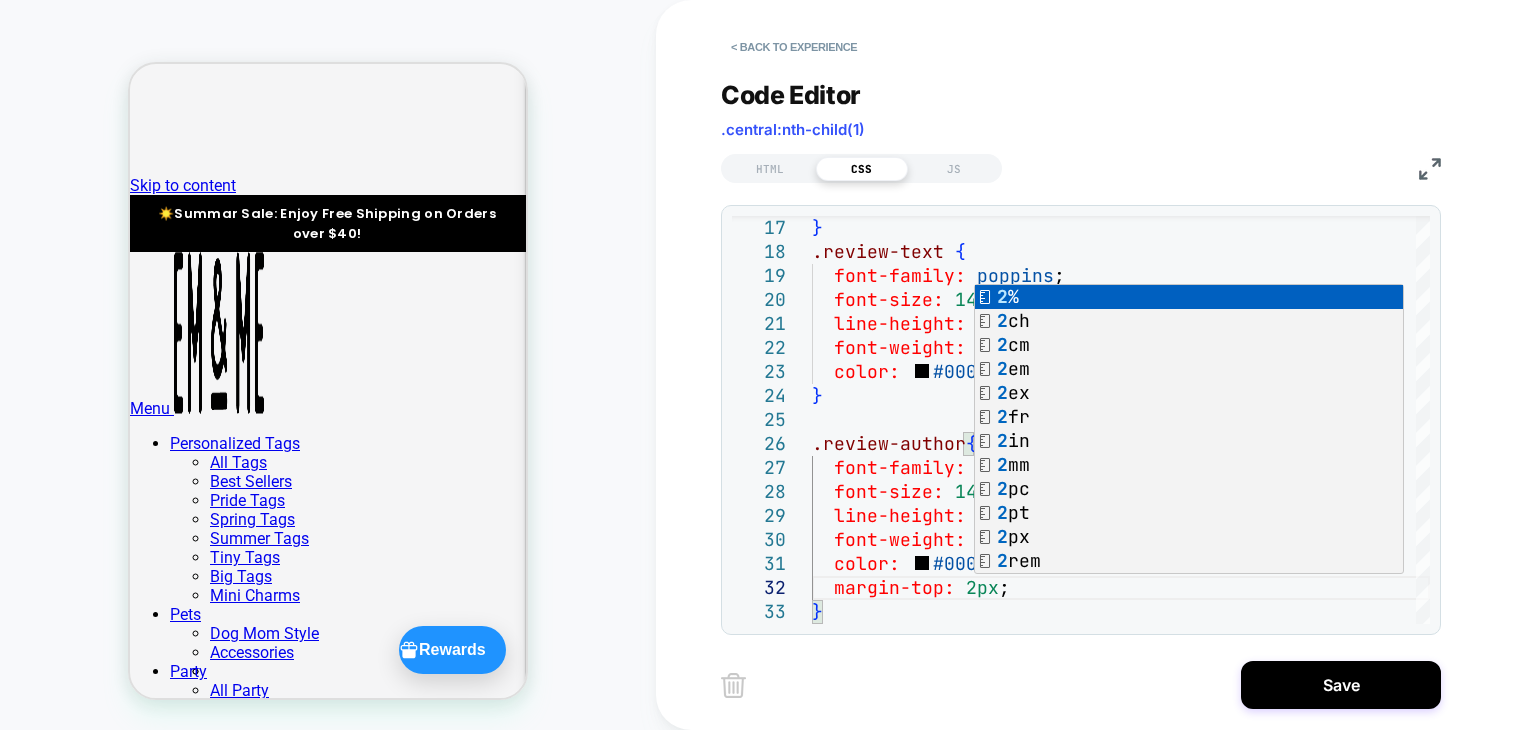 click on "**********" at bounding box center [1096, 365] 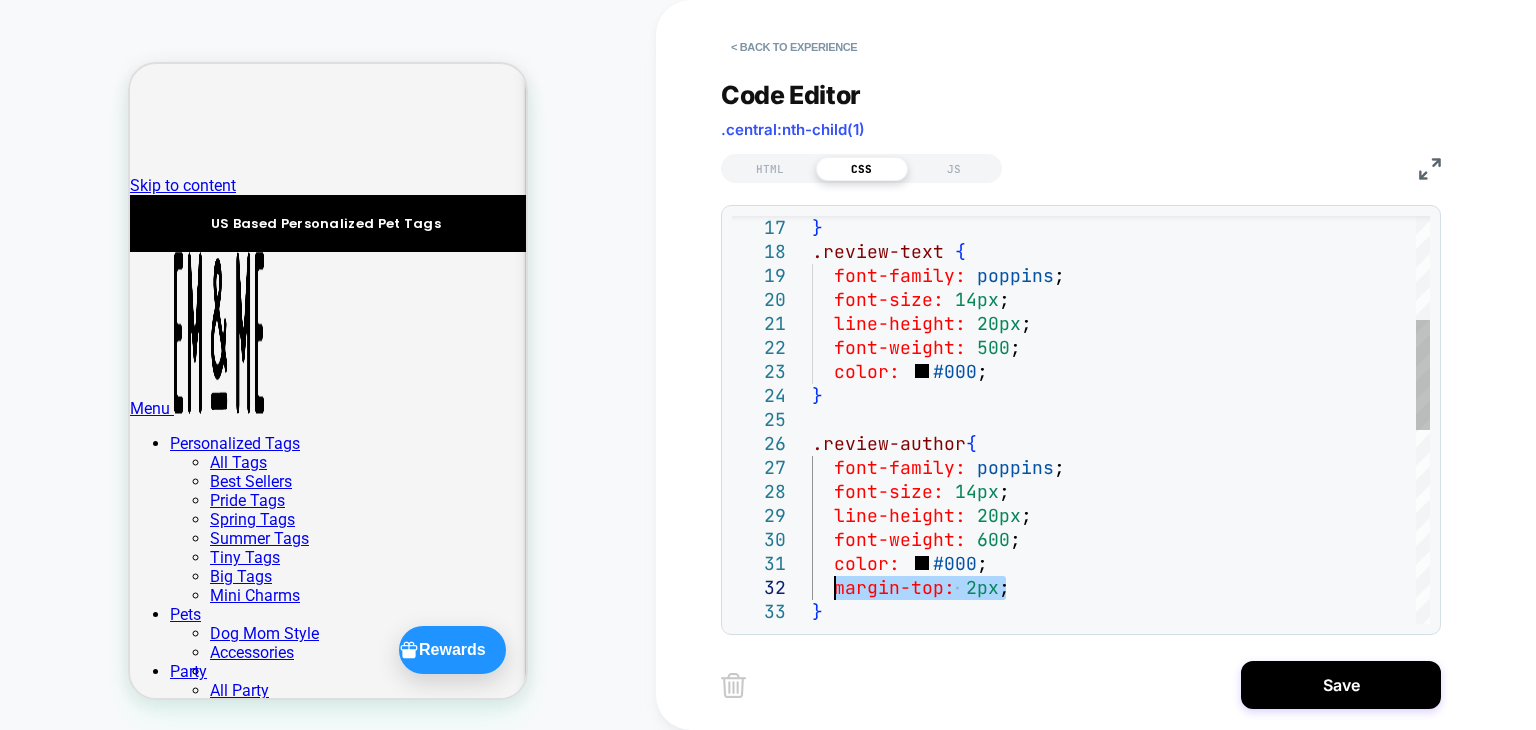 drag, startPoint x: 1024, startPoint y: 585, endPoint x: 832, endPoint y: 581, distance: 192.04166 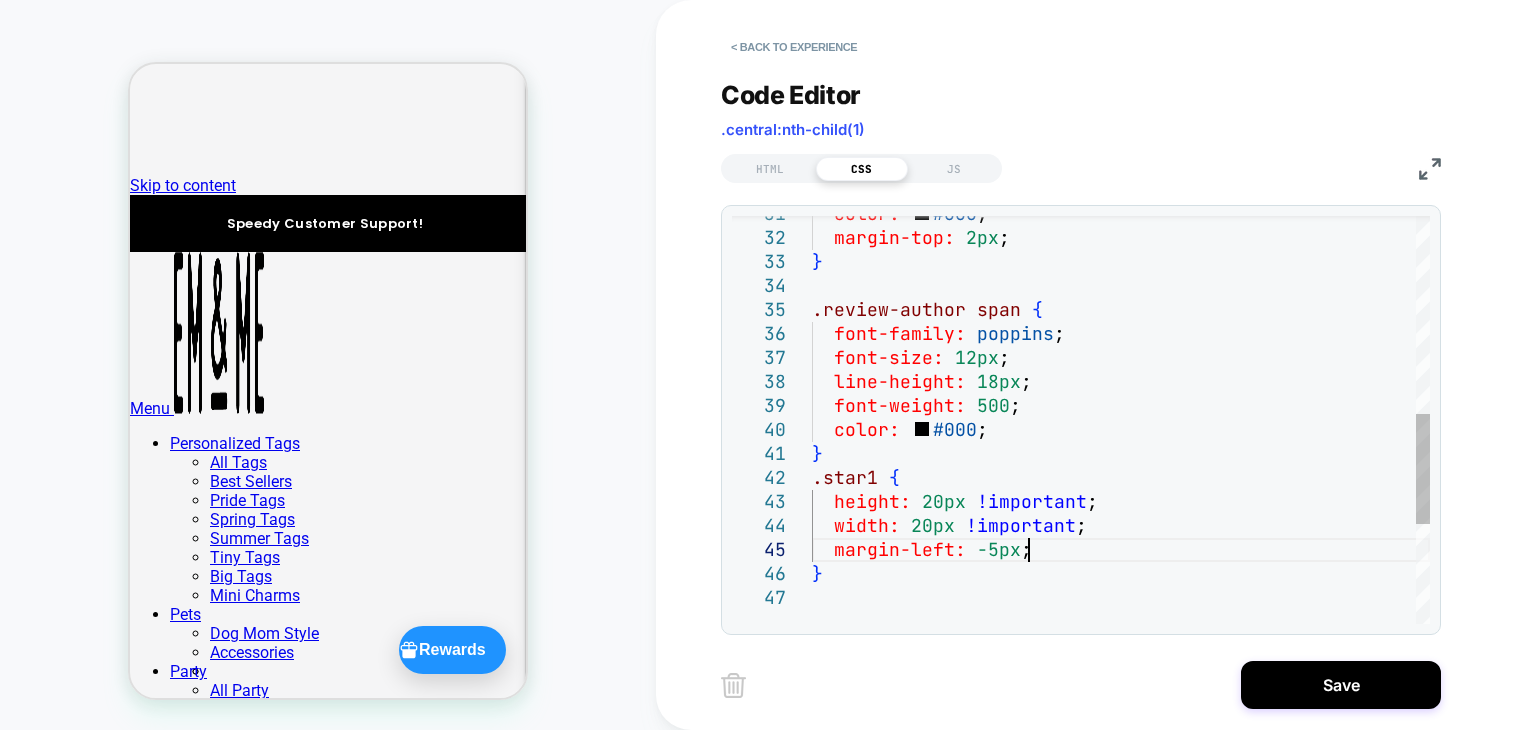 click on "color:     #000 ;    margin-top:   2px ; } .review-author   span   {    font-family:   poppins ;    font-size:   12px ;    line-height:   18px ;    font-weight:   500 ;    color:     #000 ; } .star1   {    height:   20px   !important ;    width:   20px   !important ;    margin-left:   -5px ; }" at bounding box center [1121, 238] 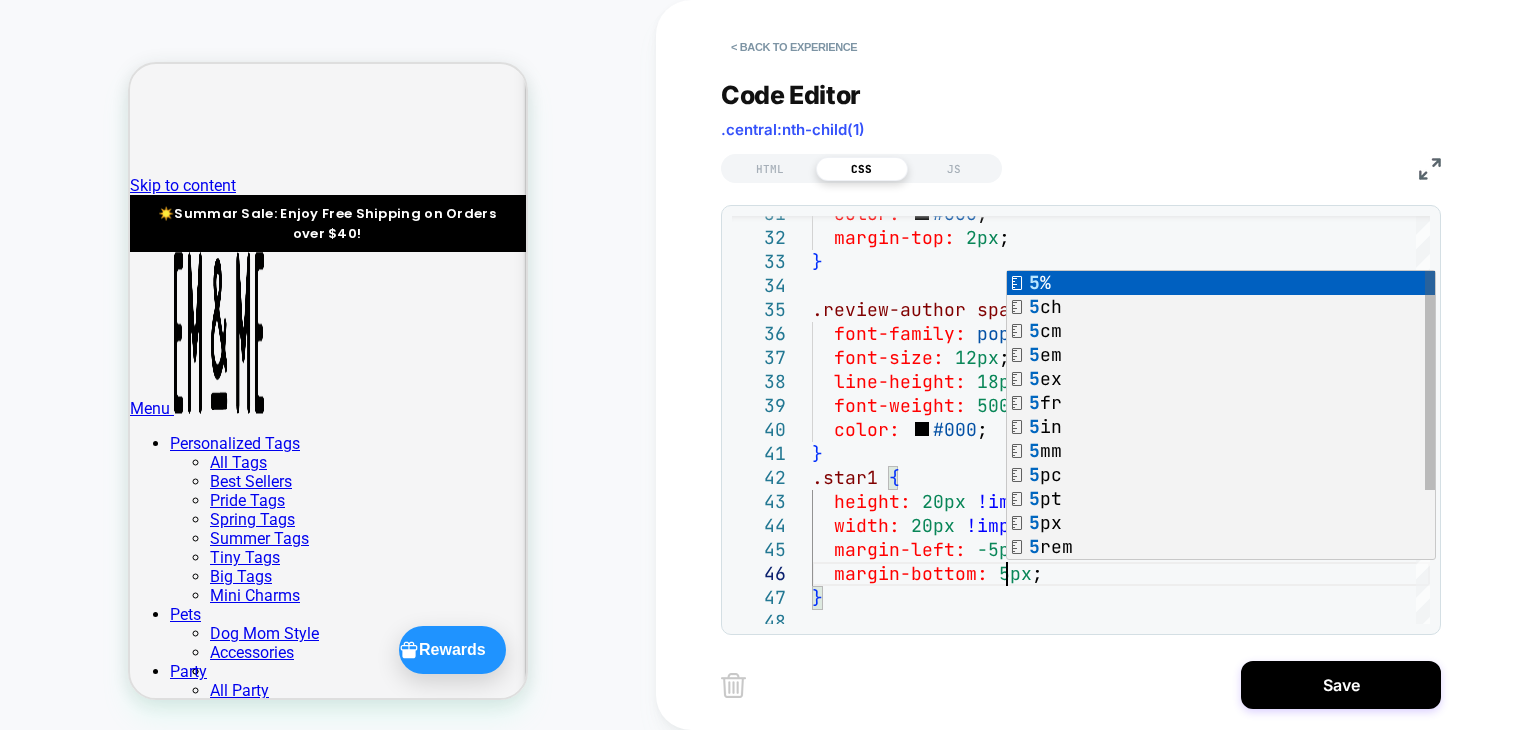 scroll, scrollTop: 120, scrollLeft: 192, axis: both 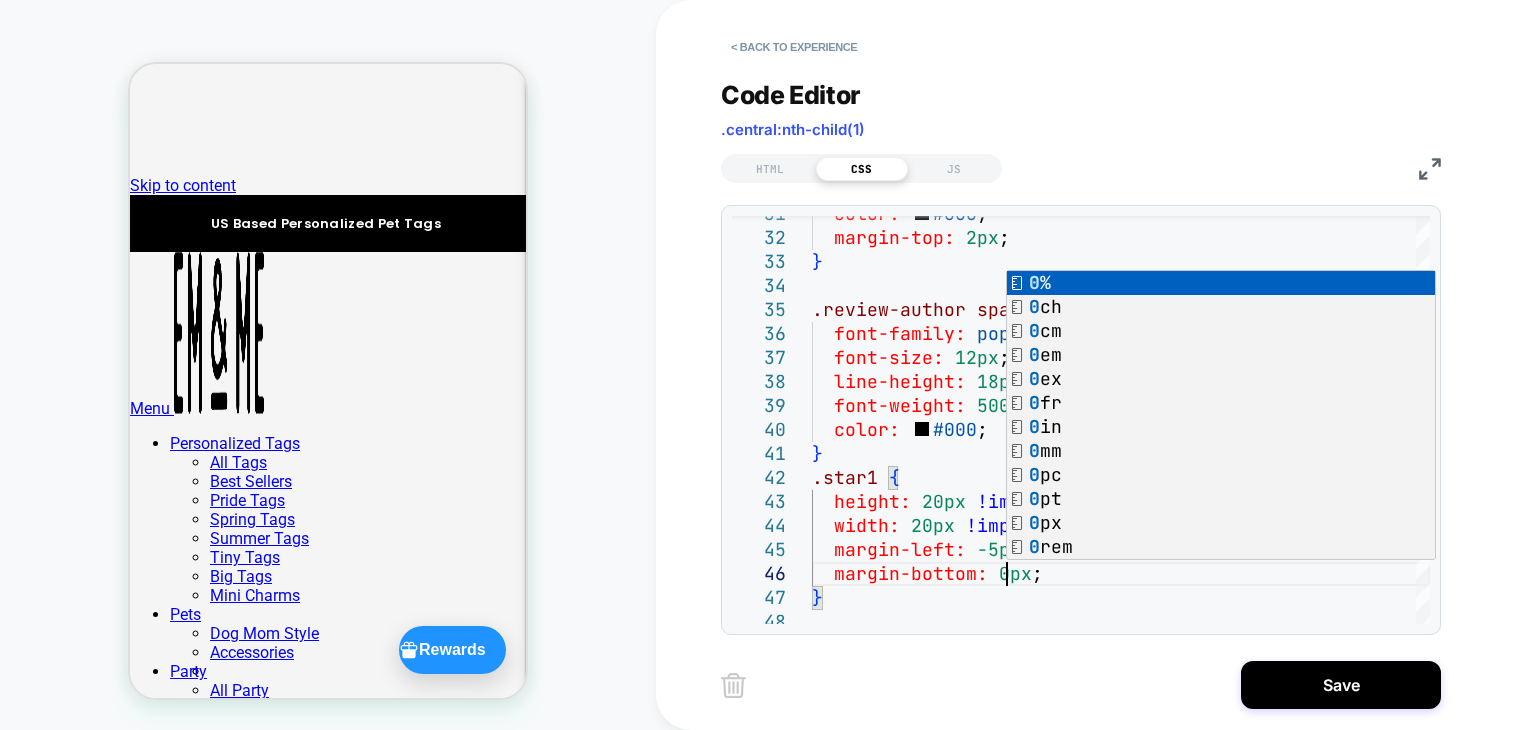 click on "**********" at bounding box center [1081, 420] 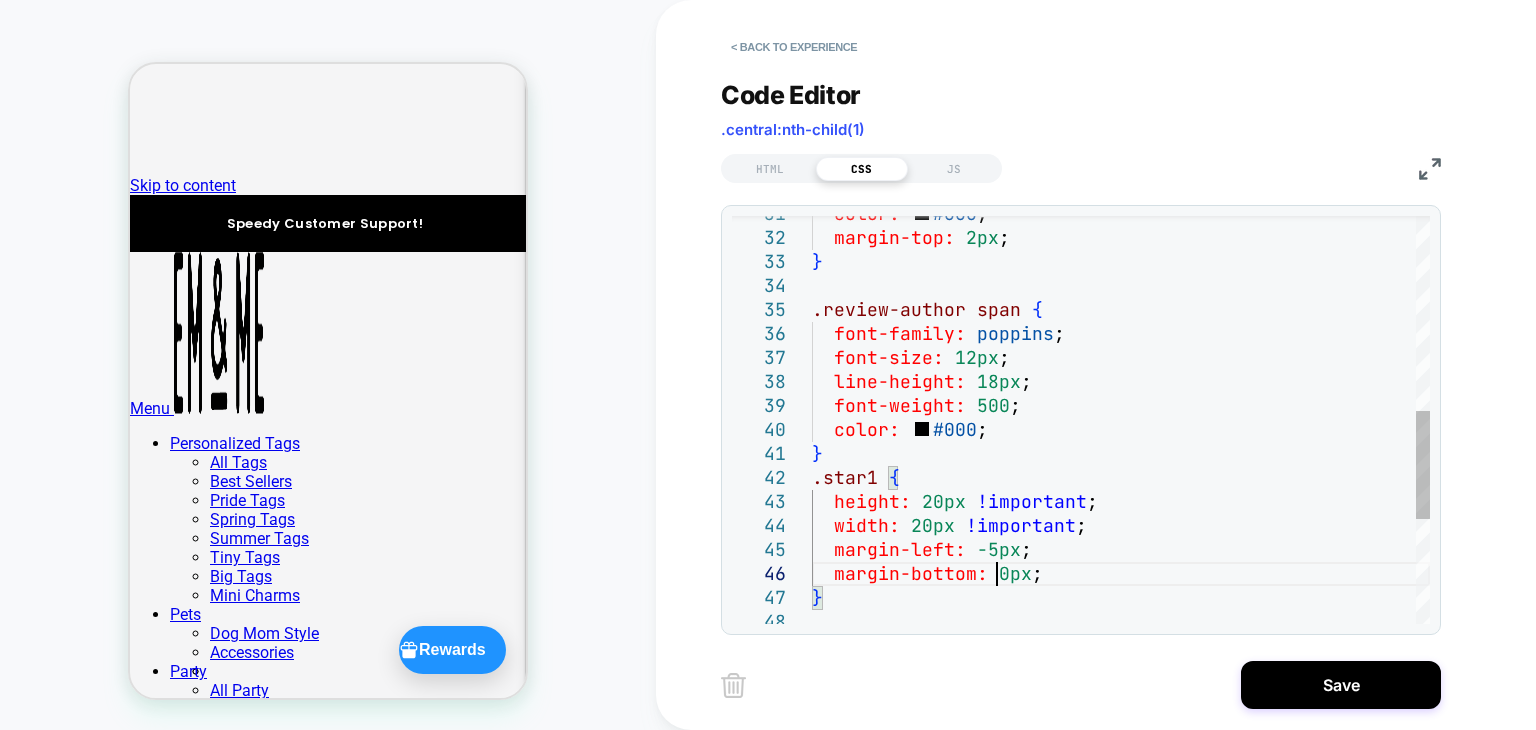 scroll, scrollTop: 120, scrollLeft: 193, axis: both 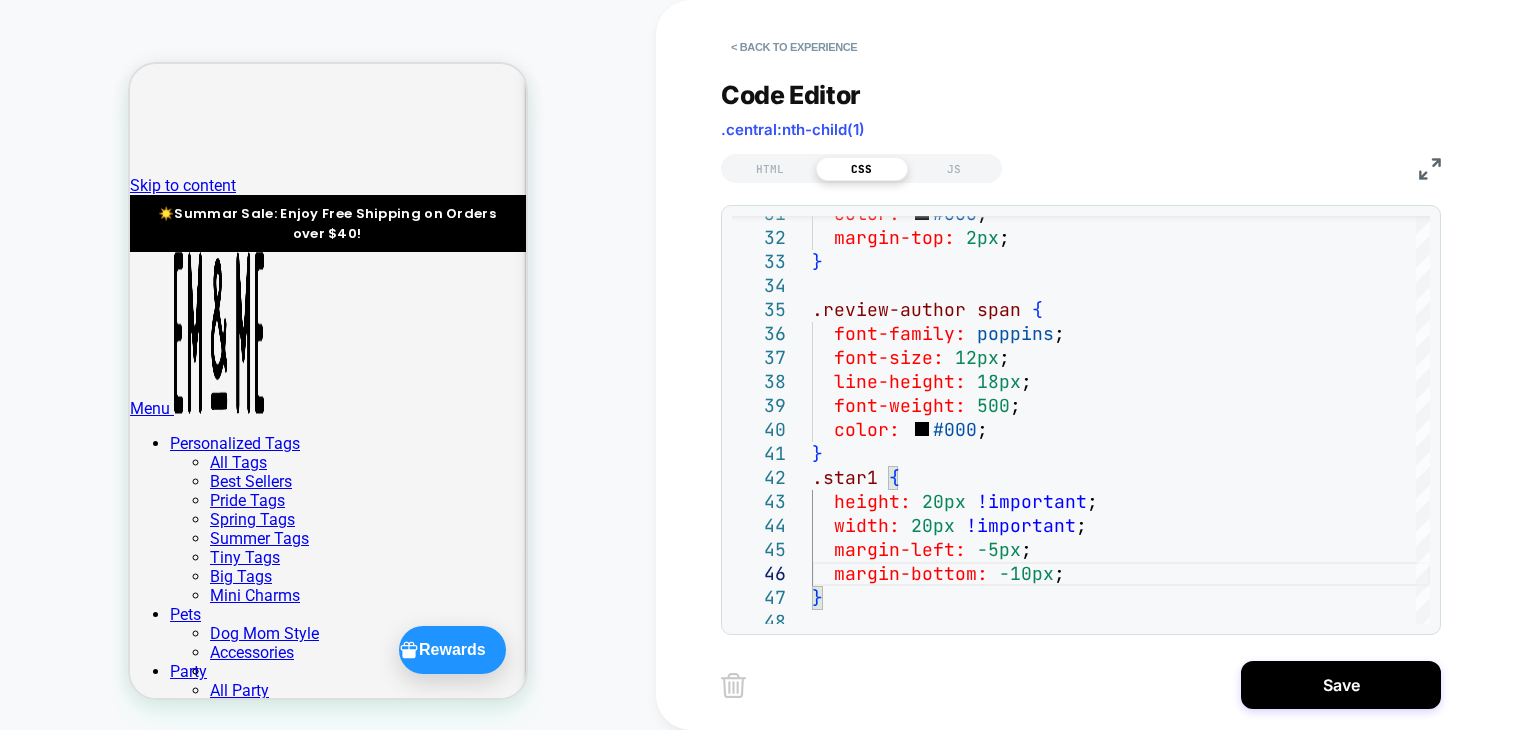 click on "**********" at bounding box center [1081, 420] 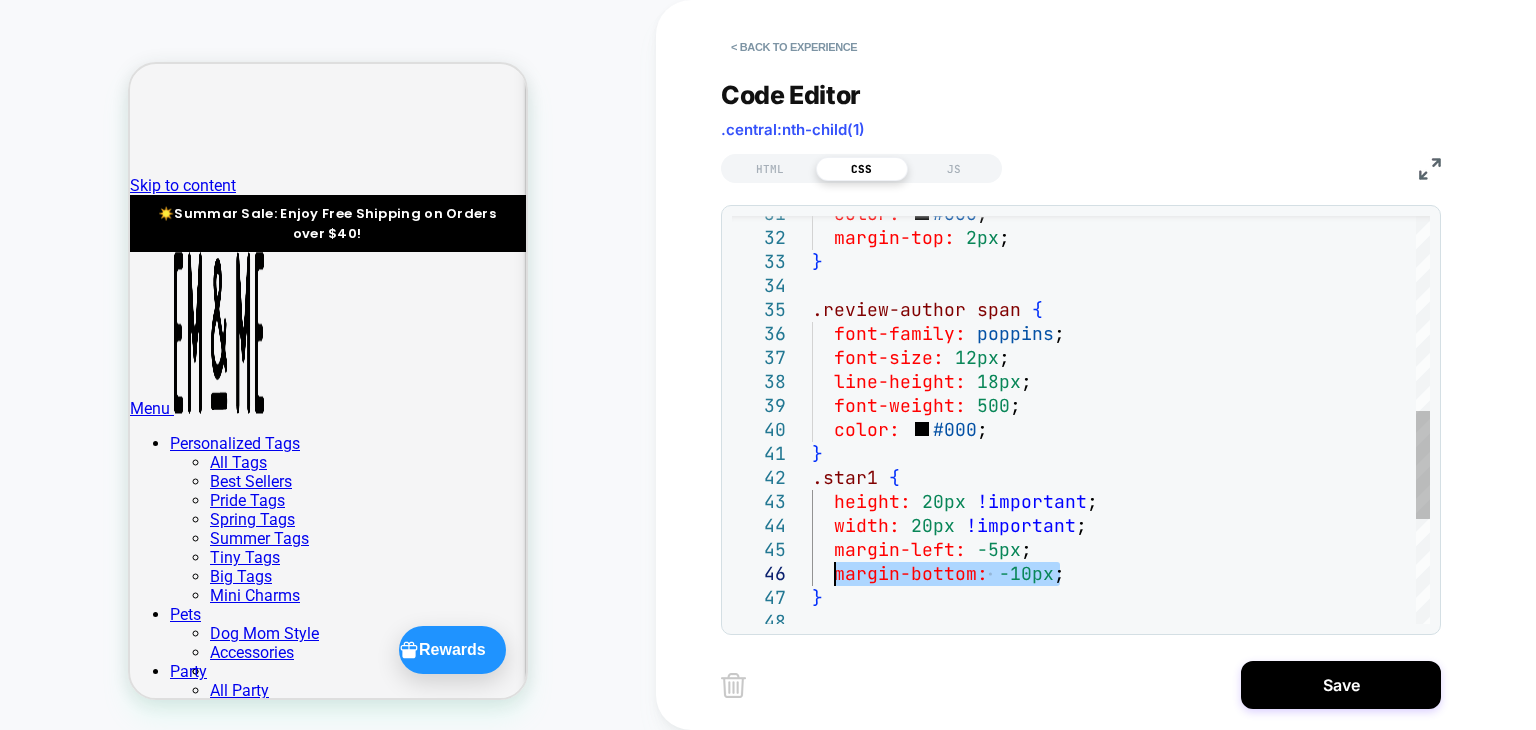drag, startPoint x: 1079, startPoint y: 570, endPoint x: 836, endPoint y: 573, distance: 243.01852 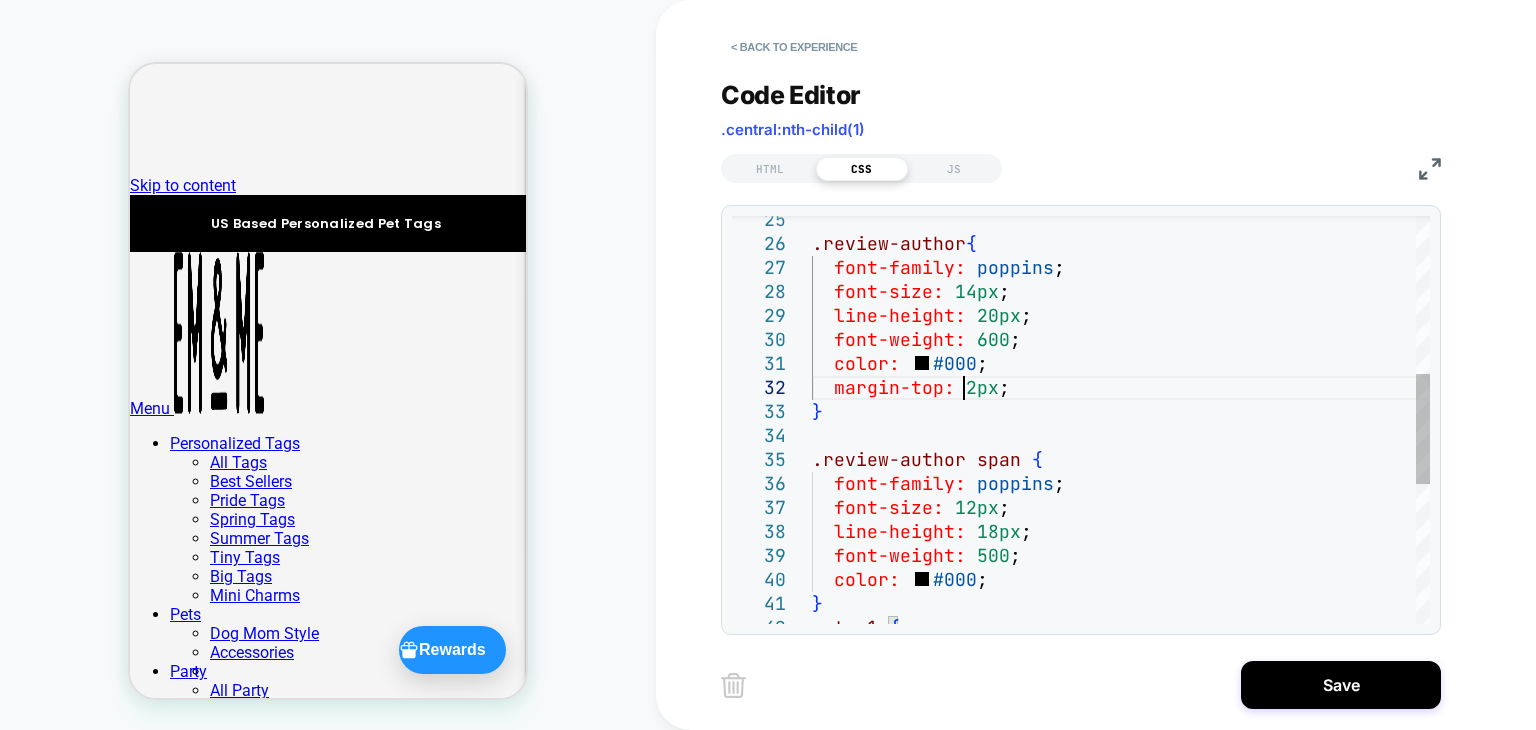 click on "color:     #000 ;    margin-top:   2px ; } .review-author   span   {    font-family:   poppins ;    font-size:   12px ;    line-height:   18px ;    font-weight:   500 ;    color:     #000 ; } .star1   {    line-height:   20px ;    font-weight:   600 ;    font-family:   poppins ;    font-size:   14px ; .review-author {" at bounding box center [1121, 388] 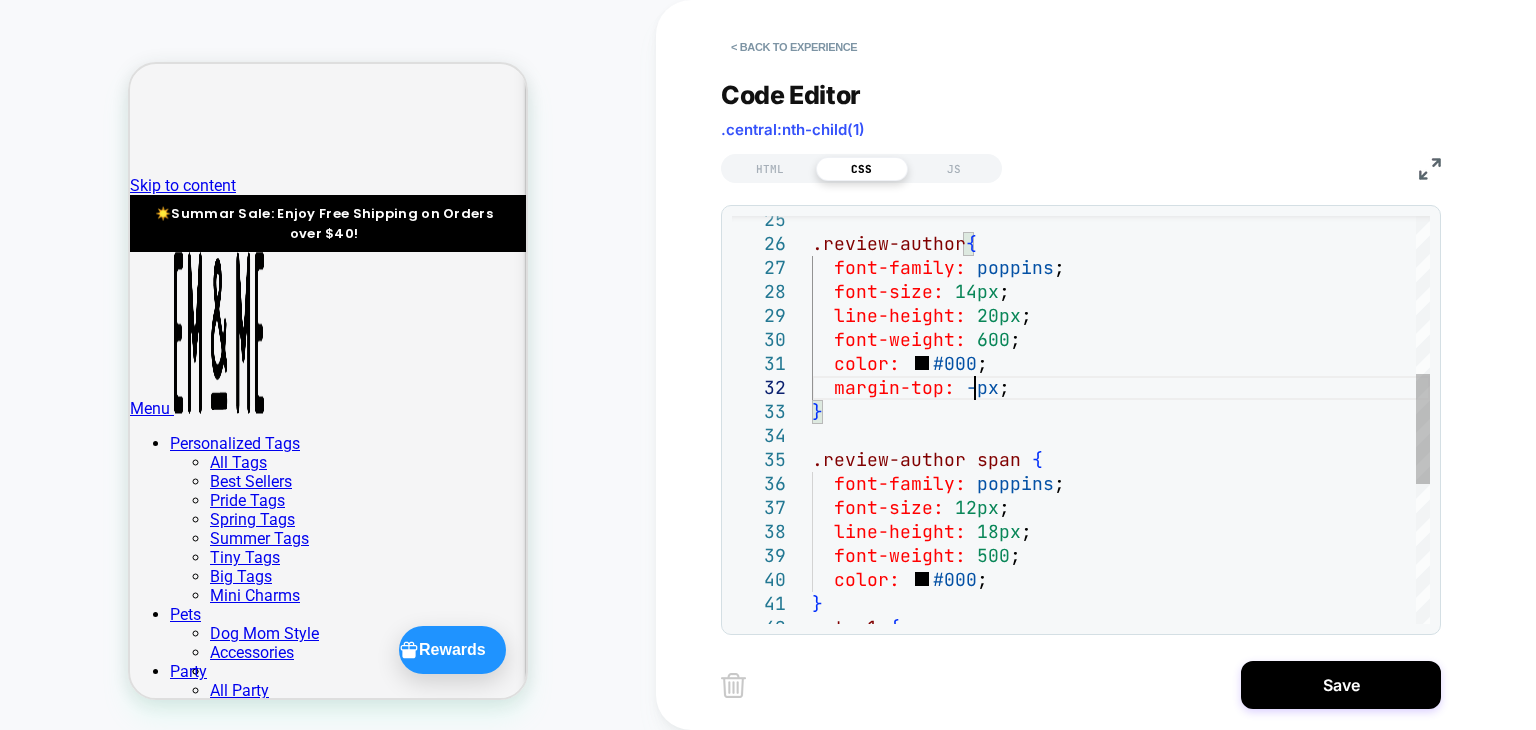 scroll, scrollTop: 47, scrollLeft: 172, axis: both 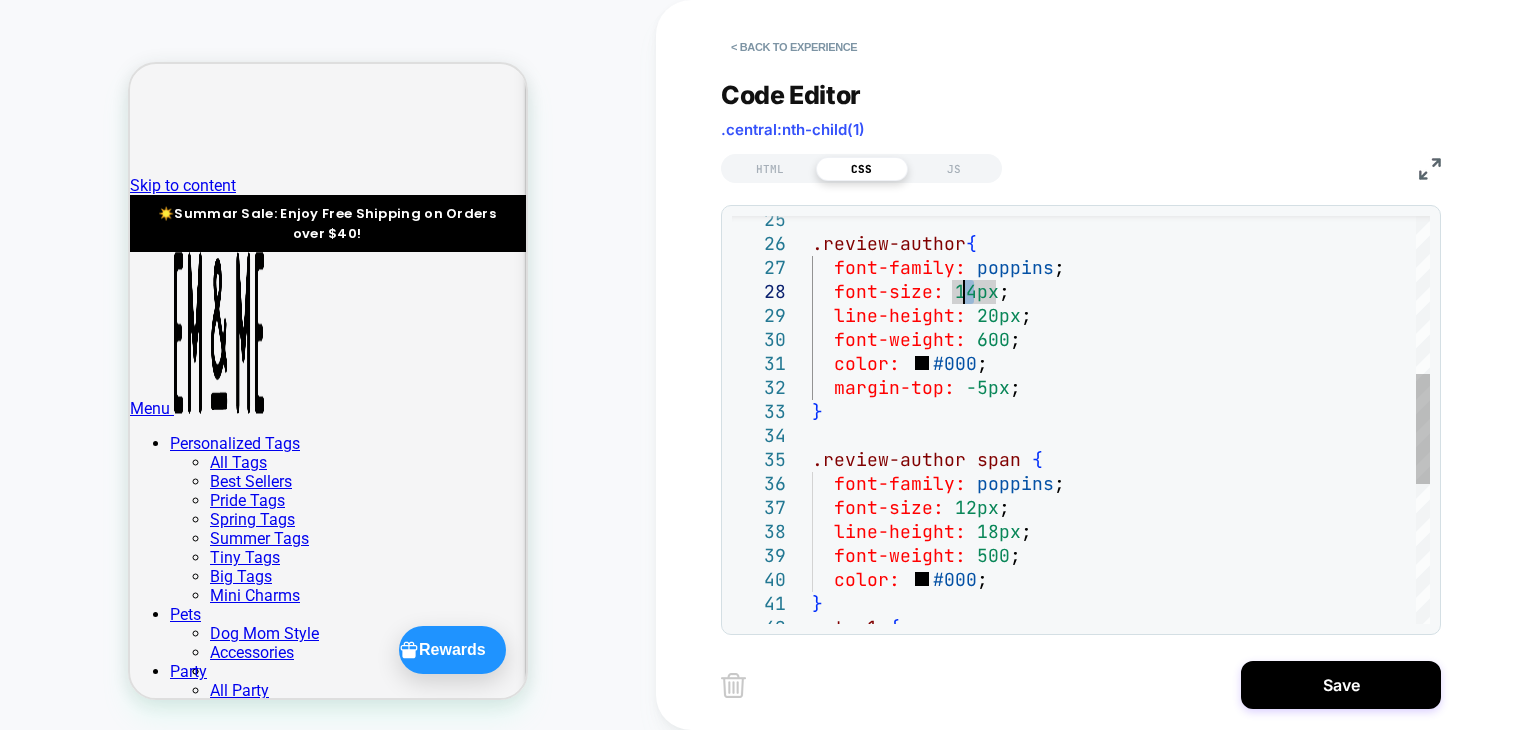 click on "color: #000 ; margin-top: -5px ; } .review-author span { font-family: poppins ; font-size: 12px ; line-height: 18px ; font-weight: 500 ; color: #000 ; } .star1 { line-height: 20px ; font-weight: 600 ; font-family: poppins ; font-size: 14px ; .review-author {" at bounding box center [1121, 388] 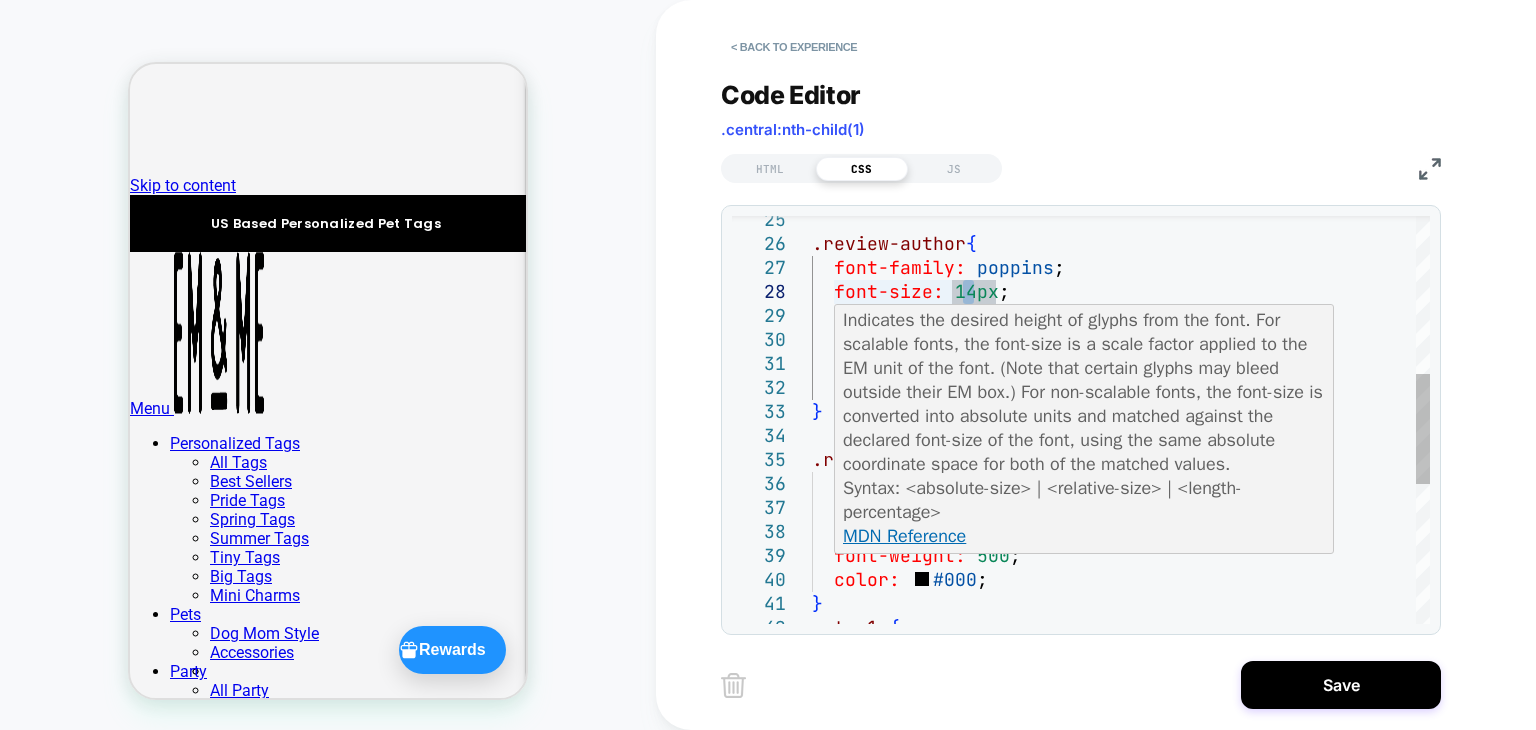 scroll, scrollTop: 167, scrollLeft: 161, axis: both 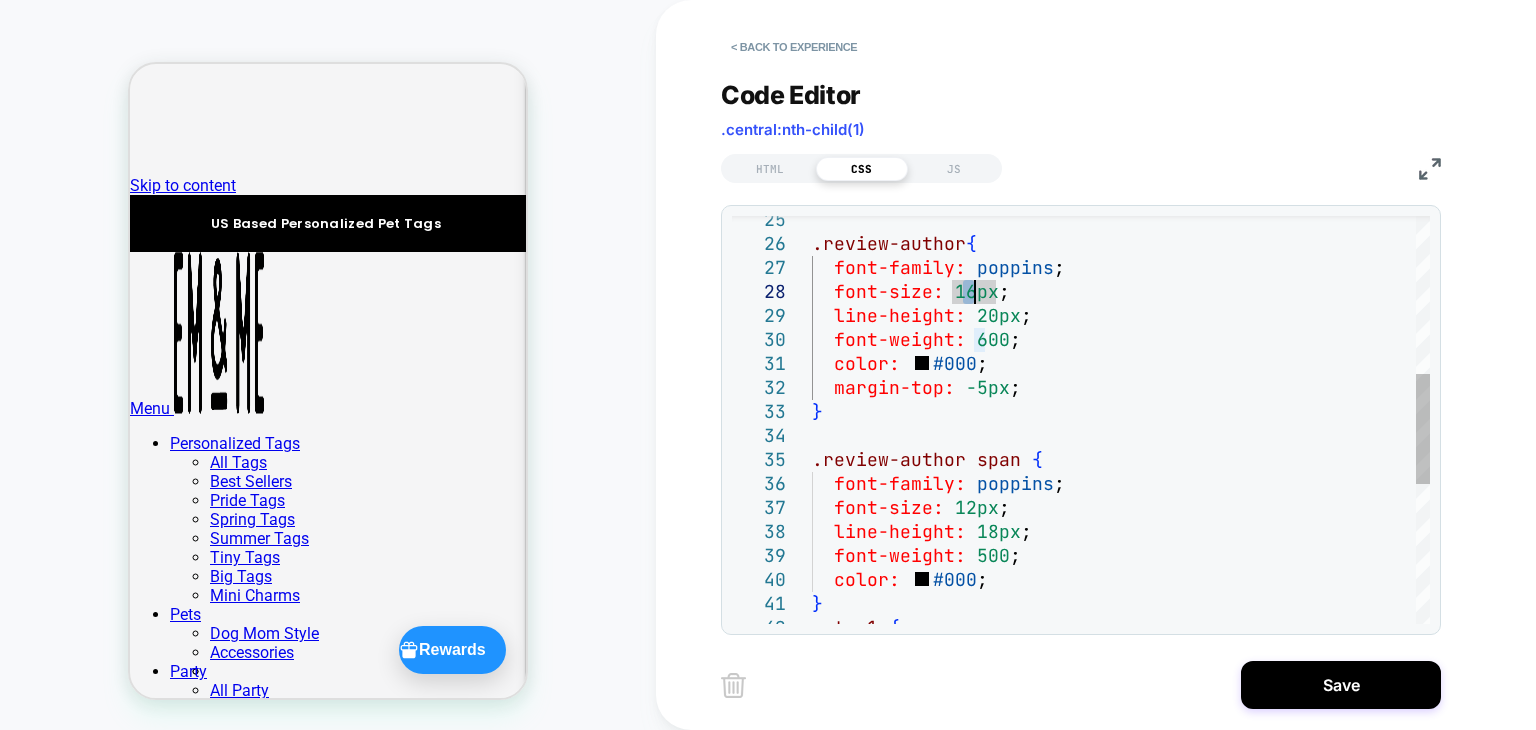click on "color:     #000 ;    margin-top:   -5px ; } .review-author   span   {    font-family:   poppins ;    font-size:   12px ;    line-height:   18px ;    font-weight:   500 ;    color:     #000 ; } .star1   {    line-height:   20px ;    font-weight:   600 ;    font-family:   poppins ;    font-size:   16px ; .review-author {" at bounding box center [1121, 388] 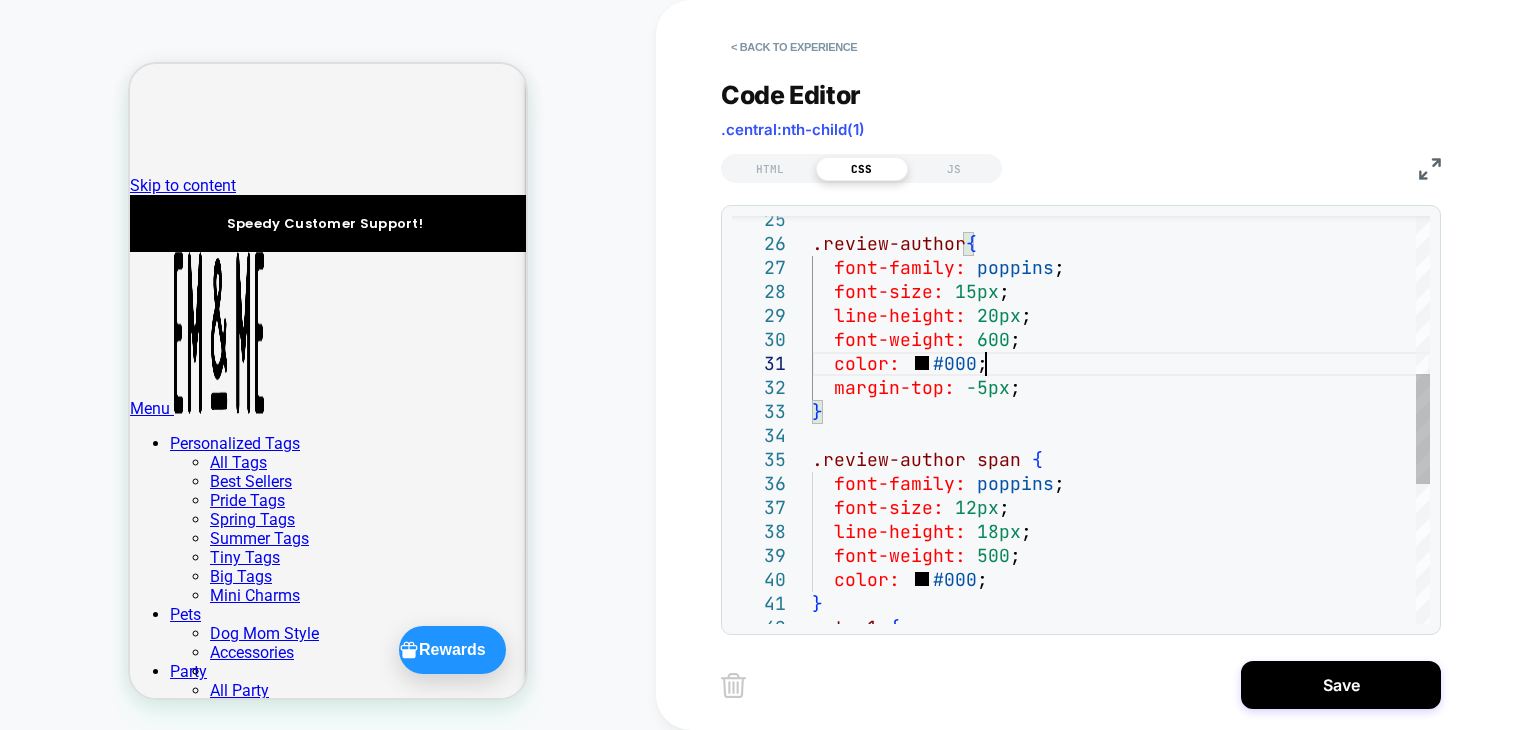 click on "color:     #000 ;    margin-top:   -5px ; } .review-author   span   {    font-family:   poppins ;    font-size:   12px ;    line-height:   18px ;    font-weight:   500 ;    color:     #000 ; } .star1   {    line-height:   20px ;    font-weight:   600 ;    font-family:   poppins ;    font-size:   15px ; .review-author {" at bounding box center [1121, 388] 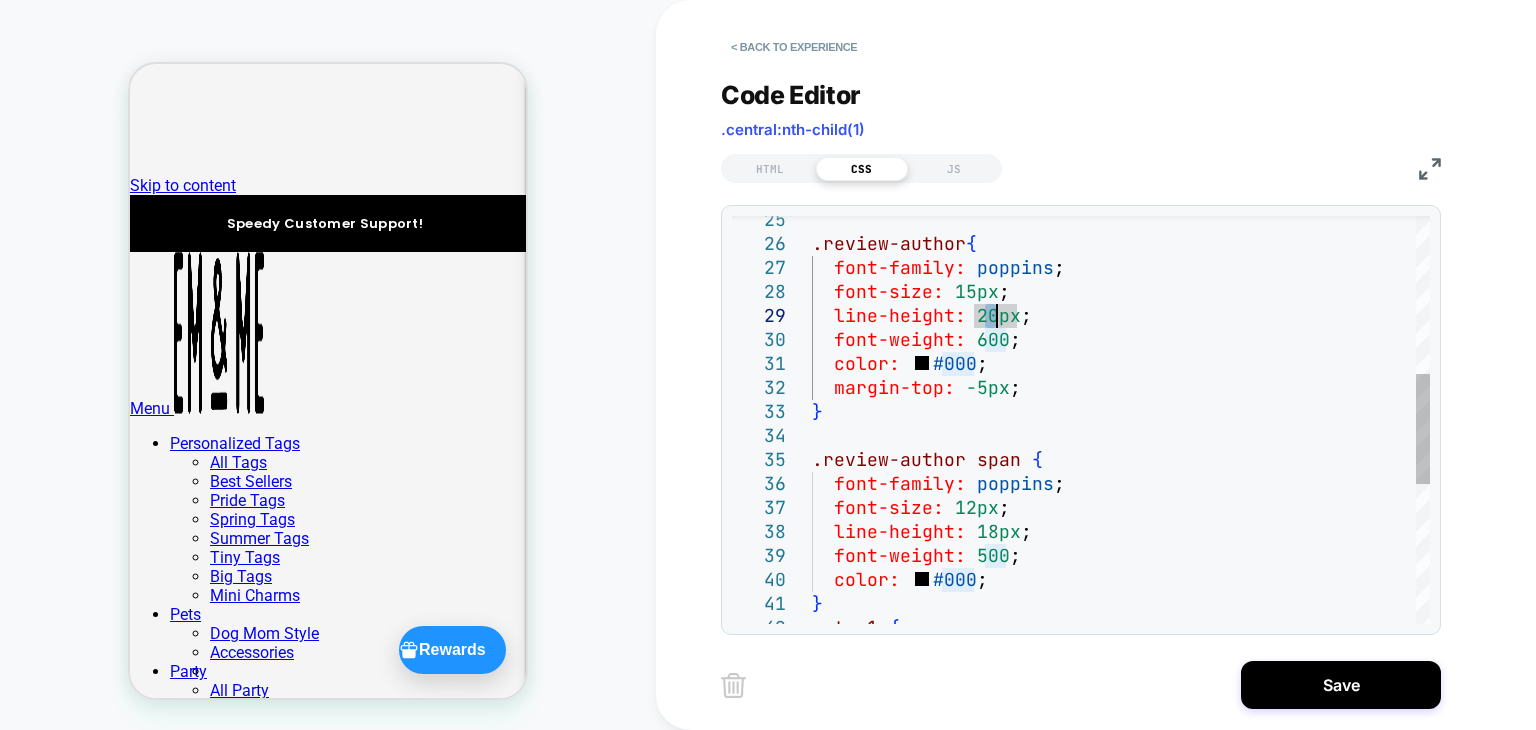 click on "color:     #000 ;    margin-top:   -5px ; } .review-author   span   {    font-family:   poppins ;    font-size:   12px ;    line-height:   18px ;    font-weight:   500 ;    color:     #000 ; } .star1   {    line-height:   20px ;    font-weight:   600 ;    font-family:   poppins ;    font-size:   15px ; .review-author {" at bounding box center (1121, 388) 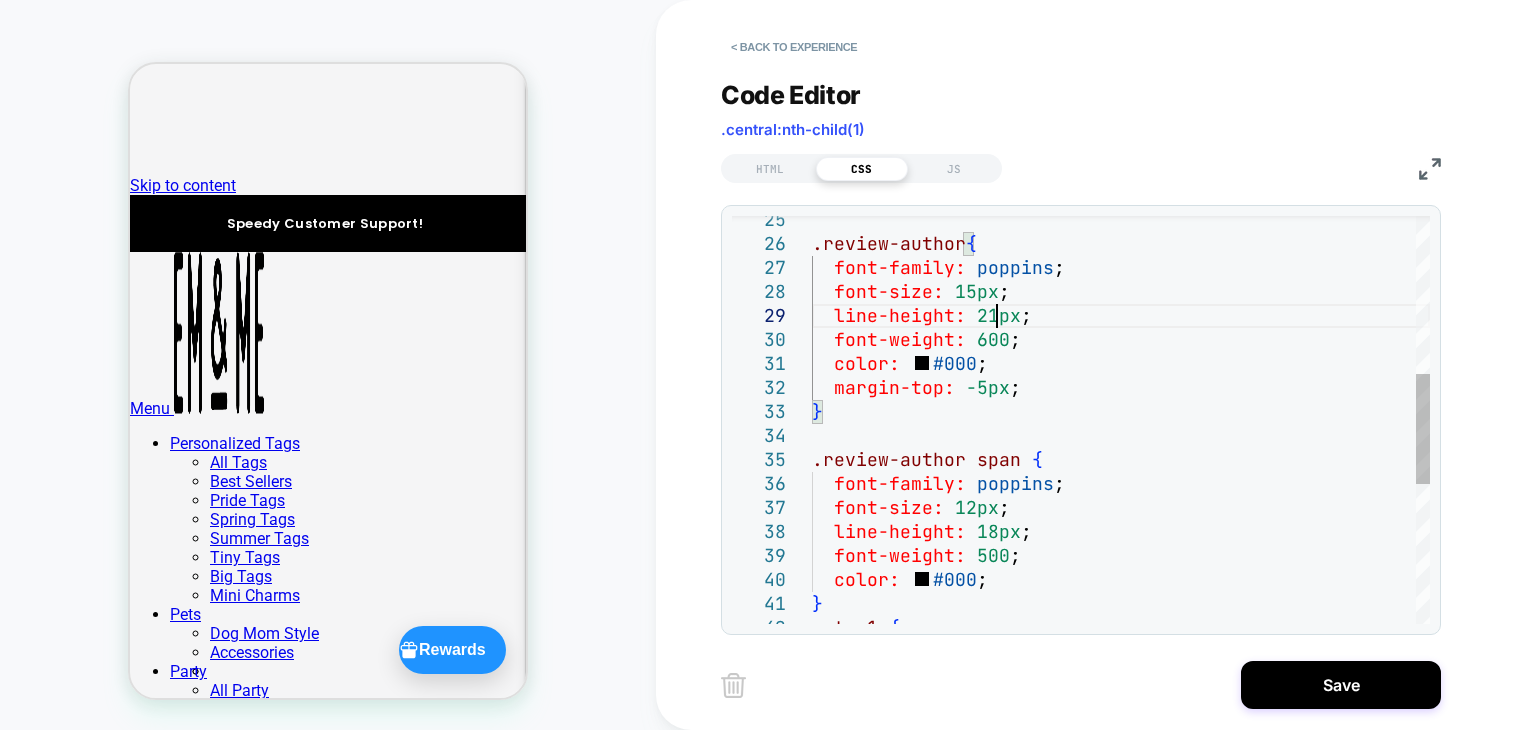 scroll, scrollTop: 191, scrollLeft: 182, axis: both 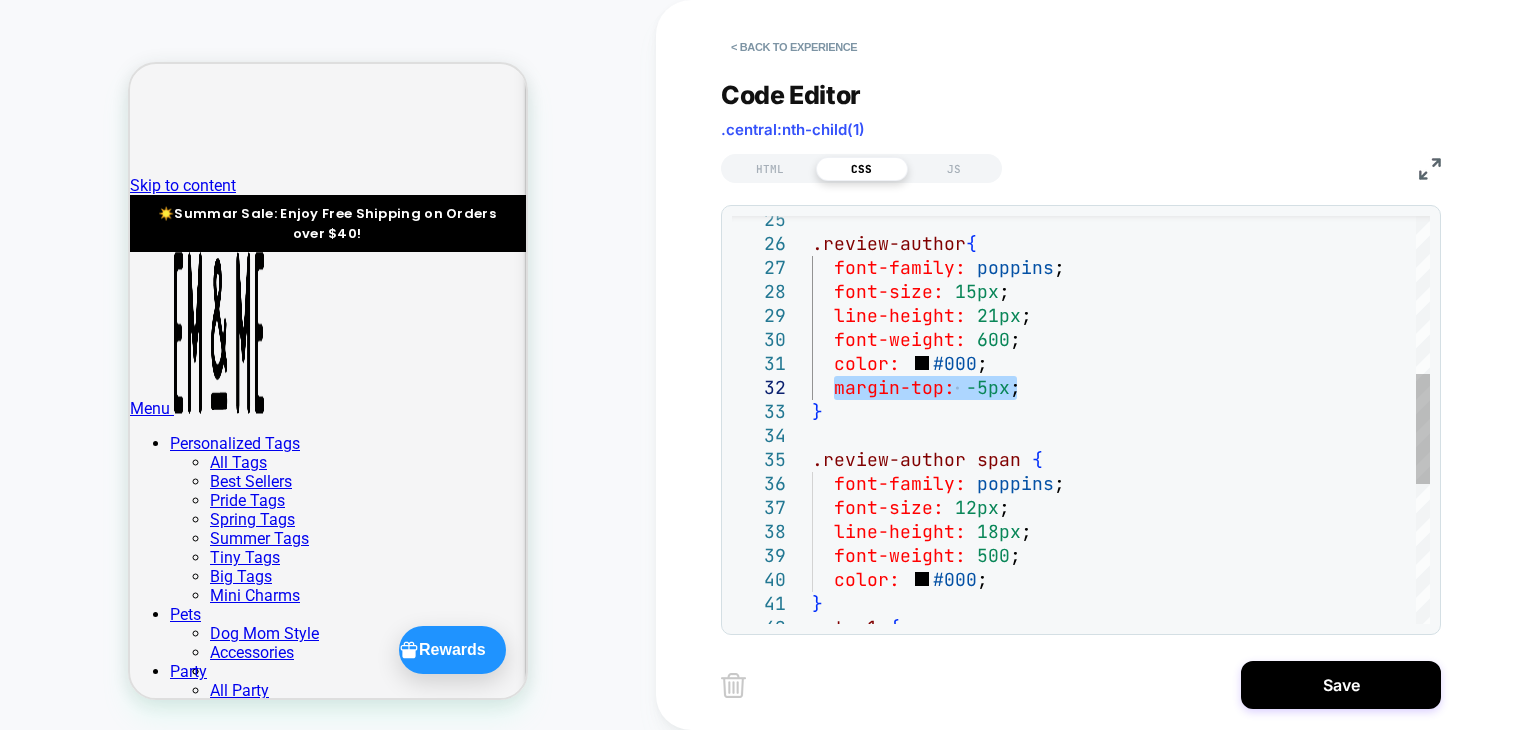 drag, startPoint x: 1020, startPoint y: 386, endPoint x: 837, endPoint y: 385, distance: 183.00273 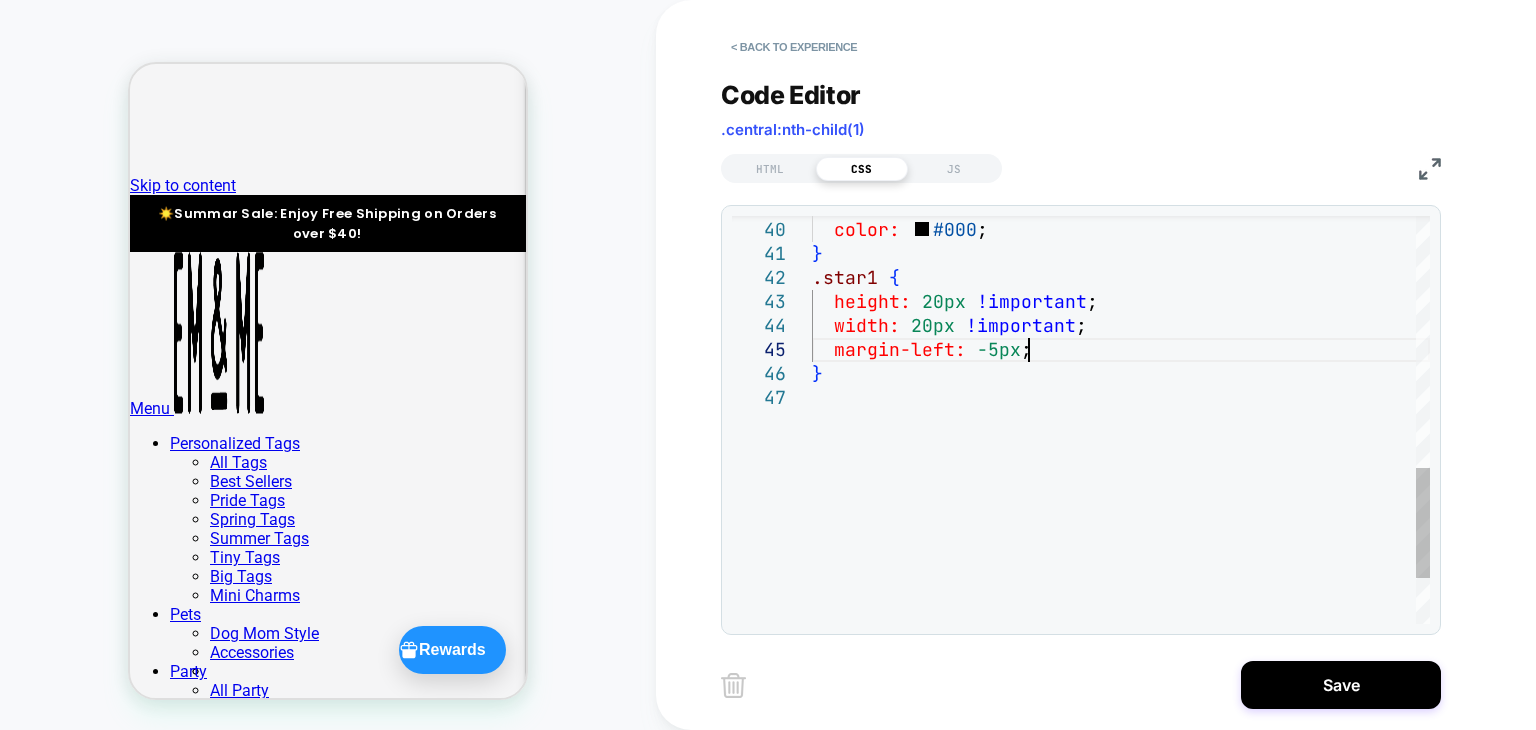 click on "font-weight:   500 ;    color:     #000 ; } .star1   {    height:   20px   !important ;    width:   20px   !important ;    margin-left:   -5px ; }" at bounding box center (1121, 38) 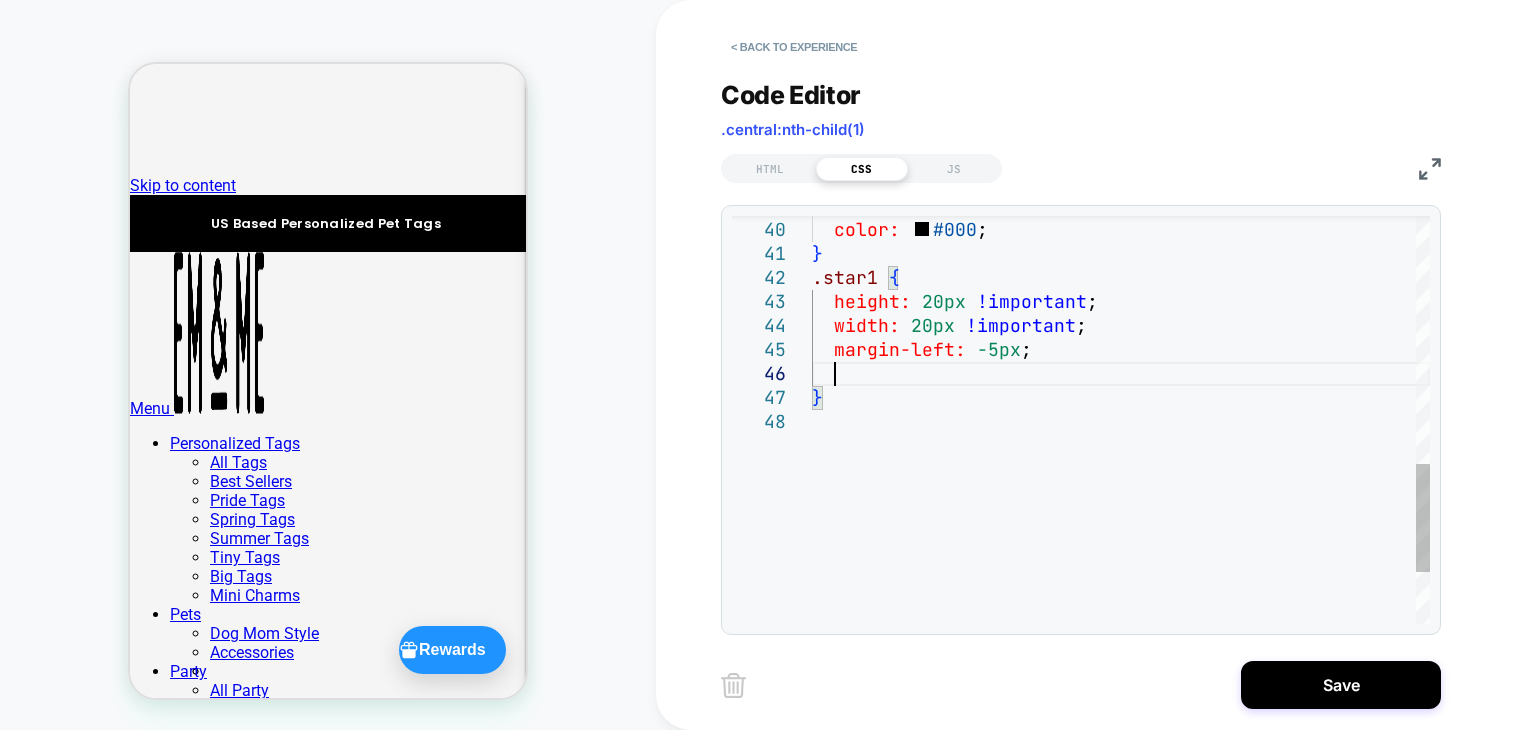 scroll, scrollTop: 144, scrollLeft: 20, axis: both 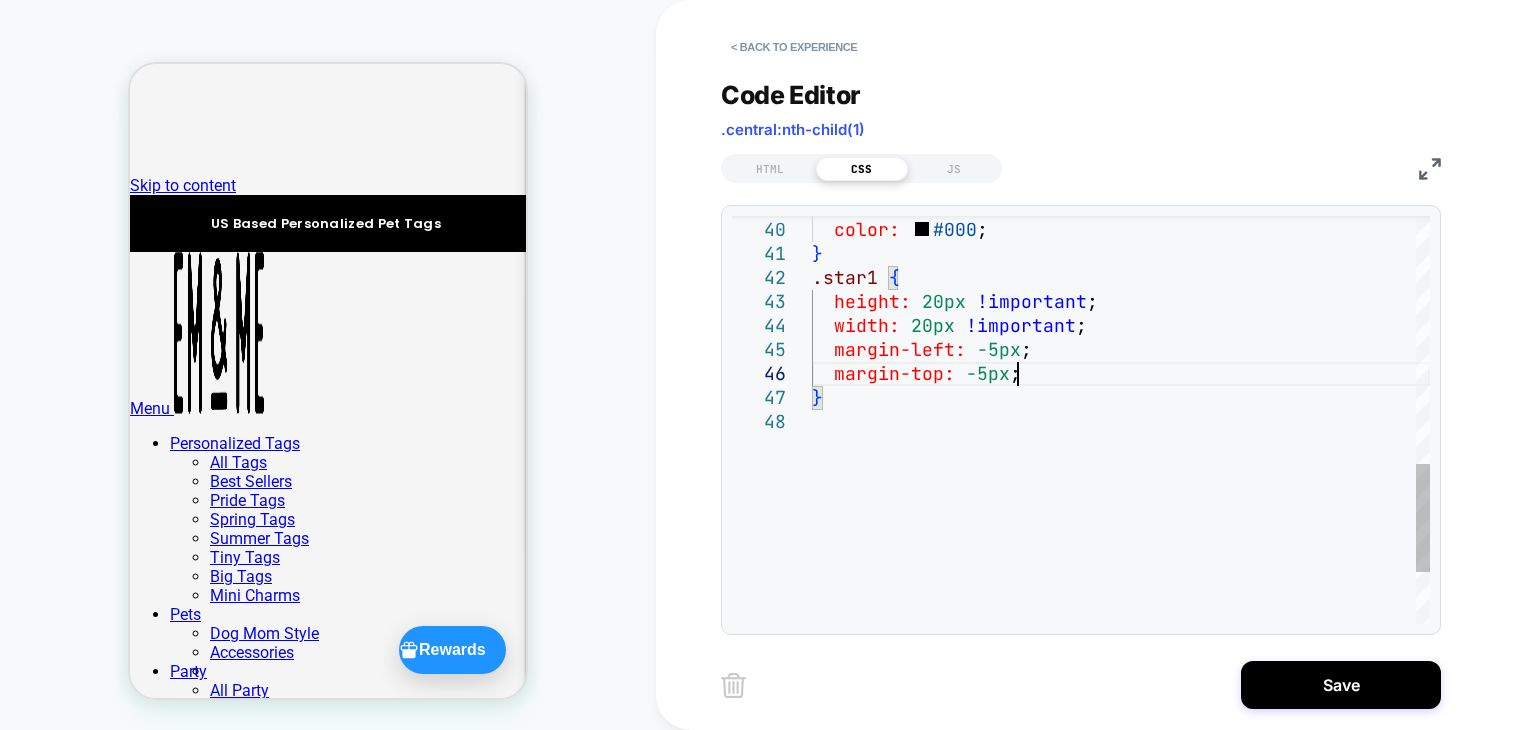 click on "font-weight:   500 ;    color:     #000 ; } .star1   {    height:   20px   !important ;    width:   20px   !important ;    margin-left:   -5px ; }    margin-top:   -5px ;" at bounding box center (1121, 50) 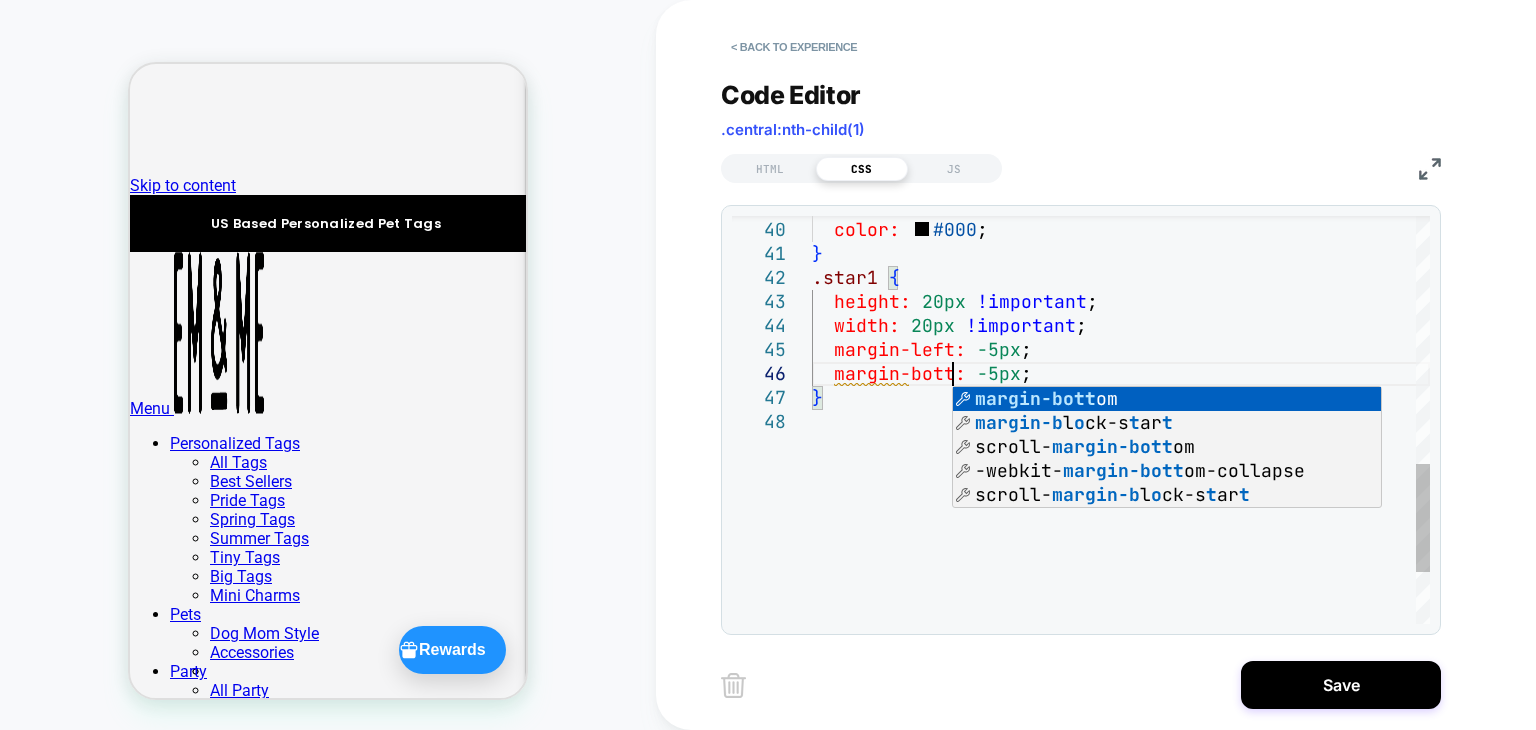 scroll, scrollTop: 144, scrollLeft: 140, axis: both 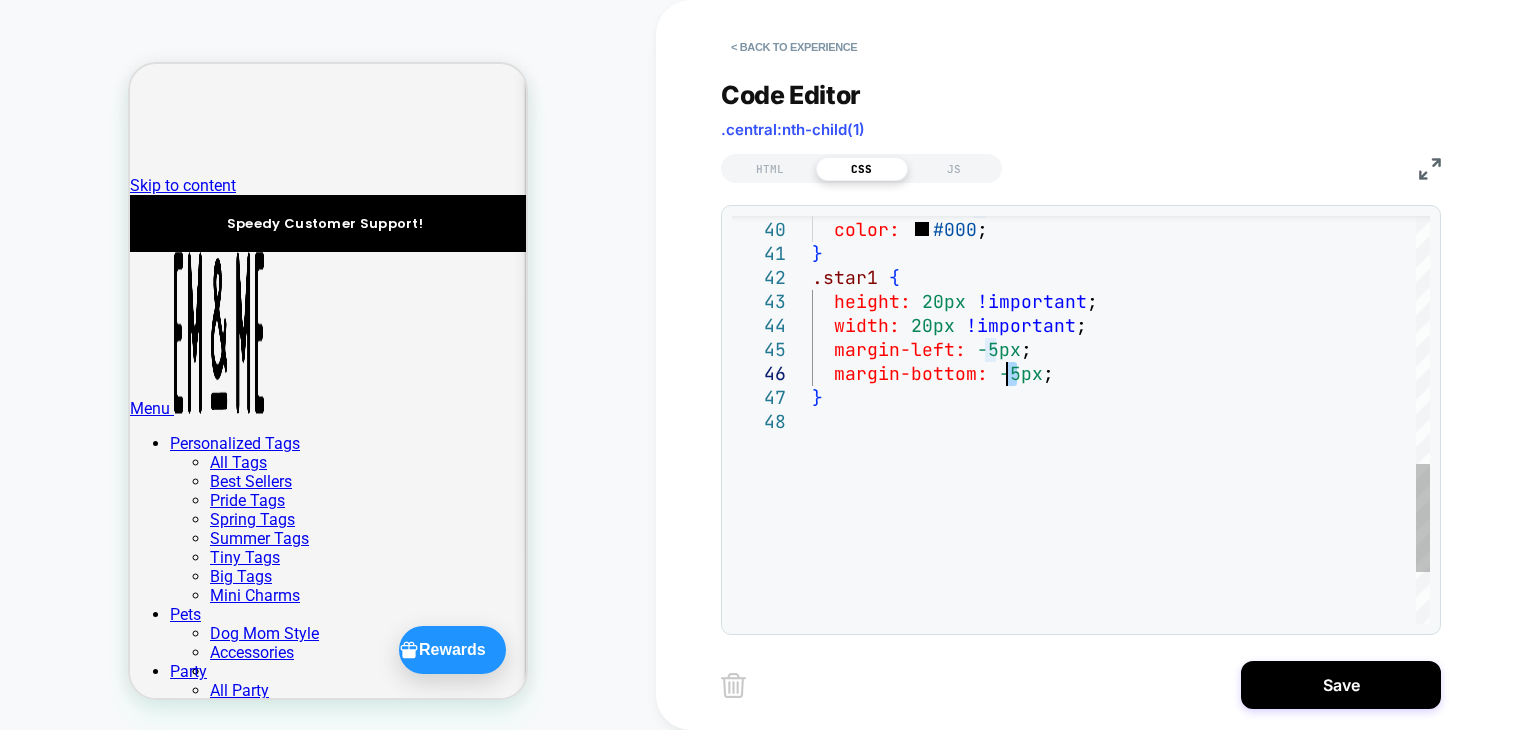 click on "font-weight: 500 ; color: #000 ; } .star1 { height: 20px !important ; width: 20px !important ; margin-left: -5px ; } margin-bottom: -5px ;" at bounding box center (1121, 50) 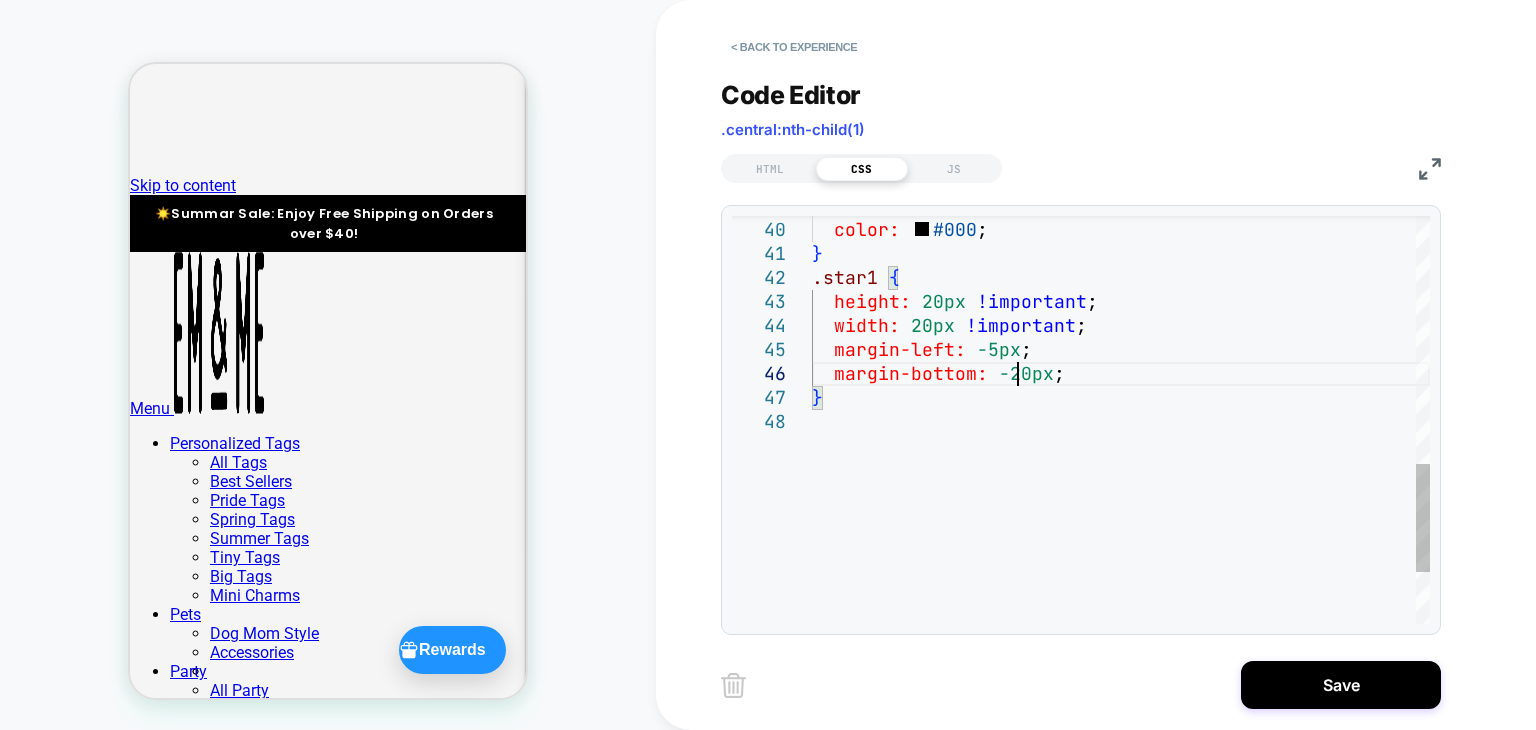 scroll, scrollTop: 144, scrollLeft: 204, axis: both 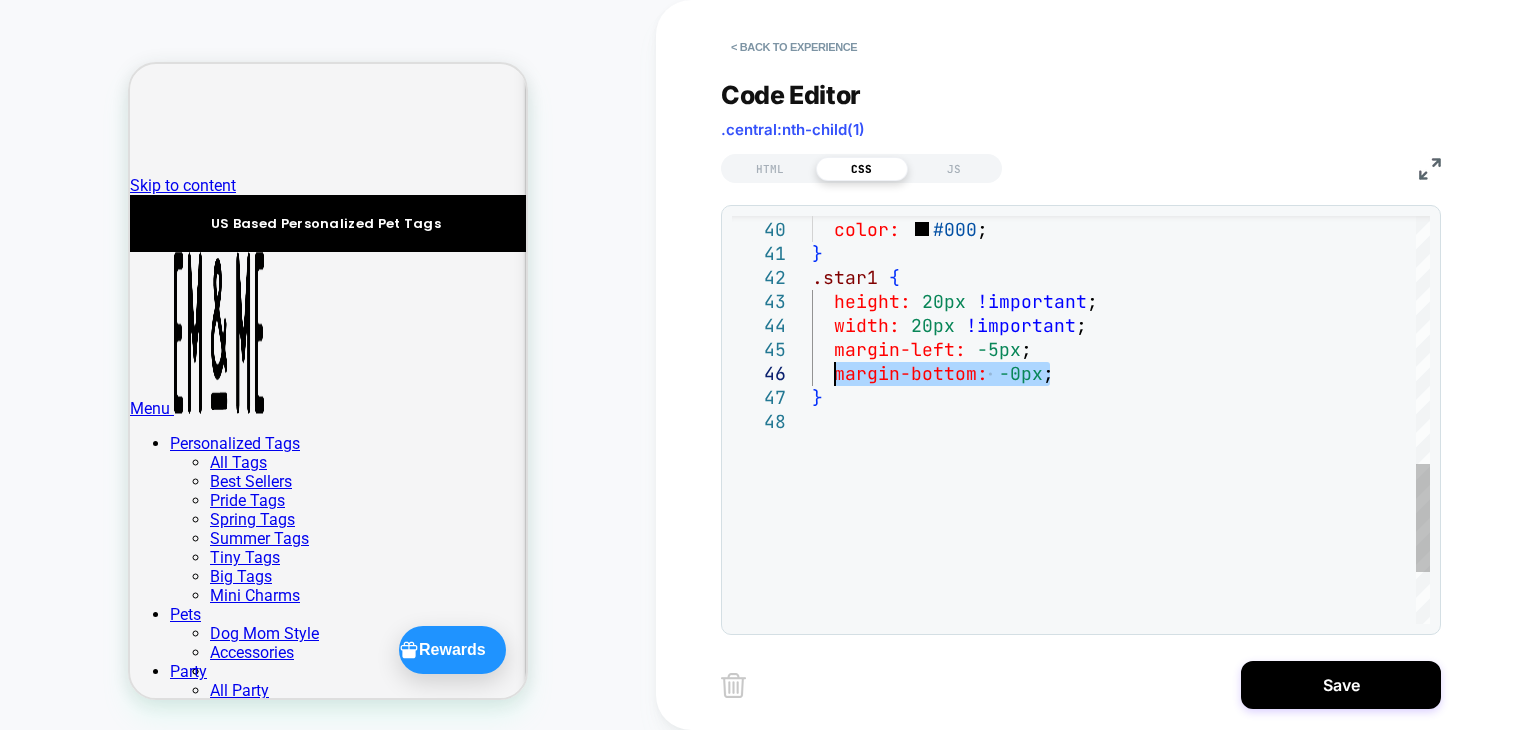drag, startPoint x: 1060, startPoint y: 370, endPoint x: 838, endPoint y: 370, distance: 222 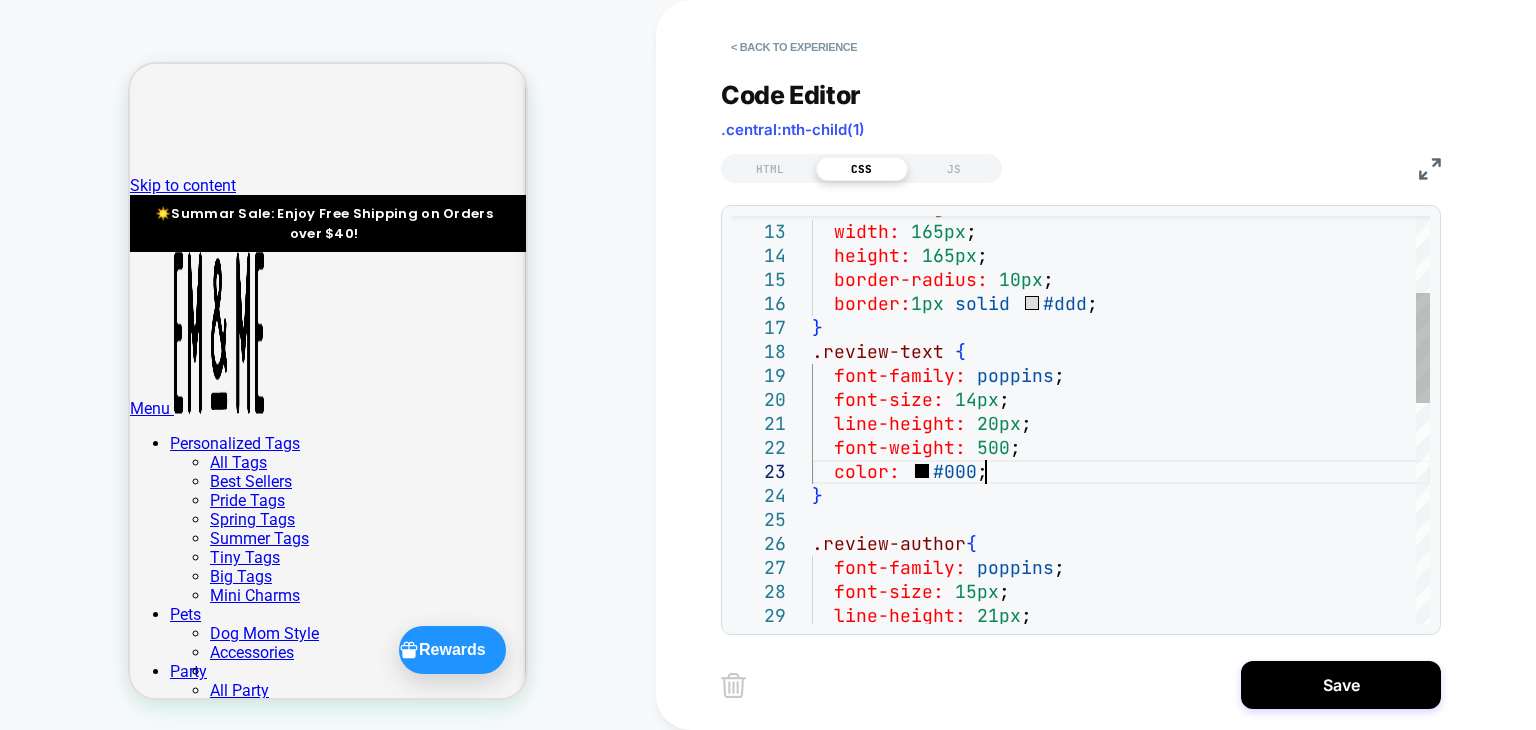 click on "line-height:   21px ;    font-family:   poppins ;    font-size:   15px ; .review-author {    color:     #000 ; }    line-height:   20px ;    font-weight:   500 ;    font-family:   poppins ;    font-size:   14px ; } .review-text   {    height:   165px ;    border-radius:   10px ;    border: 1px   solid     #ddd ; .author-image   {    width:   165px ;" at bounding box center [1121, 688] 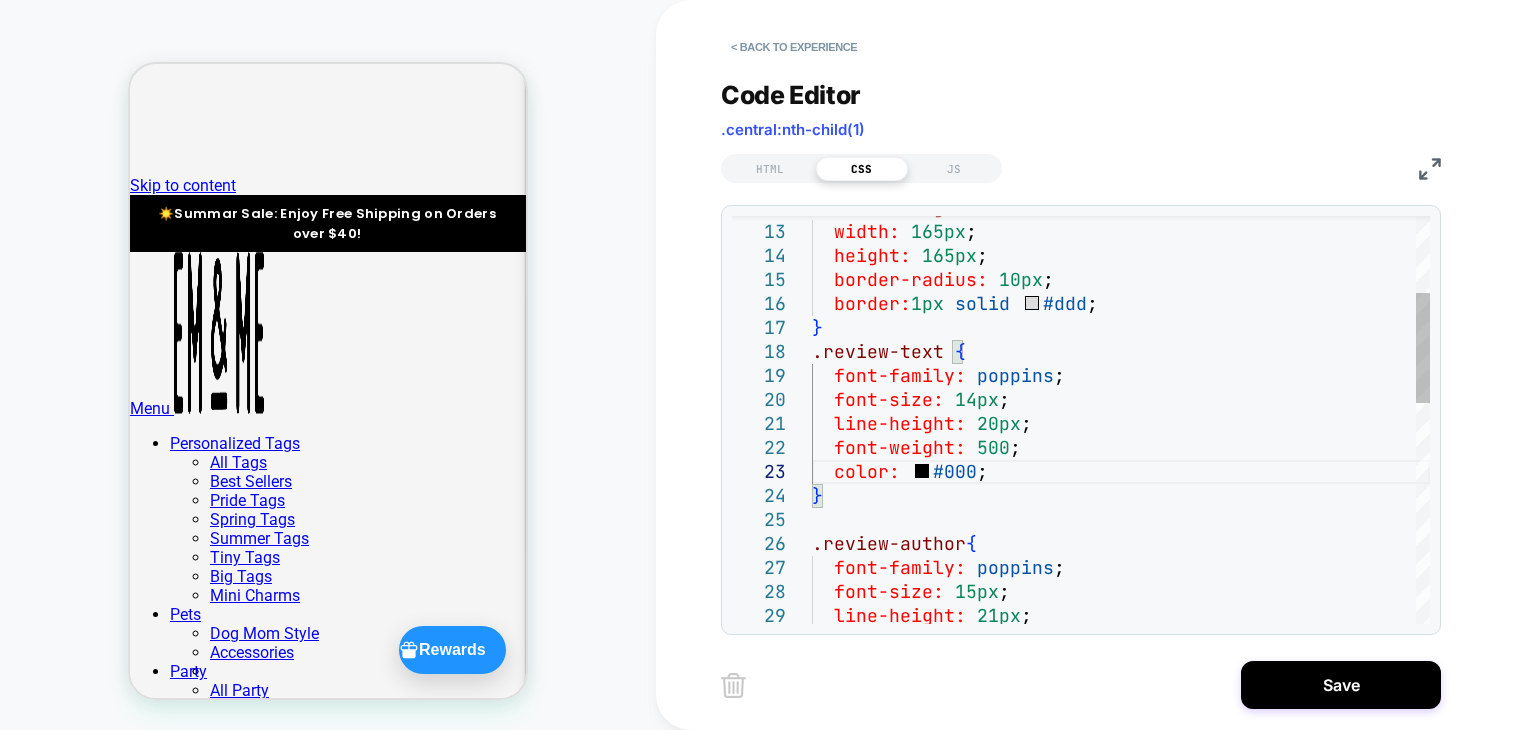 scroll, scrollTop: 95, scrollLeft: 20, axis: both 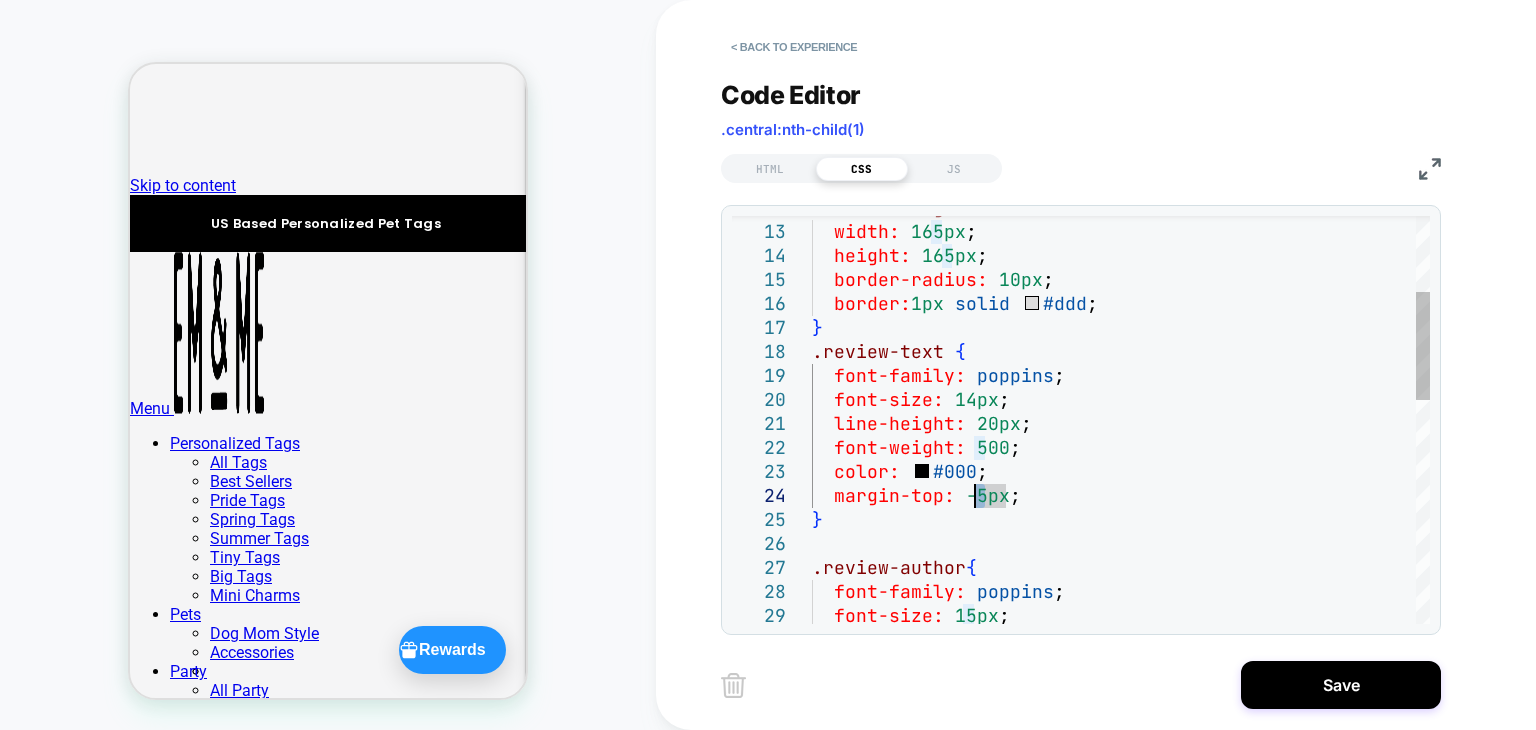 click on "font-family: poppins ; font-size: 15px ; .review-author { color: #000 ; } line-height: 20px ; font-weight: 500 ; font-family: poppins ; font-size: 14px ; } .review-text { height: 165px ; border-radius: 10px ; border: 1px solid #ddd ; .author-image { width: 165px ; margin-top: -5px ;" at bounding box center [1121, 700] 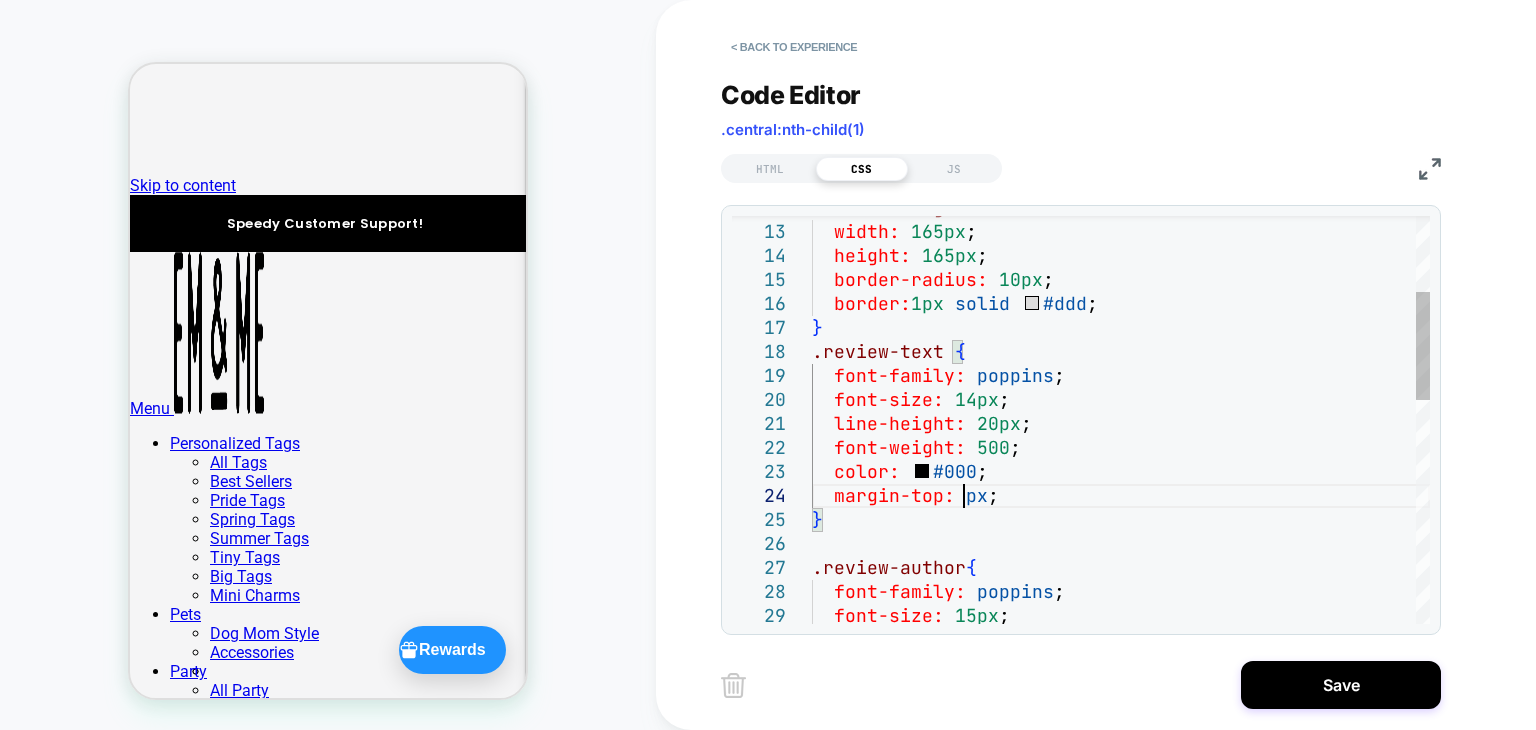 scroll, scrollTop: 95, scrollLeft: 161, axis: both 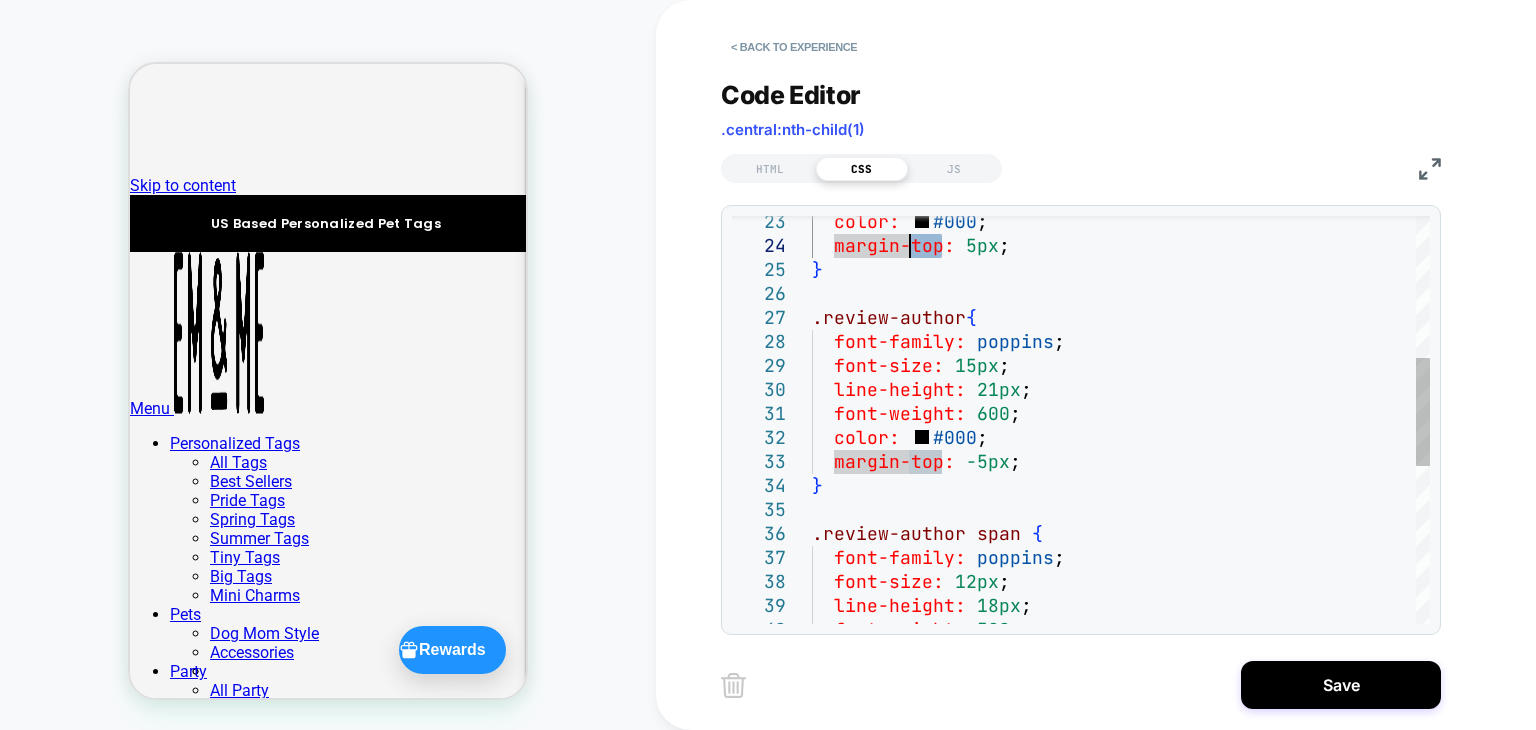 drag, startPoint x: 937, startPoint y: 244, endPoint x: 905, endPoint y: 249, distance: 32.38827 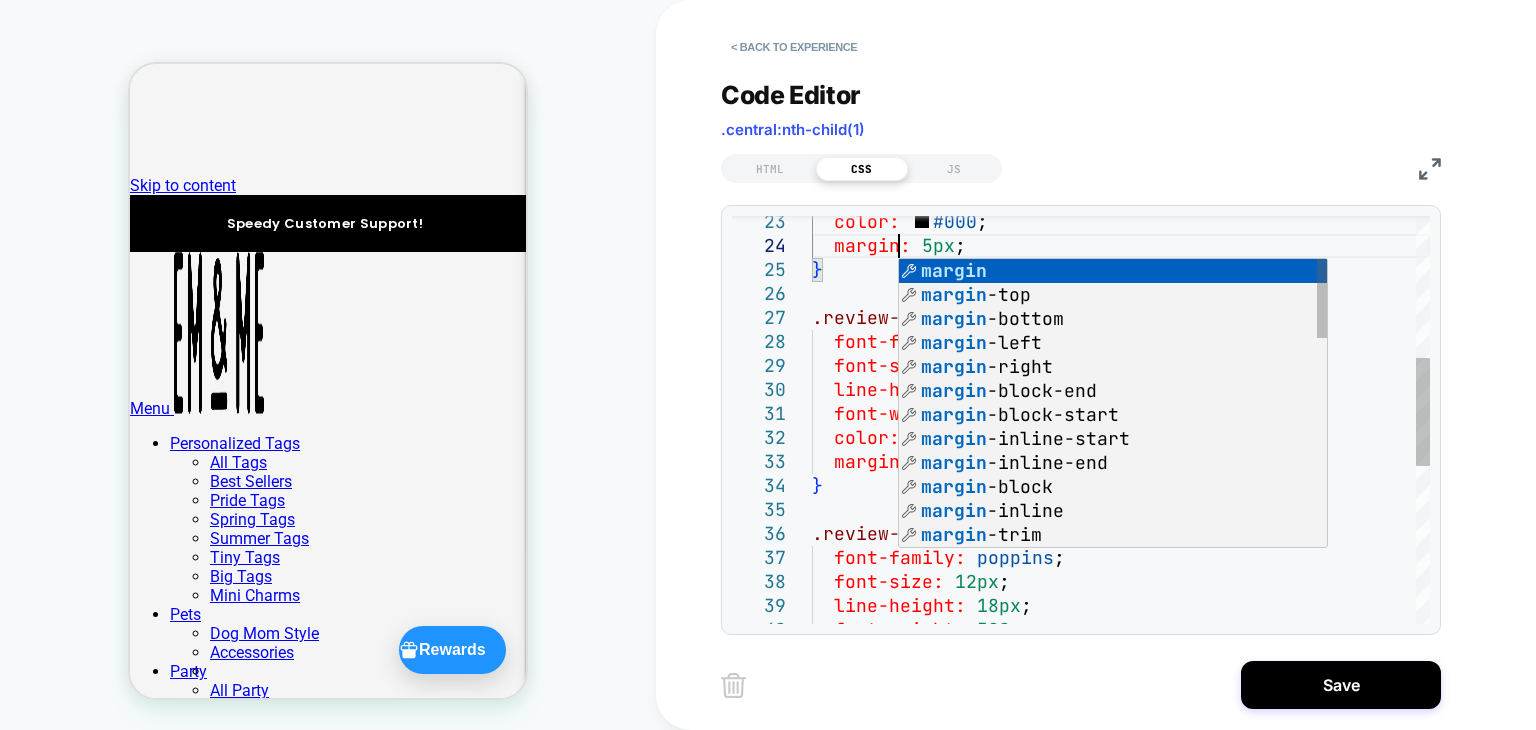click on "font-family:   poppins ;    font-size:   15px ; .review-author {    color:     #000 ; }    margin:   5px ;    line-height:   21px ;    font-weight:   600 ;    color:     #000 ;    margin-top:   -5px ; } .review-author   span   {    font-family:   poppins ;    font-size:   12px ;    line-height:   18px ;    font-weight:   500 ;" at bounding box center (1121, 450) 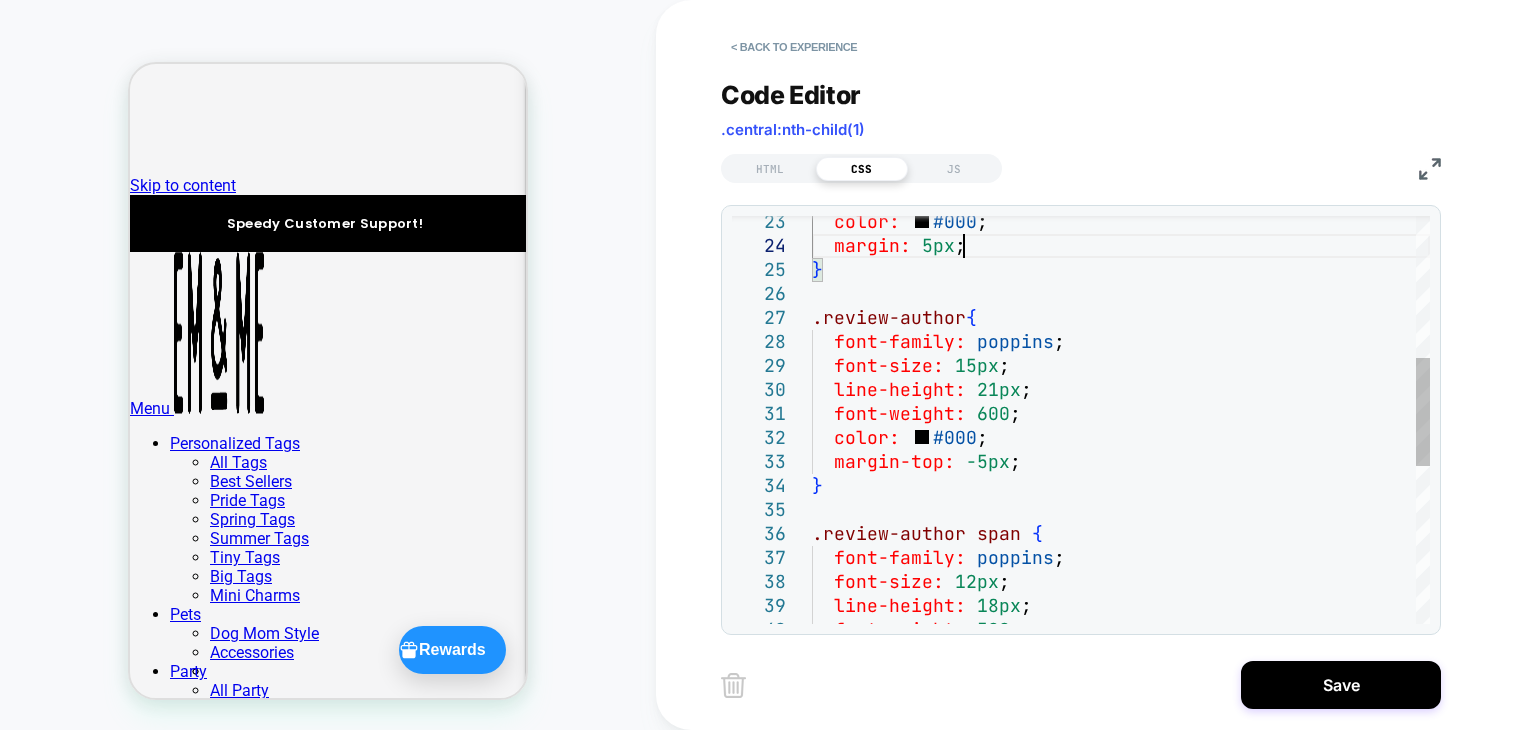scroll, scrollTop: 95, scrollLeft: 161, axis: both 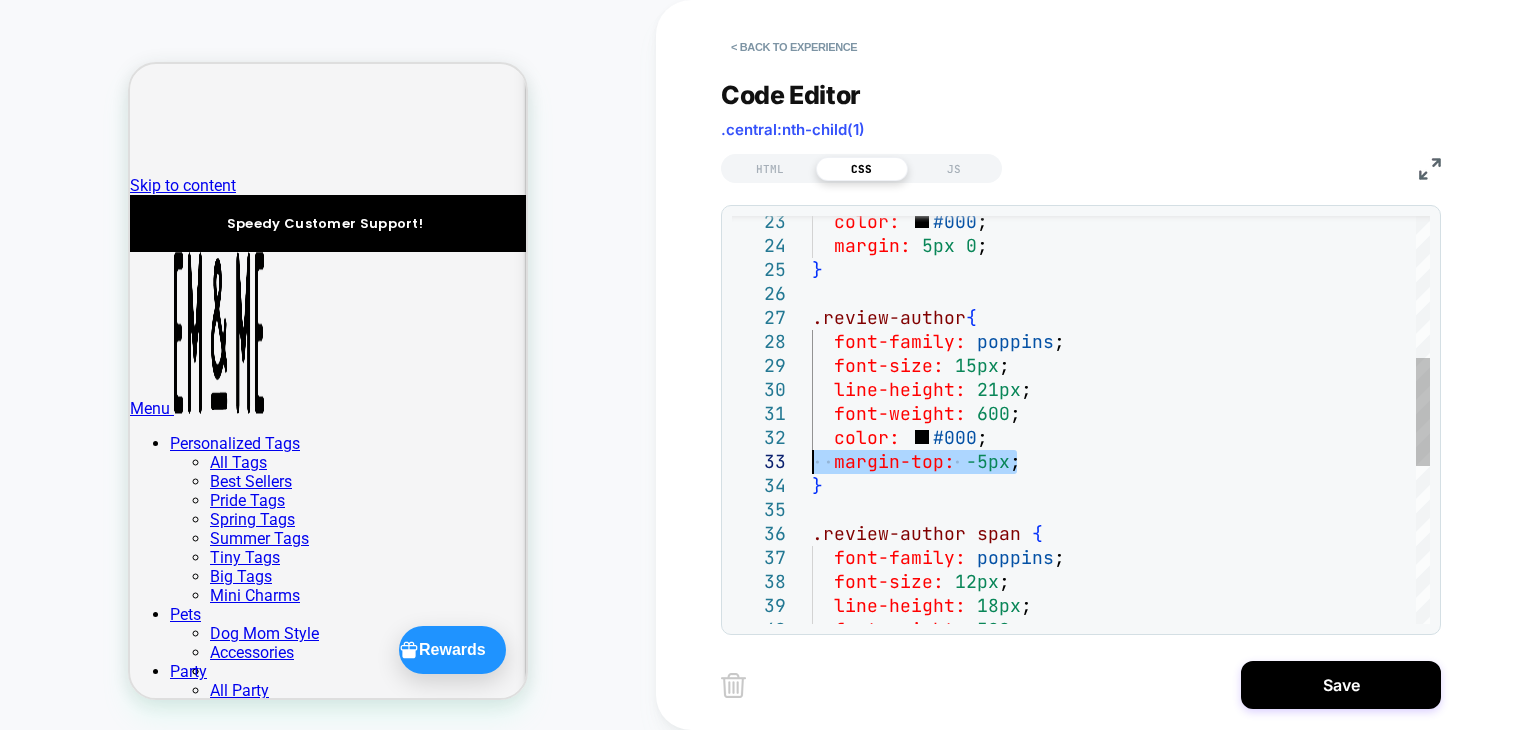 drag, startPoint x: 1014, startPoint y: 462, endPoint x: 800, endPoint y: 459, distance: 214.02103 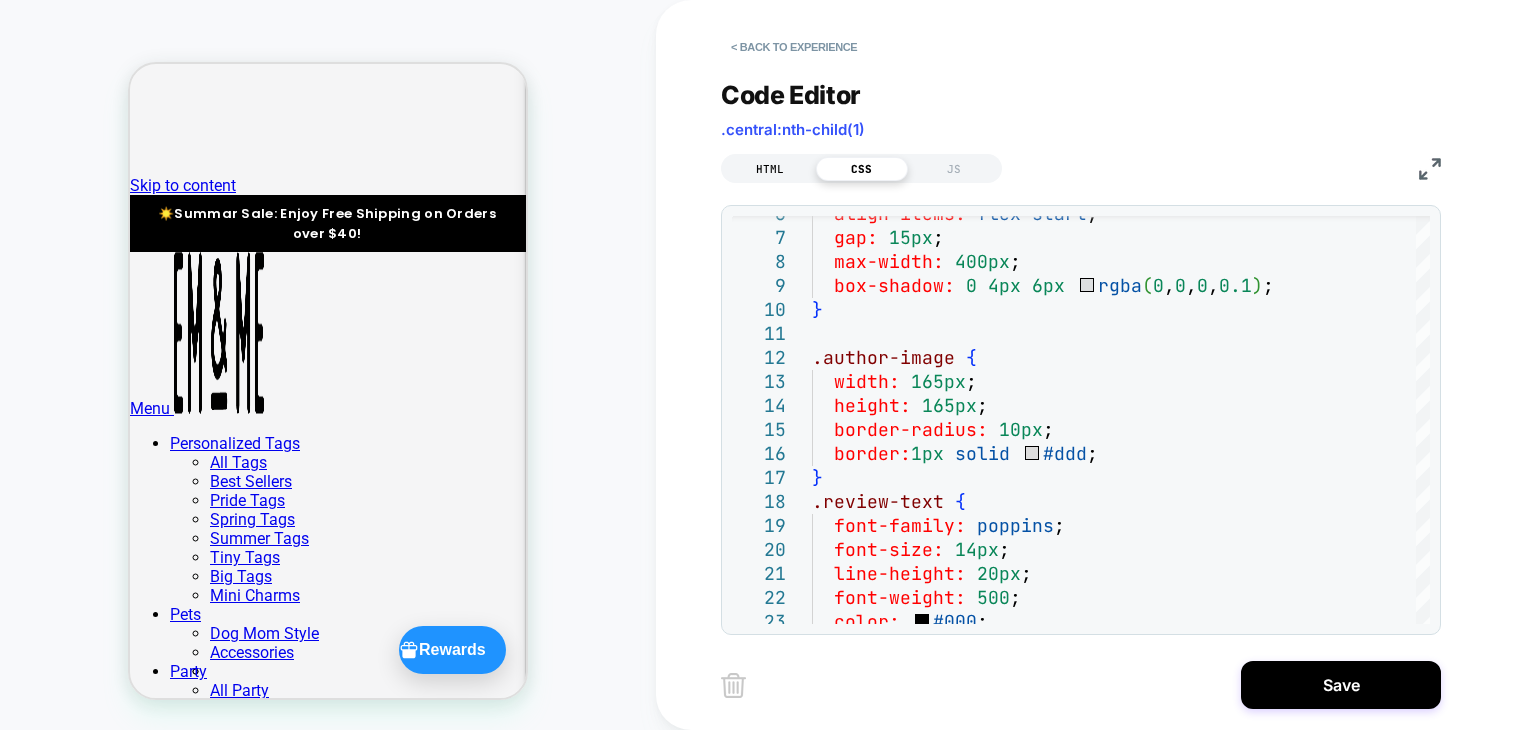 type on "**********" 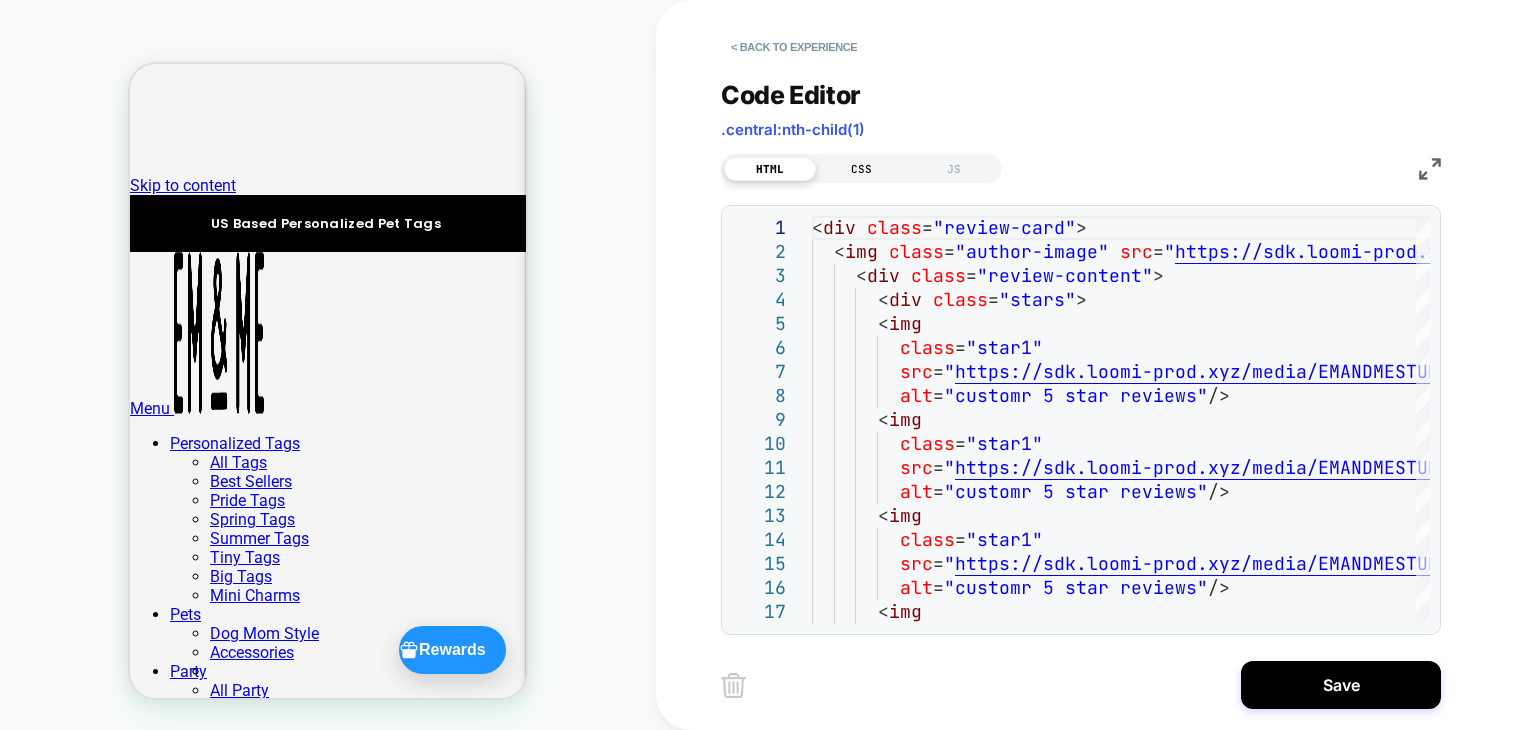click on "CSS" at bounding box center [862, 169] 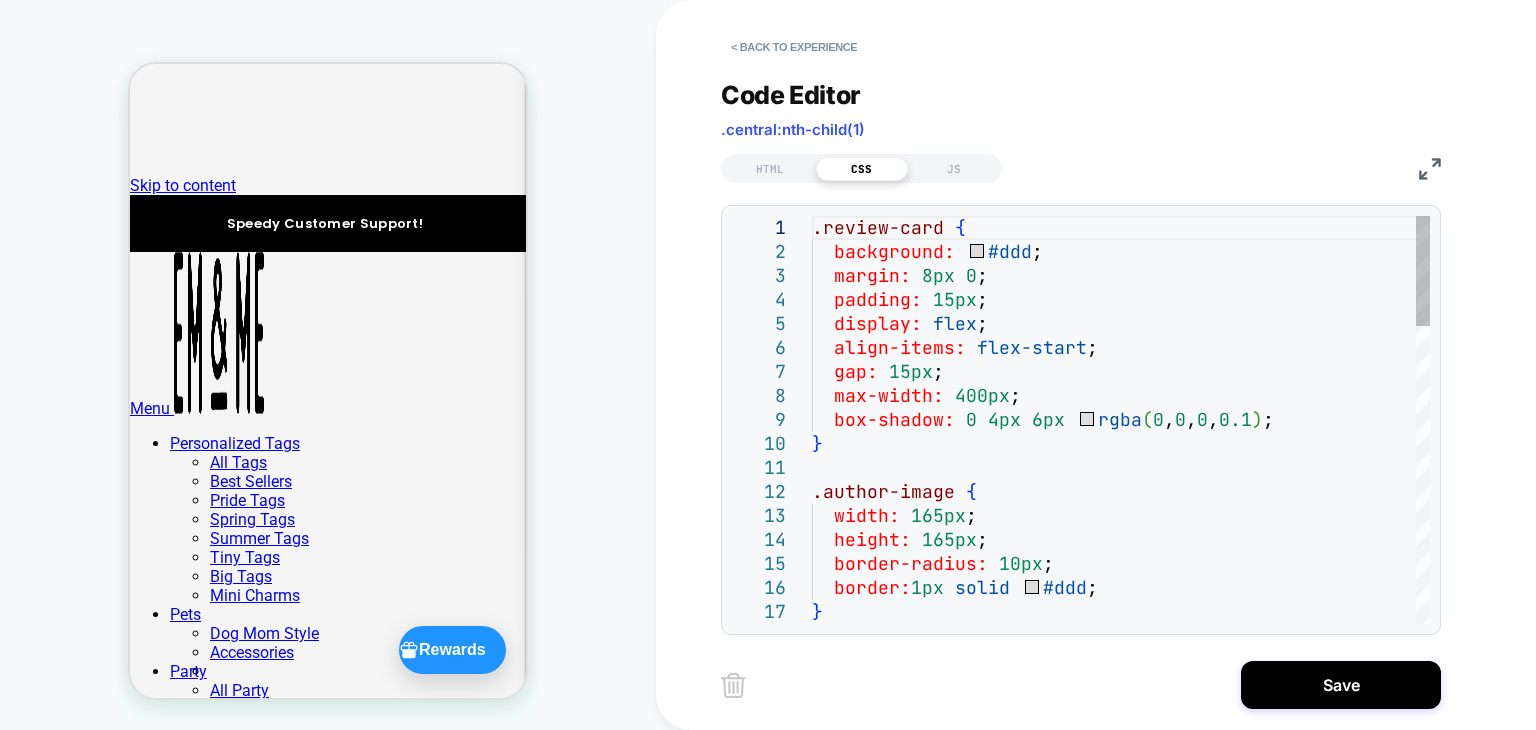 click on ".review-card   {    background:     #ddd ;    margin:   8px   0 ;    padding:   15px ;    display:   flex ;    align-items:   flex-start ;    gap:   15px ;    max-width:   400px ;    box-shadow:   0   4px   6px     rgba ( 0 ,  0 ,  0 ,  0.1 ) ; } .author-image   {    width:   165px ;    height:   165px ;    border-radius:   10px ;    border: 1px   solid     #ddd ; }" at bounding box center [1121, 972] 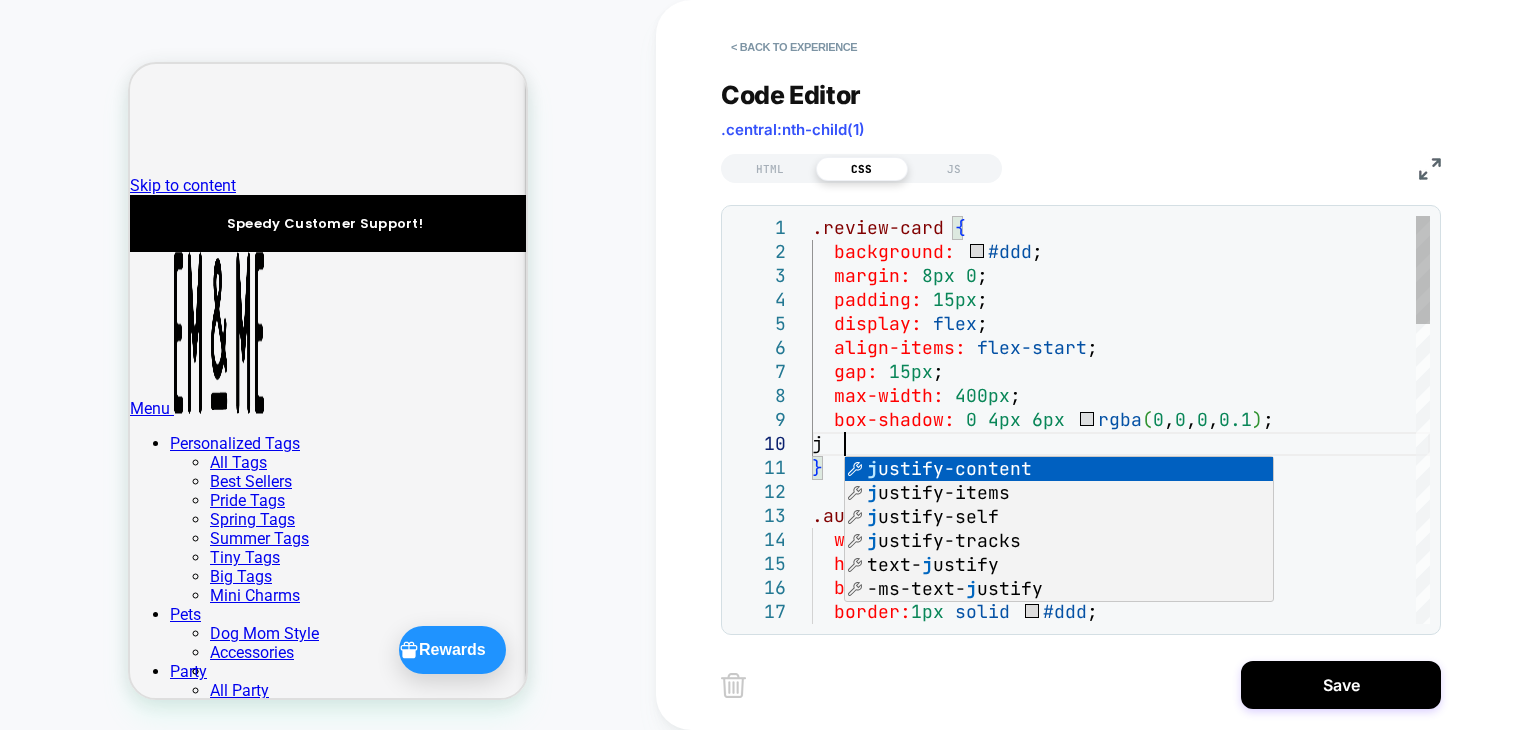 scroll, scrollTop: 215, scrollLeft: 40, axis: both 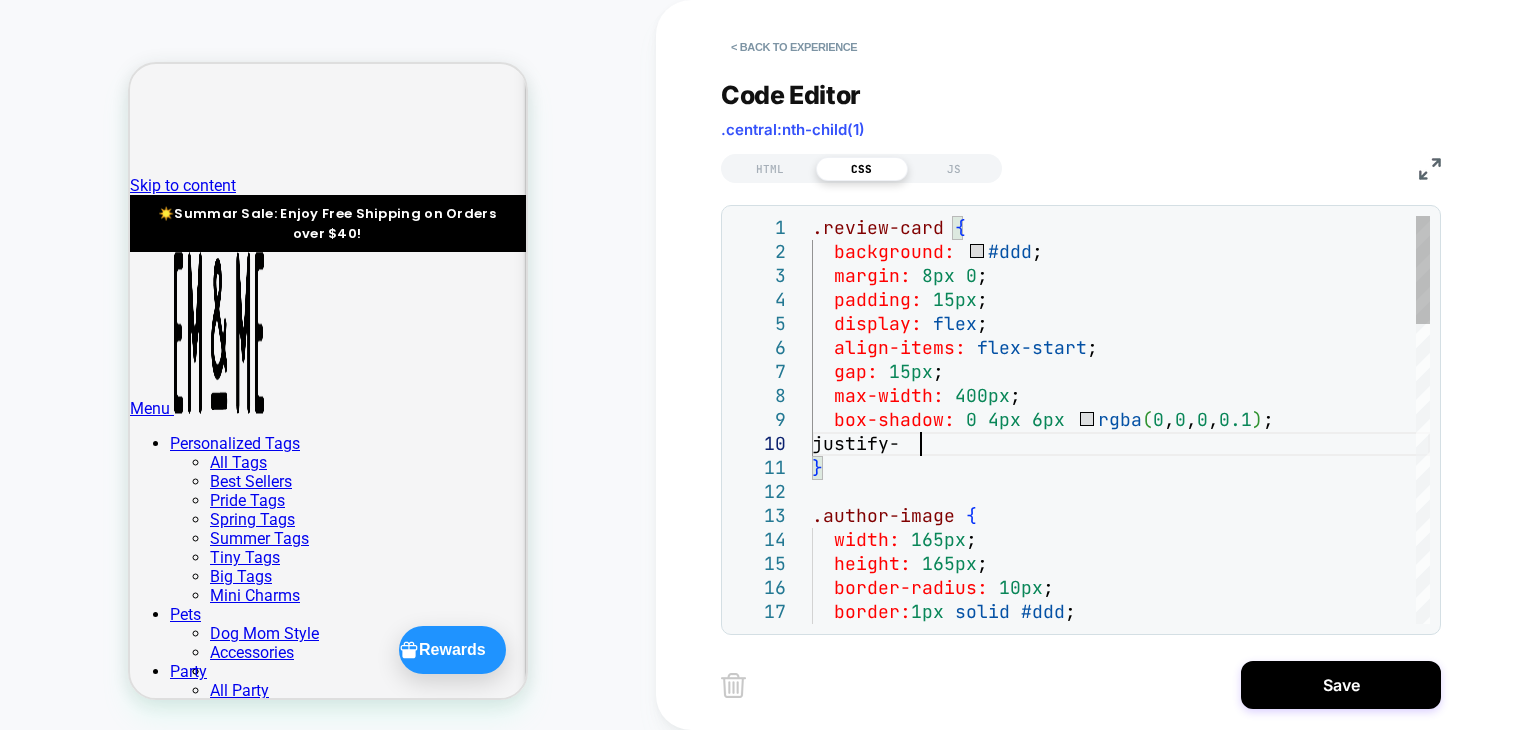 type on "**********" 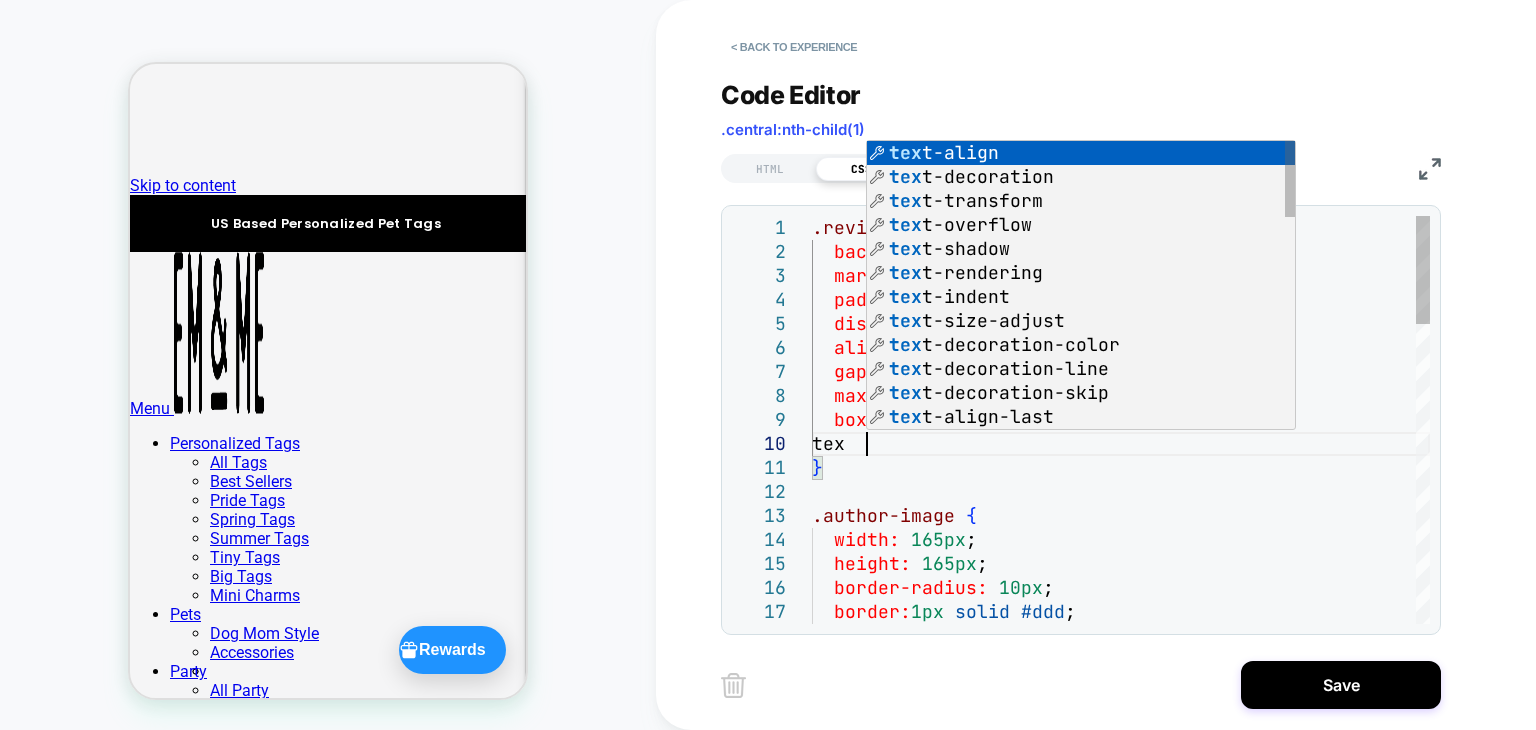 scroll, scrollTop: 215, scrollLeft: 63, axis: both 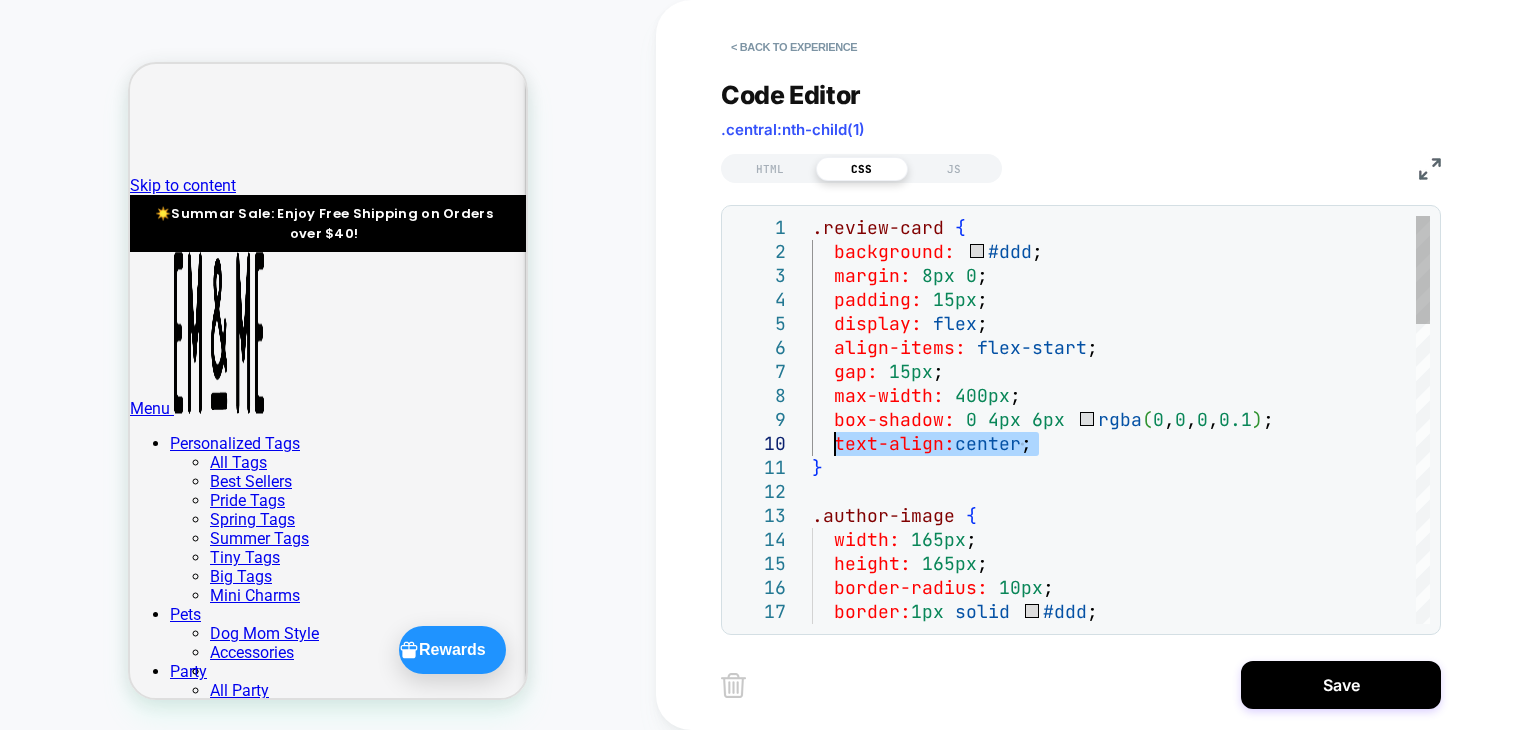 drag, startPoint x: 1050, startPoint y: 446, endPoint x: 832, endPoint y: 448, distance: 218.00917 